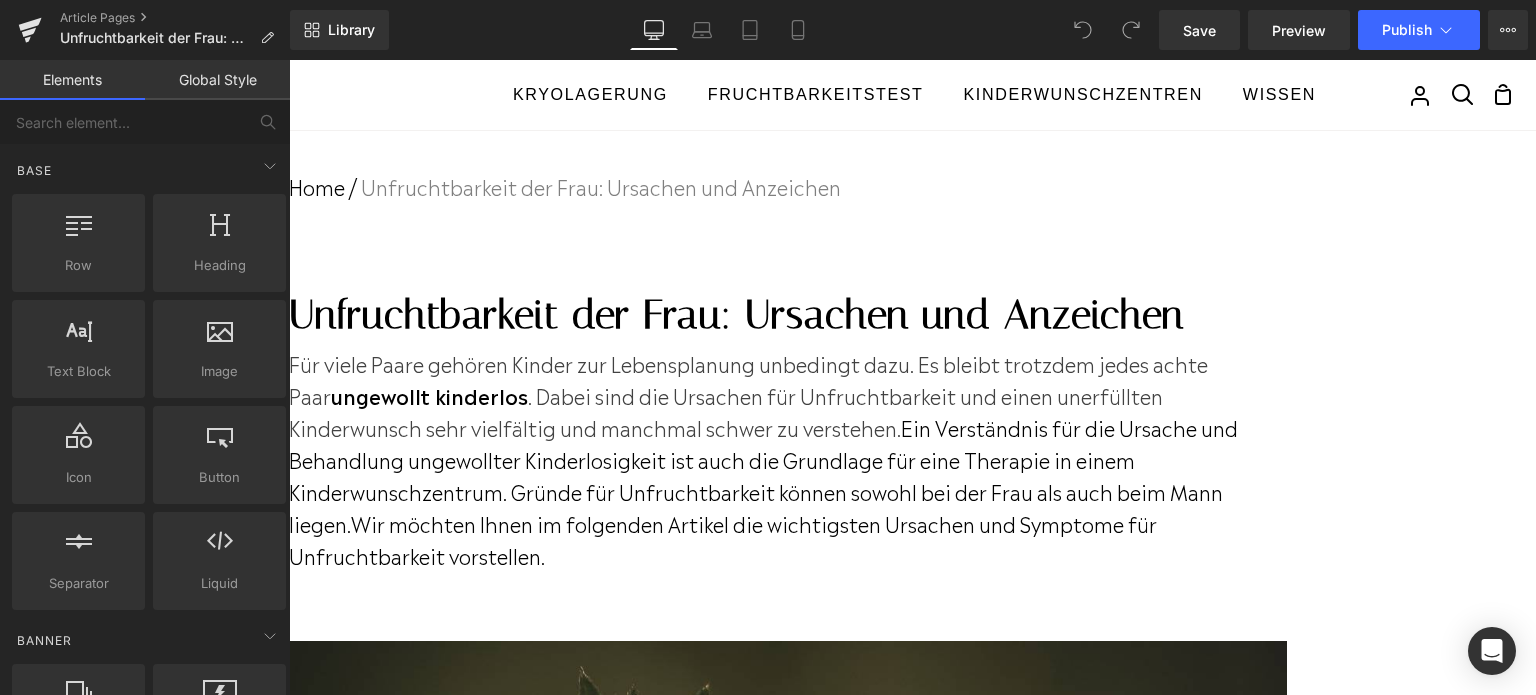 scroll, scrollTop: 0, scrollLeft: 0, axis: both 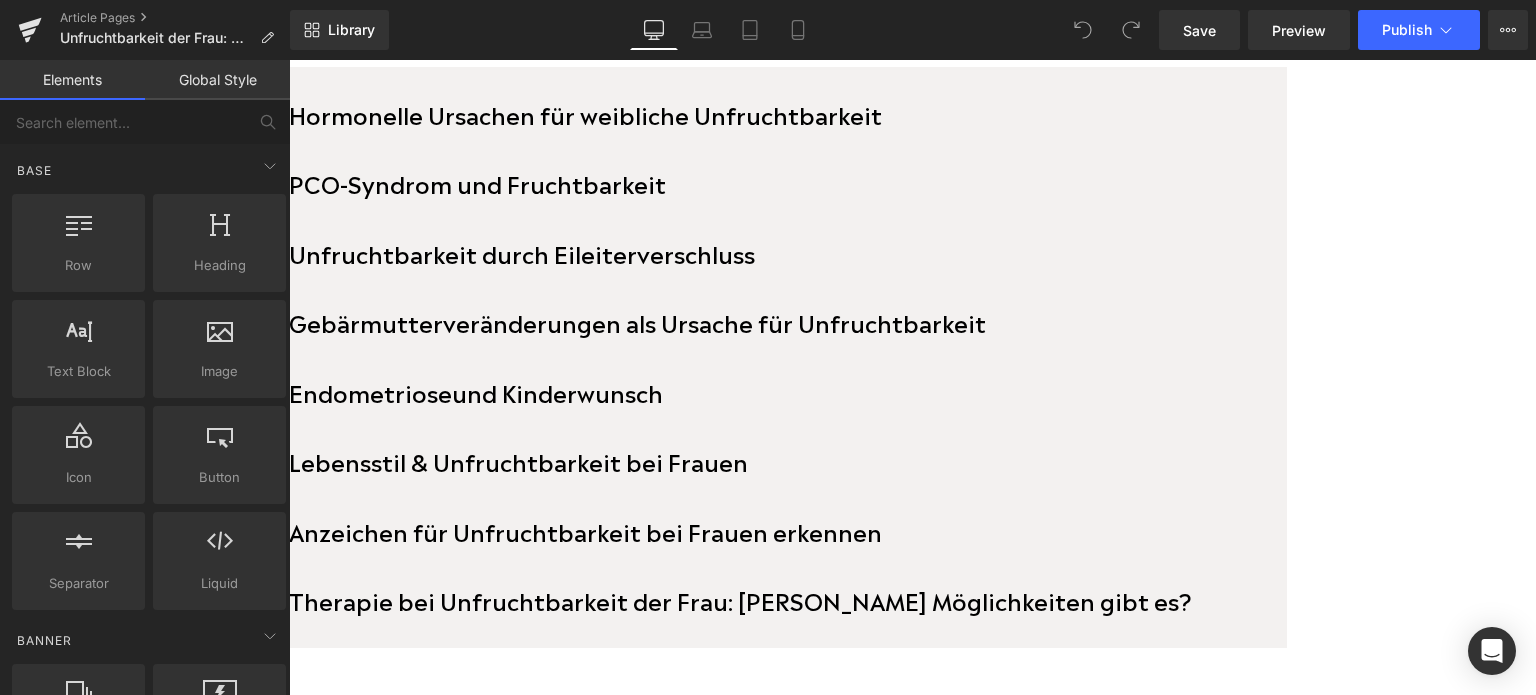 click on "Hormonelle Ursachen für weibliche Unfruchtbarkeit" at bounding box center (585, 113) 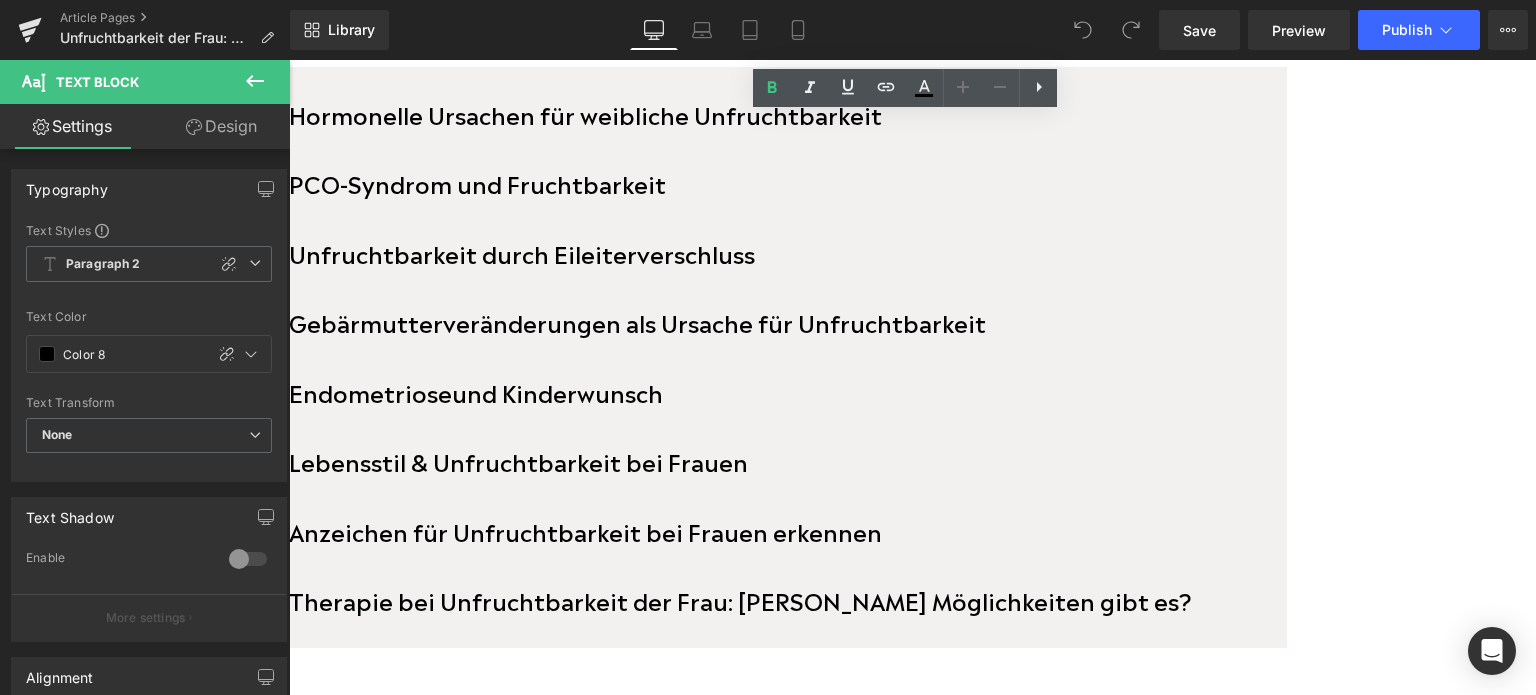 drag, startPoint x: 1109, startPoint y: 142, endPoint x: 429, endPoint y: 151, distance: 680.0596 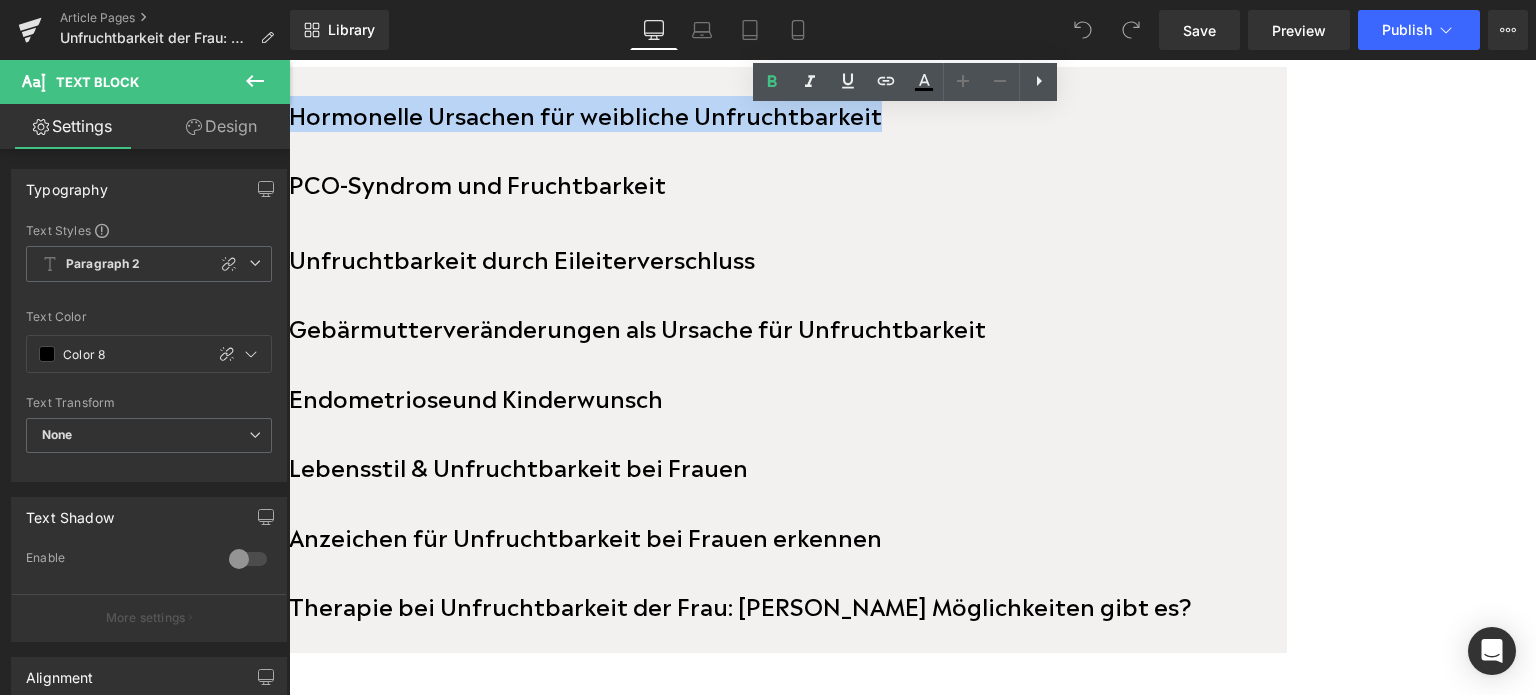scroll, scrollTop: 1600, scrollLeft: 0, axis: vertical 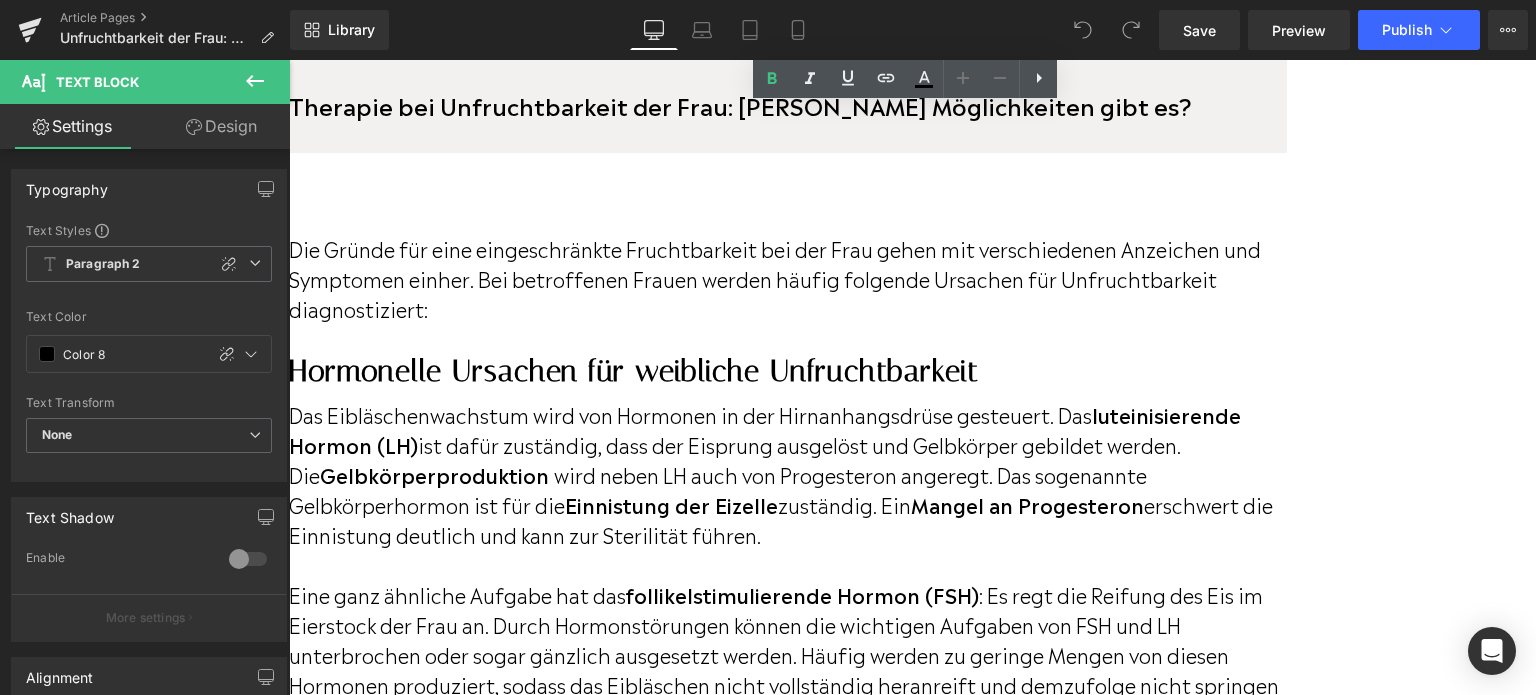 click on "Hormonelle Ursachen für weibliche Unfruchtbarkeit" at bounding box center (788, 371) 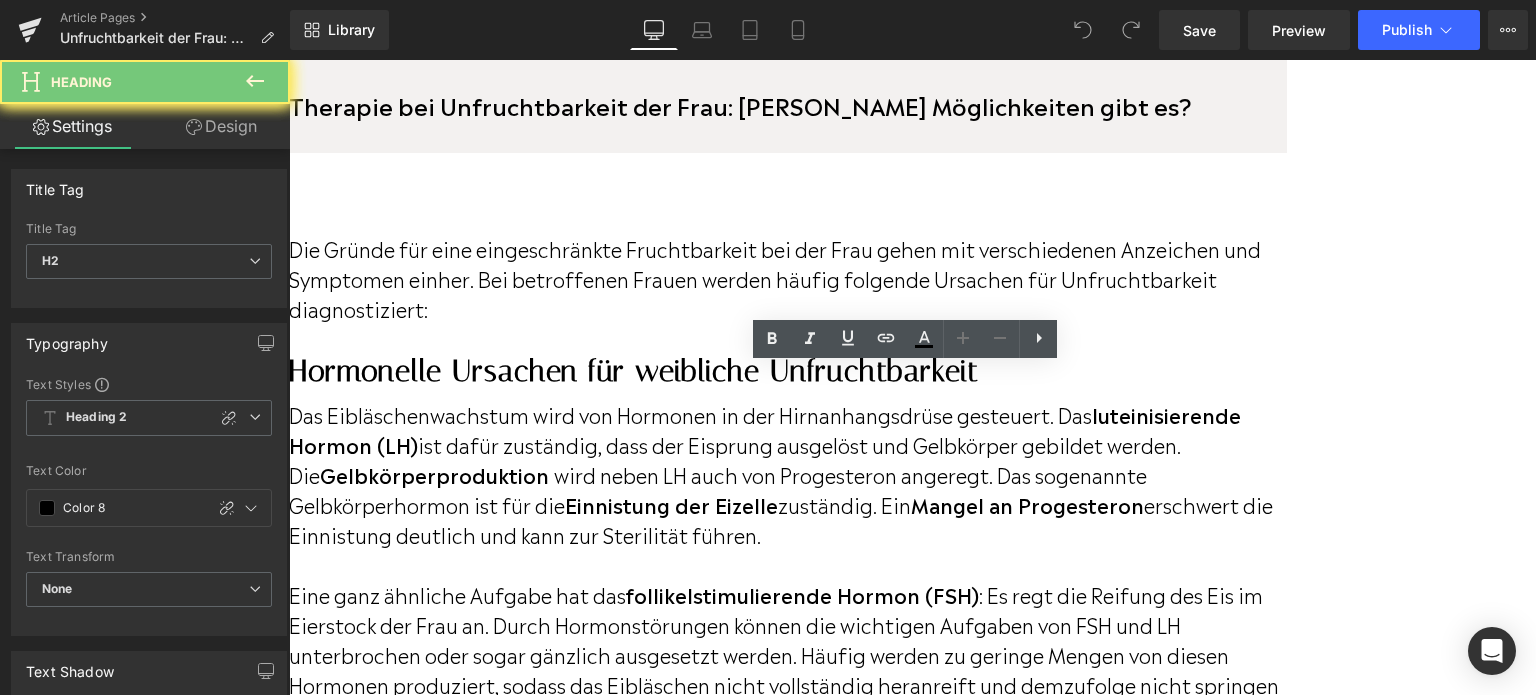 click on "Hormonelle Ursachen für weibliche Unfruchtbarkeit" at bounding box center [788, 371] 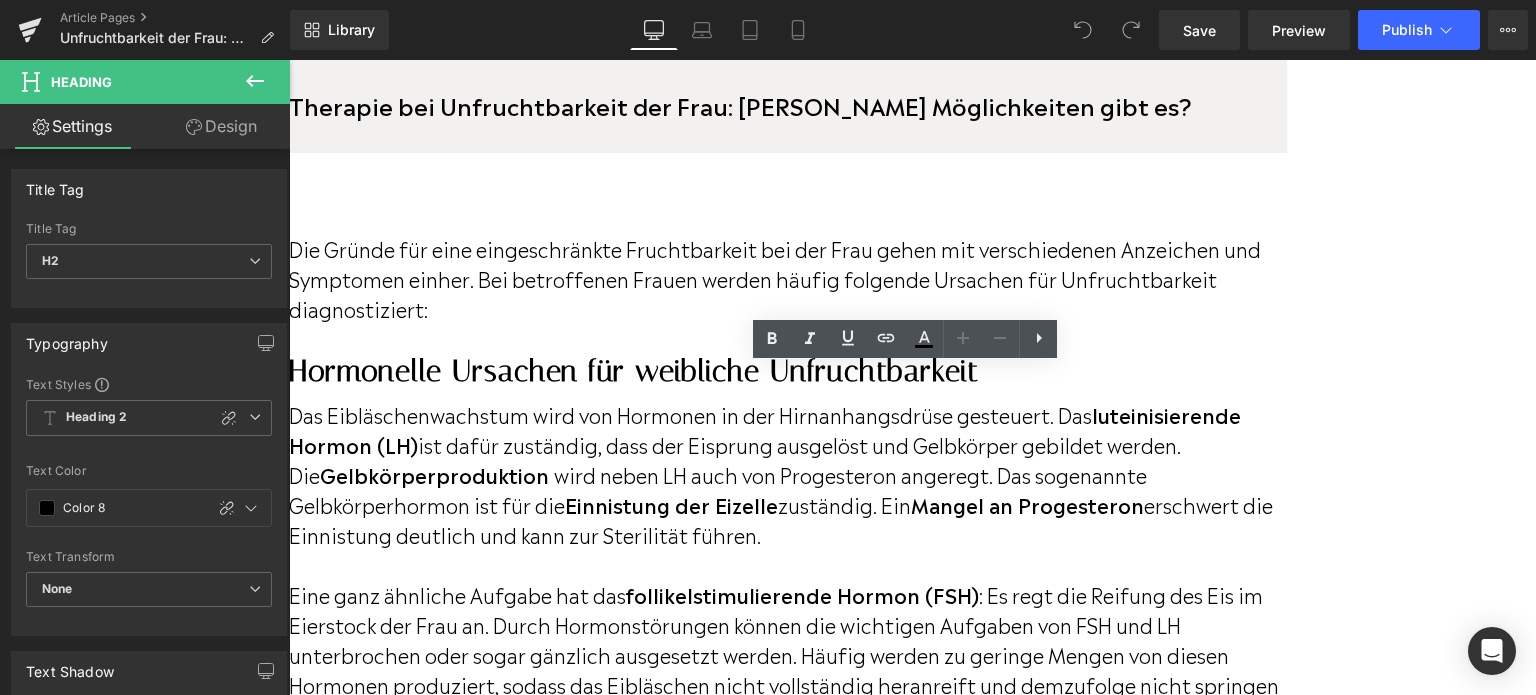 click on "Hormonelle Ursachen für weibliche Unfruchtbarkeit" at bounding box center (788, 371) 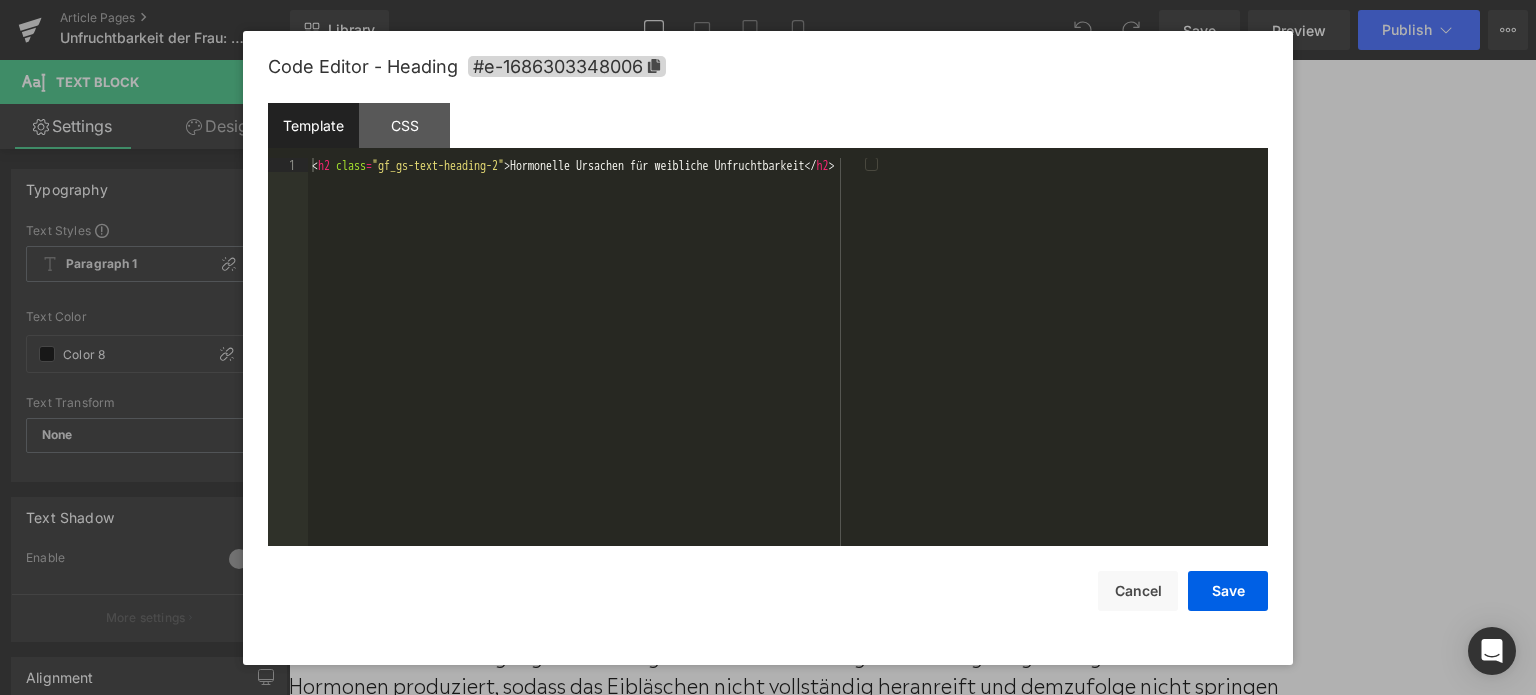 click on "You are previewing how the   will restyle your page. You can not edit Elements in Preset Preview Mode.  Article Pages Unfruchtbarkeit der Frau: Ursachen und Anzeichen Library Desktop Desktop Laptop Tablet Mobile Save Preview Publish Scheduled View Live Page View with current Template Save Template to Library Schedule Publish Publish Settings Shortcuts  Your page can’t be published   You've reached the maximum number of published pages on your plan  (305/999999).  You need to upgrade your plan or unpublish all your pages to get 1 publish slot.   Unpublish pages   Upgrade plan  Elements Global Style Base Row  rows, columns, layouts, div Heading  headings, titles, h1,h2,h3,h4,h5,h6 Text Block  texts, paragraphs, contents, blocks Image  images, photos, alts, uploads Icon  icons, symbols Button  button, call to action, cta Separator  separators, dividers, horizontal lines Liquid  liquid, custom code, html, javascript, css, reviews, apps, applications, embeded, iframe Banner Parallax  Hero Banner  Stack Tabs" at bounding box center [768, 0] 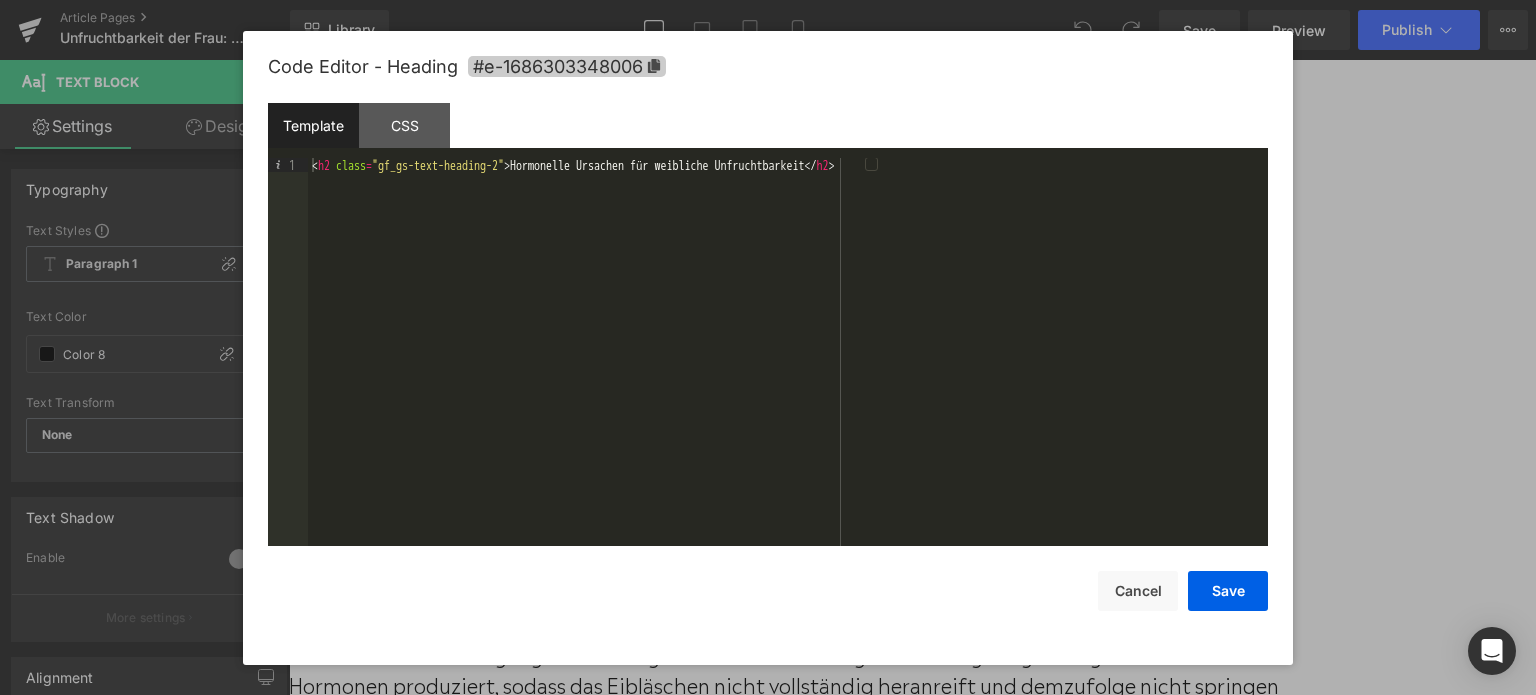 click on "#e-1686303348006" at bounding box center [567, 66] 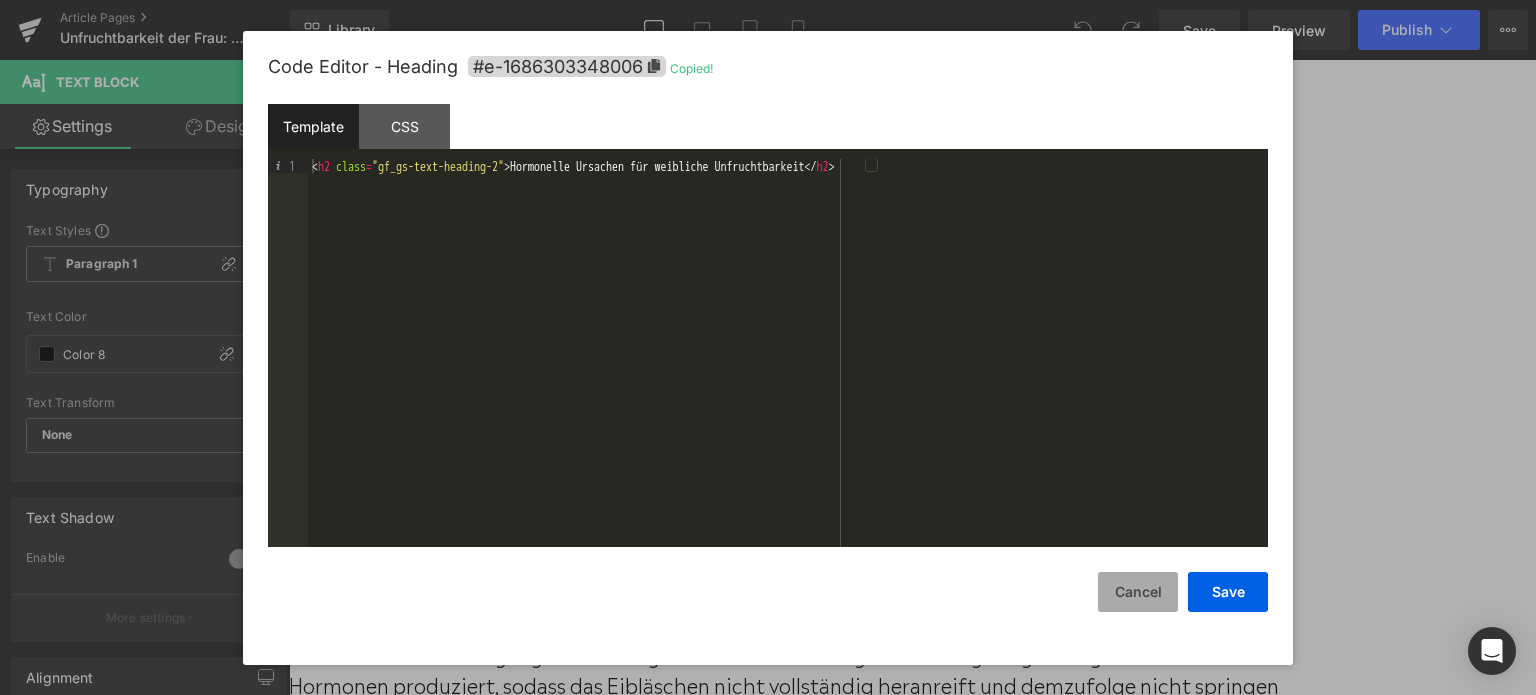 drag, startPoint x: 1150, startPoint y: 588, endPoint x: 1121, endPoint y: 578, distance: 30.675724 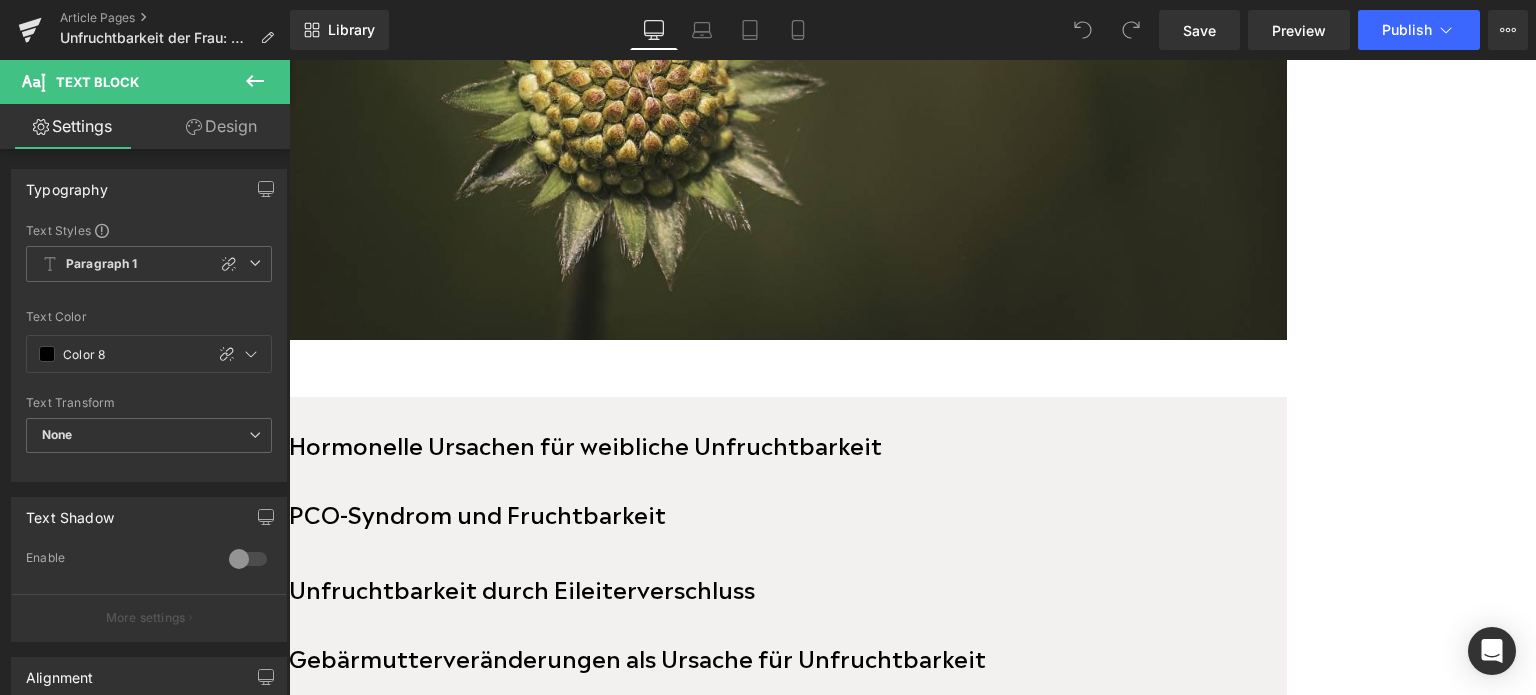 scroll, scrollTop: 900, scrollLeft: 0, axis: vertical 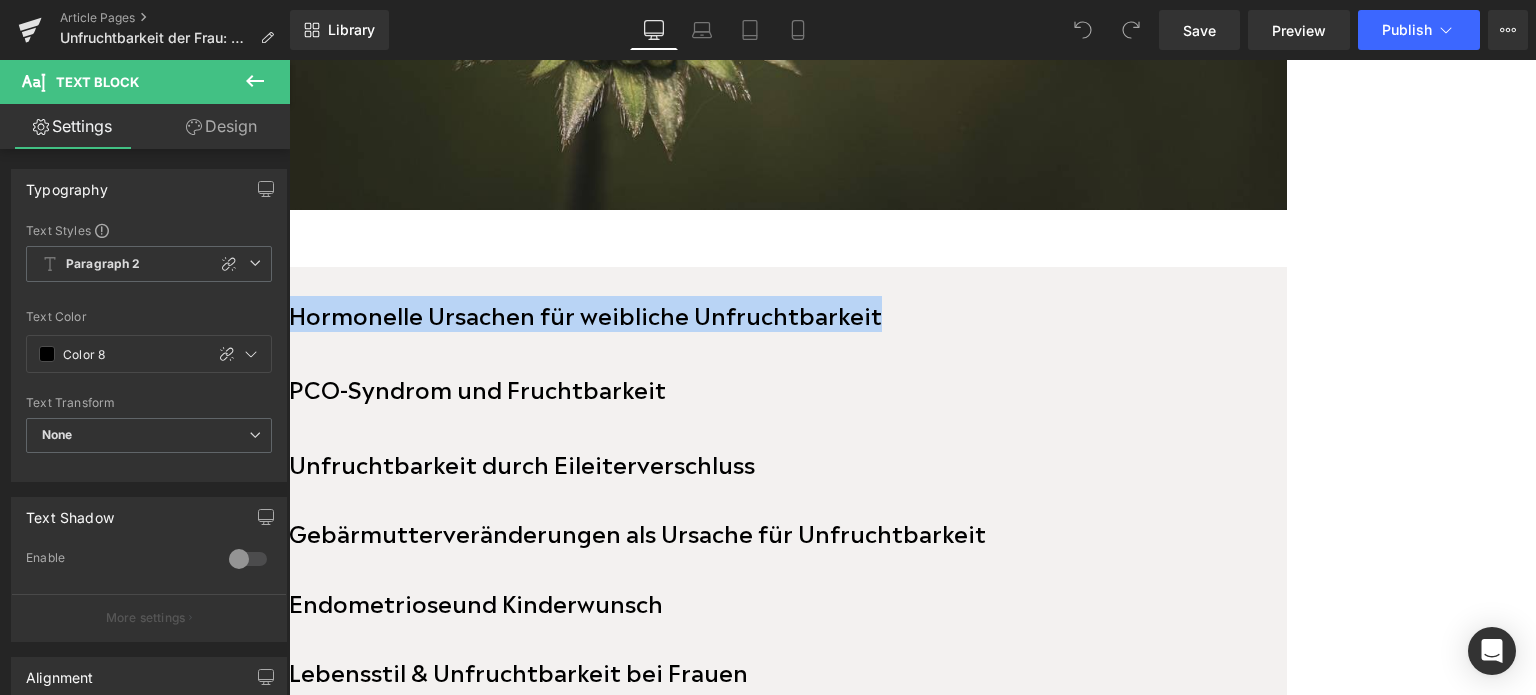 drag, startPoint x: 1025, startPoint y: 333, endPoint x: 428, endPoint y: 342, distance: 597.0678 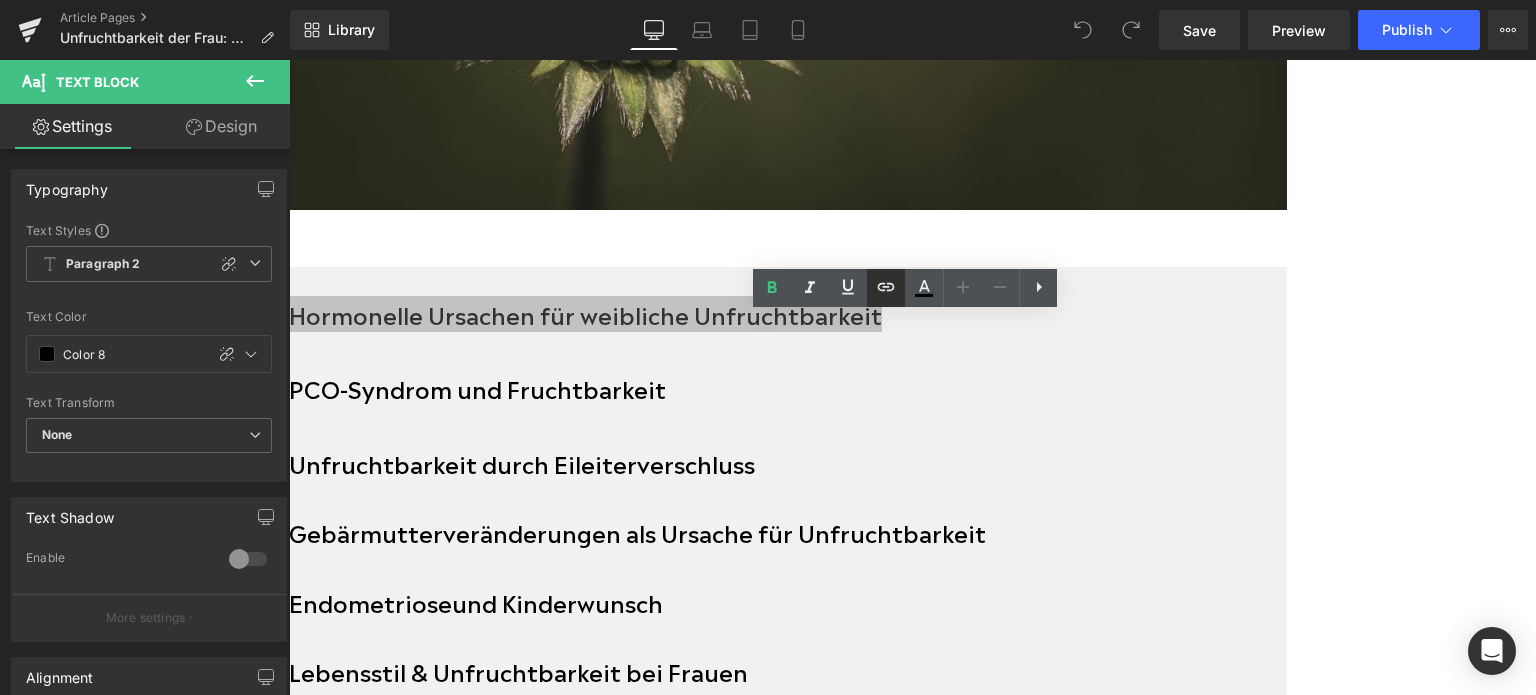 click 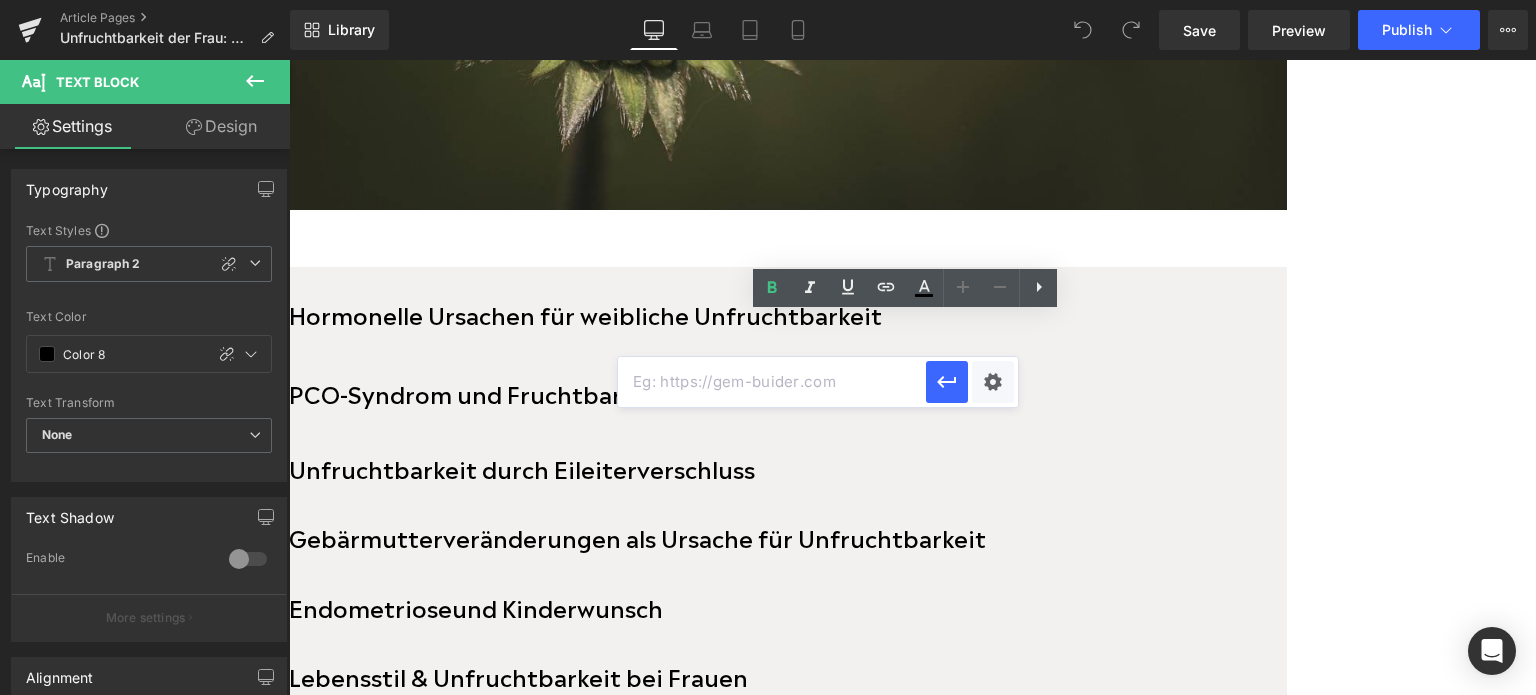 click at bounding box center [772, 382] 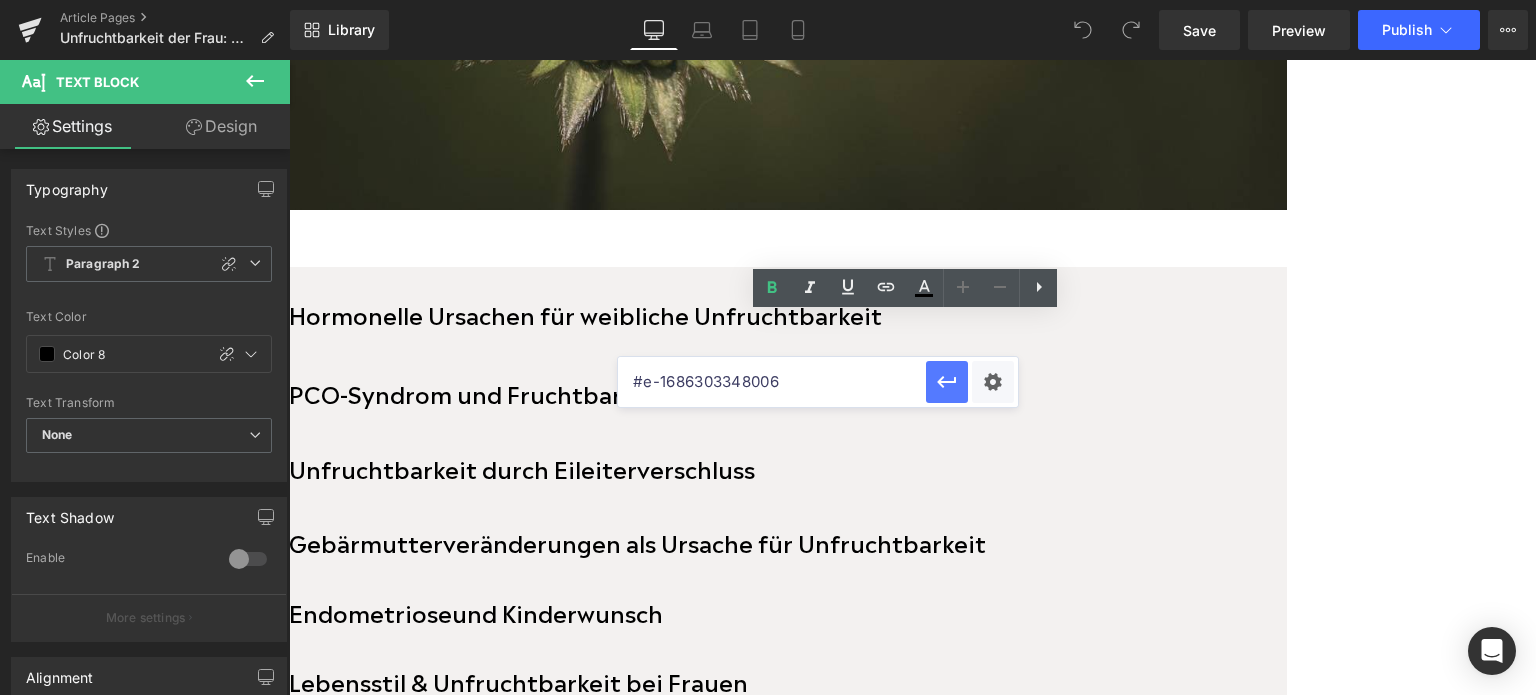 type on "#e-1686303348006" 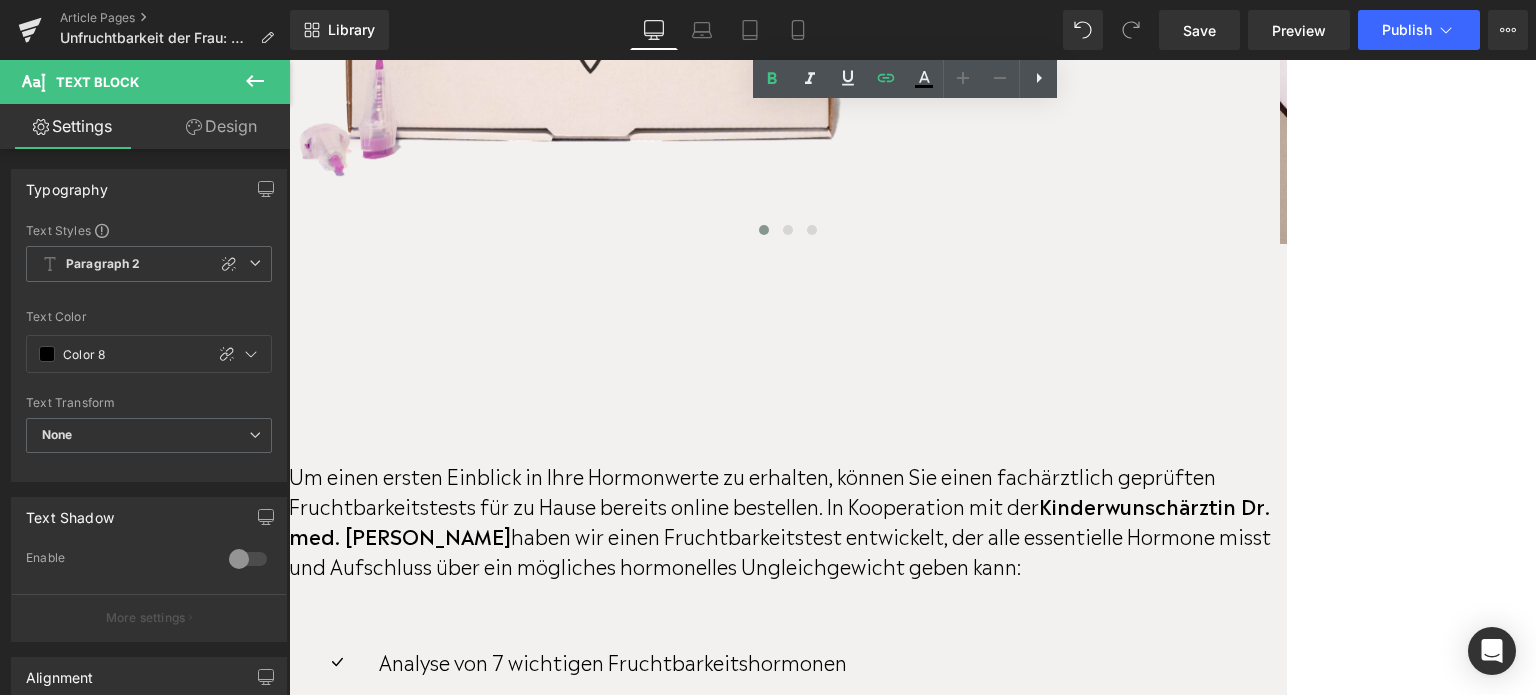 scroll, scrollTop: 3700, scrollLeft: 0, axis: vertical 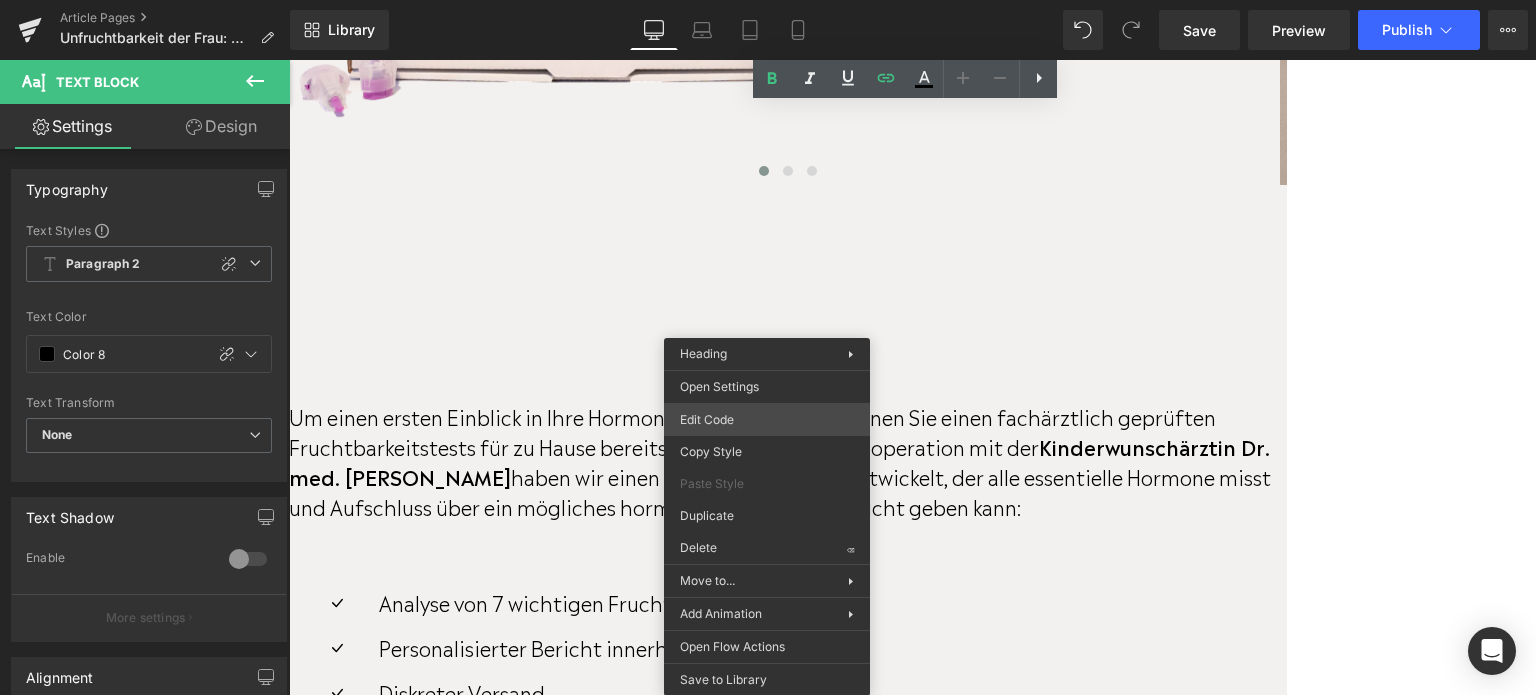 click on "You are previewing how the   will restyle your page. You can not edit Elements in Preset Preview Mode.  Article Pages Unfruchtbarkeit der Frau: Ursachen und Anzeichen Library Desktop Desktop Laptop Tablet Mobile Save Preview Publish Scheduled View Live Page View with current Template Save Template to Library Schedule Publish Publish Settings Shortcuts  Your page can’t be published   You've reached the maximum number of published pages on your plan  (305/999999).  You need to upgrade your plan or unpublish all your pages to get 1 publish slot.   Unpublish pages   Upgrade plan  Elements Global Style Base Row  rows, columns, layouts, div Heading  headings, titles, h1,h2,h3,h4,h5,h6 Text Block  texts, paragraphs, contents, blocks Image  images, photos, alts, uploads Icon  icons, symbols Button  button, call to action, cta Separator  separators, dividers, horizontal lines Liquid  liquid, custom code, html, javascript, css, reviews, apps, applications, embeded, iframe Banner Parallax  Hero Banner  Stack Tabs" at bounding box center [768, 0] 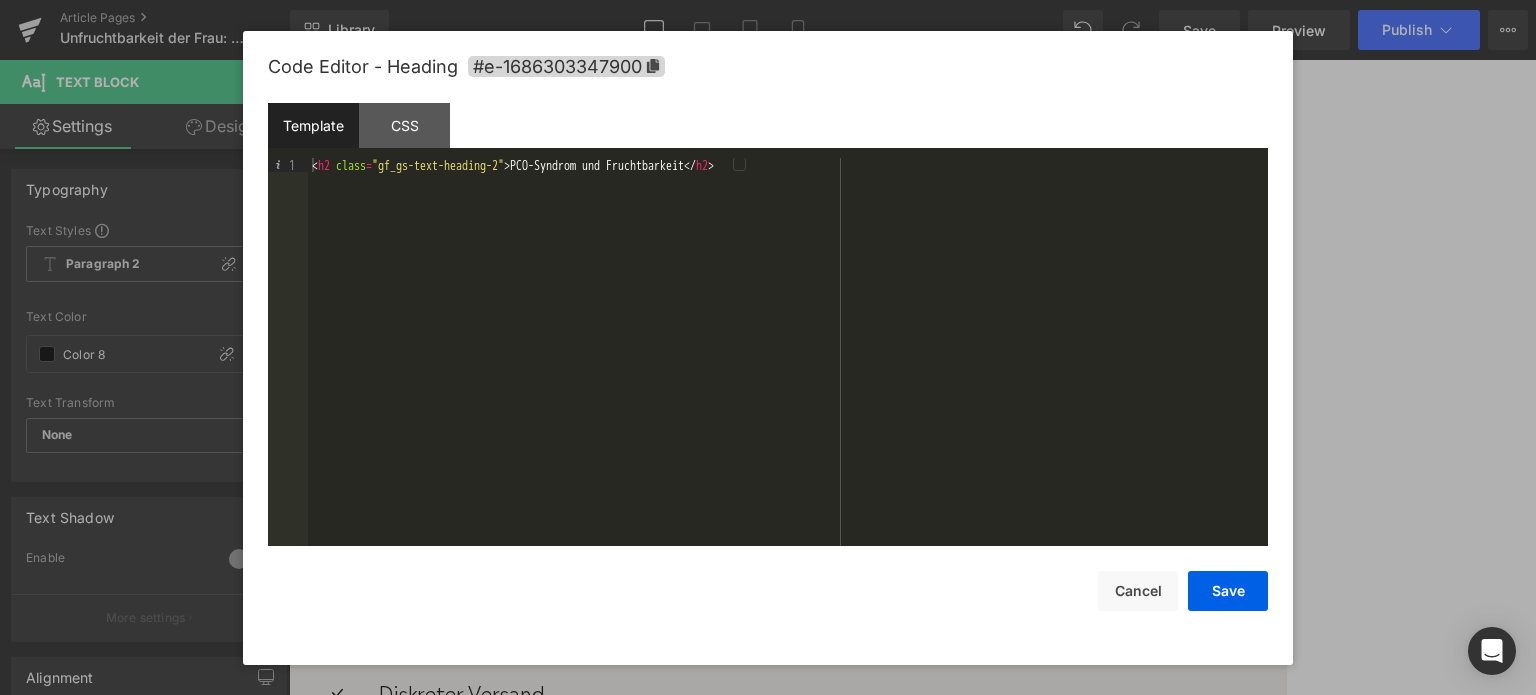 click on "Code Editor - Heading #e-1686303347900" at bounding box center (768, 67) 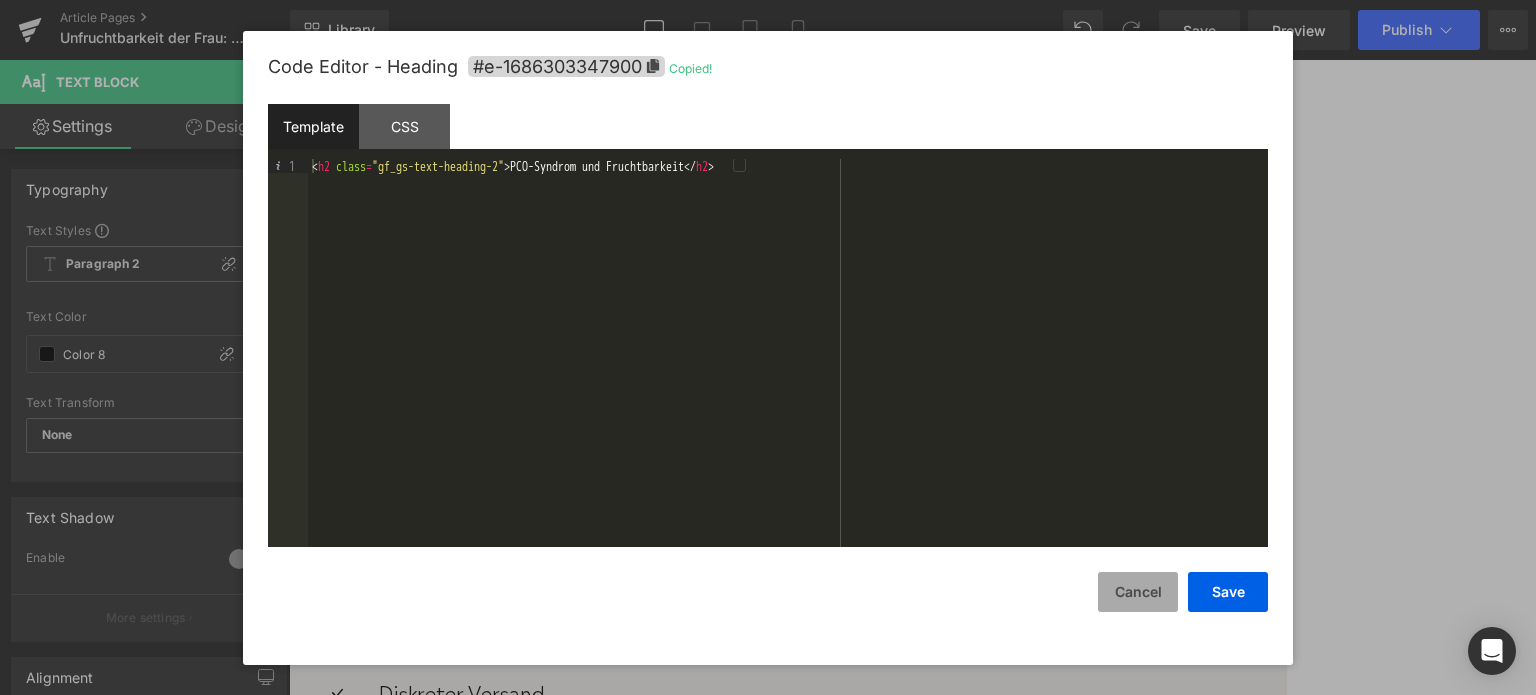 click on "Cancel" at bounding box center [1138, 592] 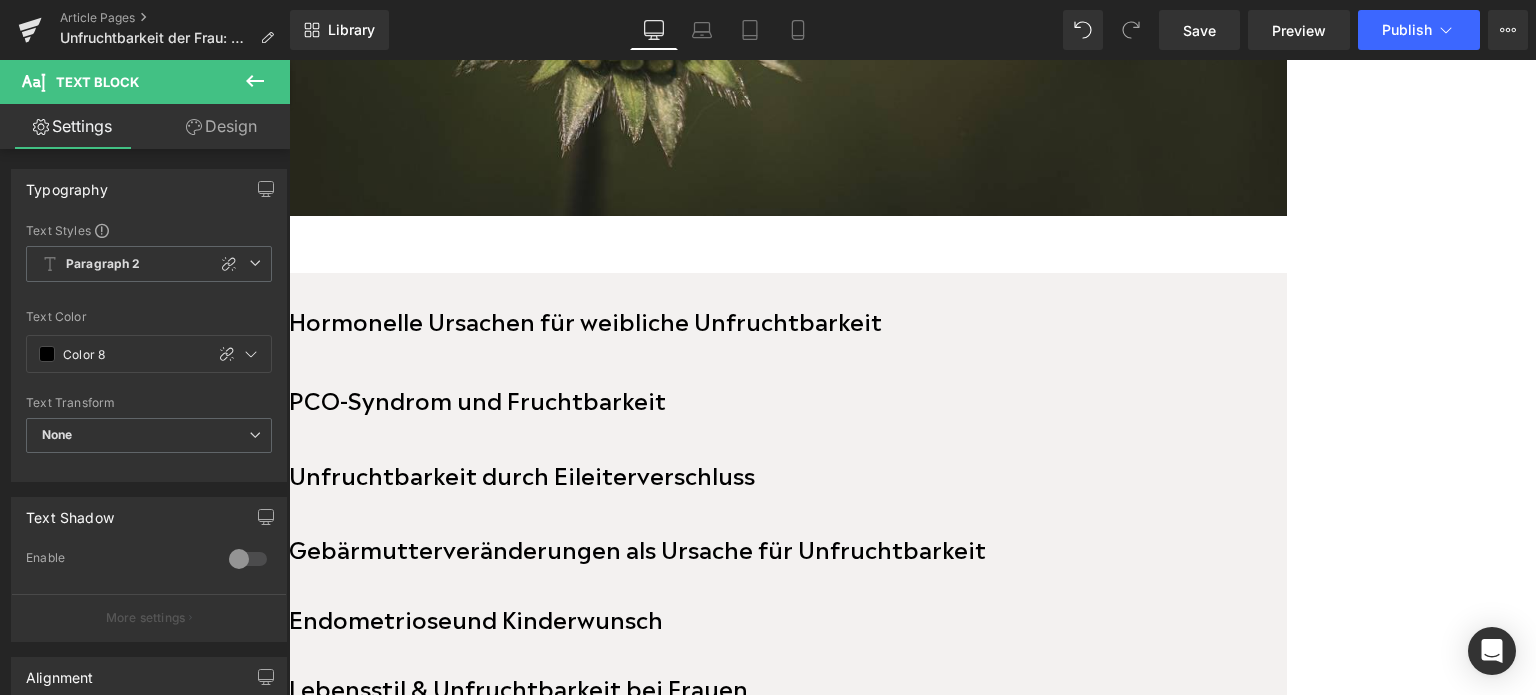 scroll, scrollTop: 900, scrollLeft: 0, axis: vertical 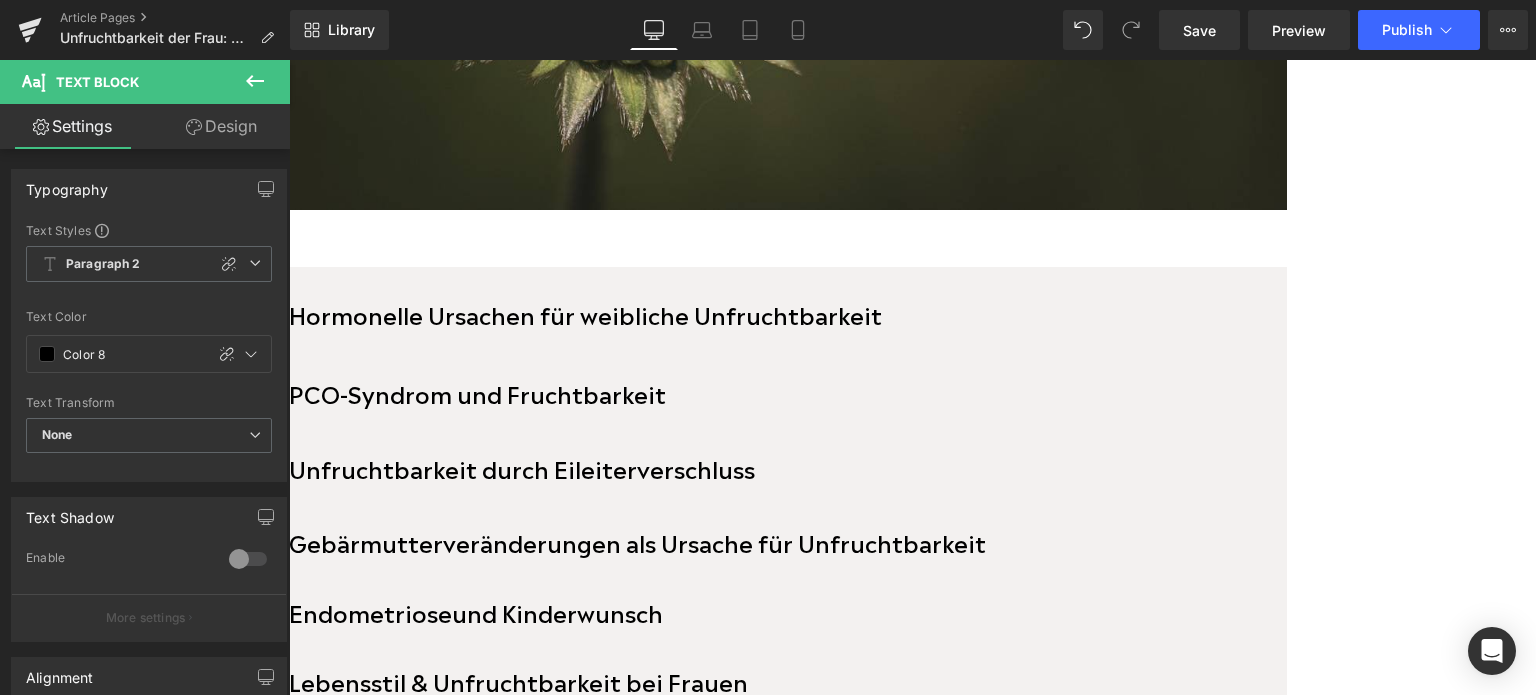 click on "PCO-Syndrom und Fruchtbarkeit" at bounding box center (477, 392) 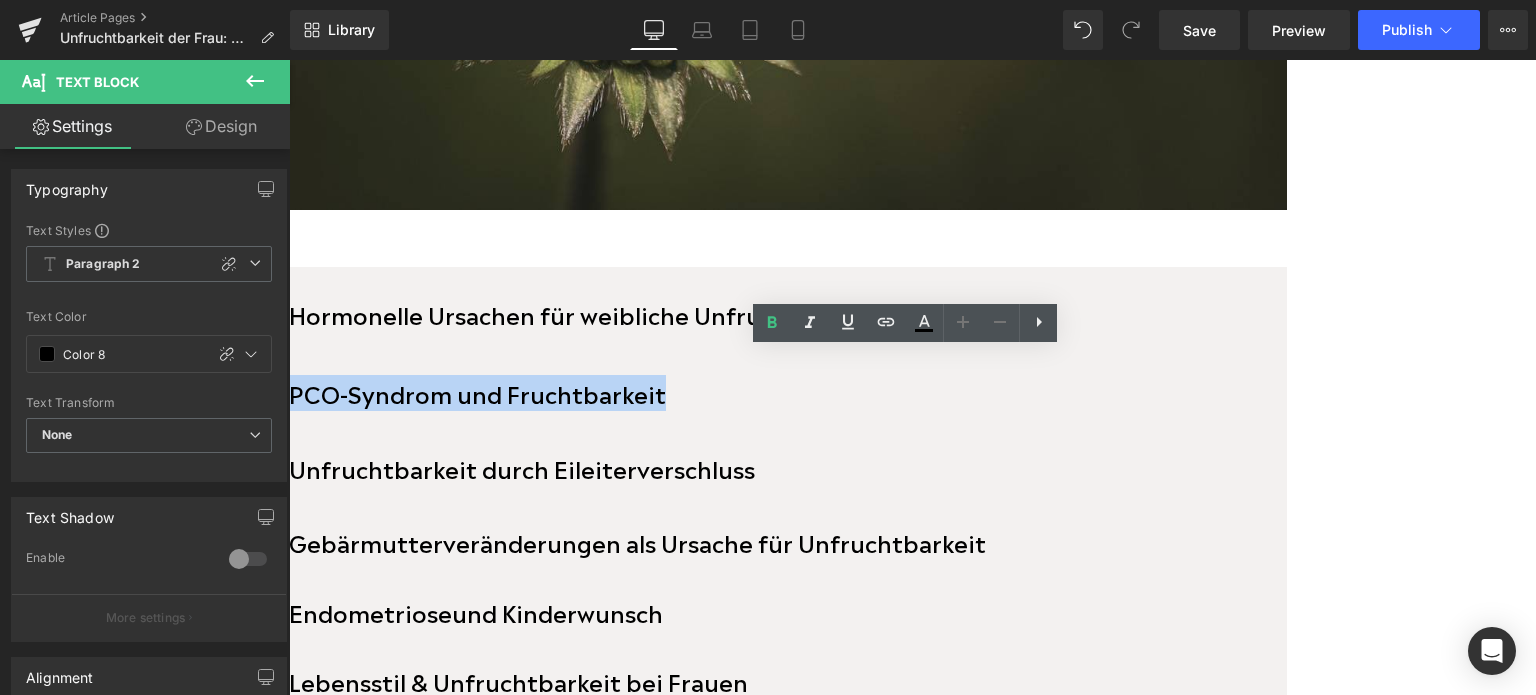 drag, startPoint x: 804, startPoint y: 403, endPoint x: 433, endPoint y: 415, distance: 371.19403 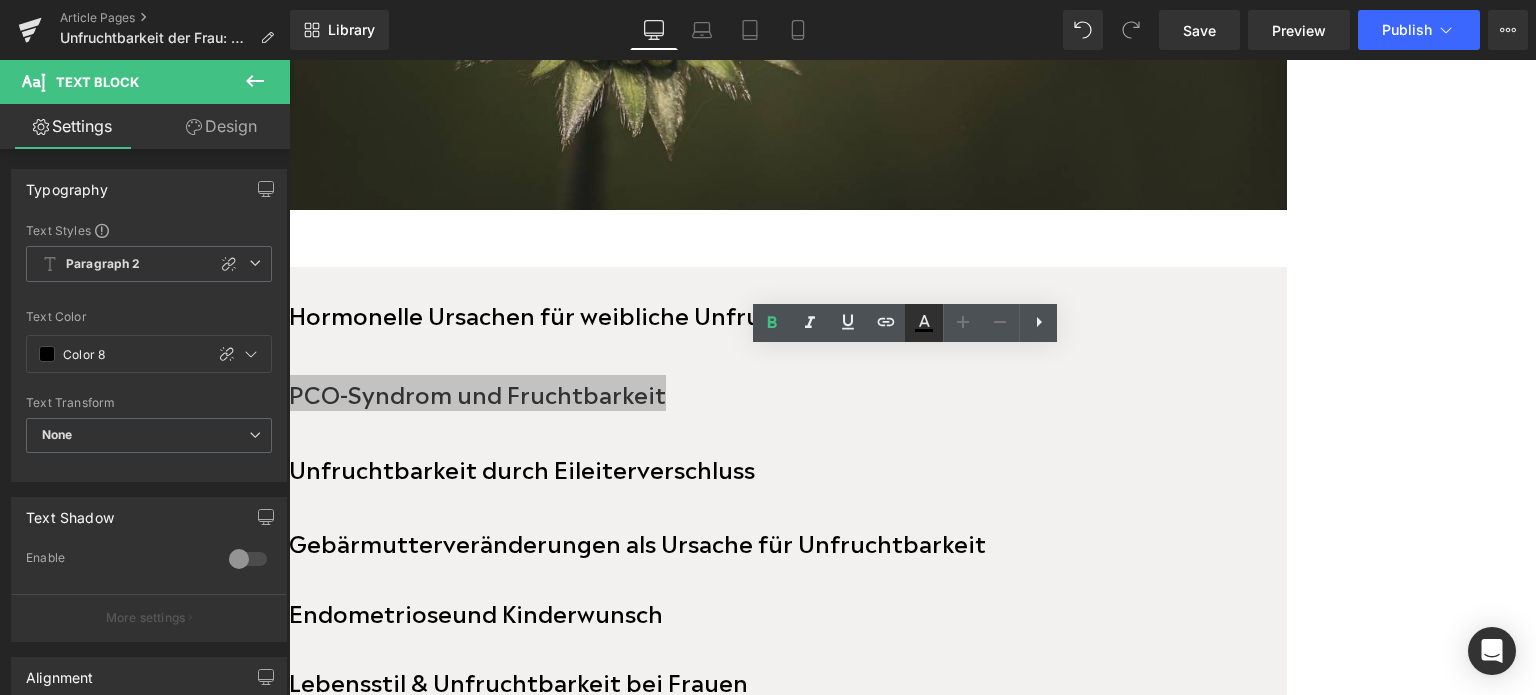 click at bounding box center (924, 323) 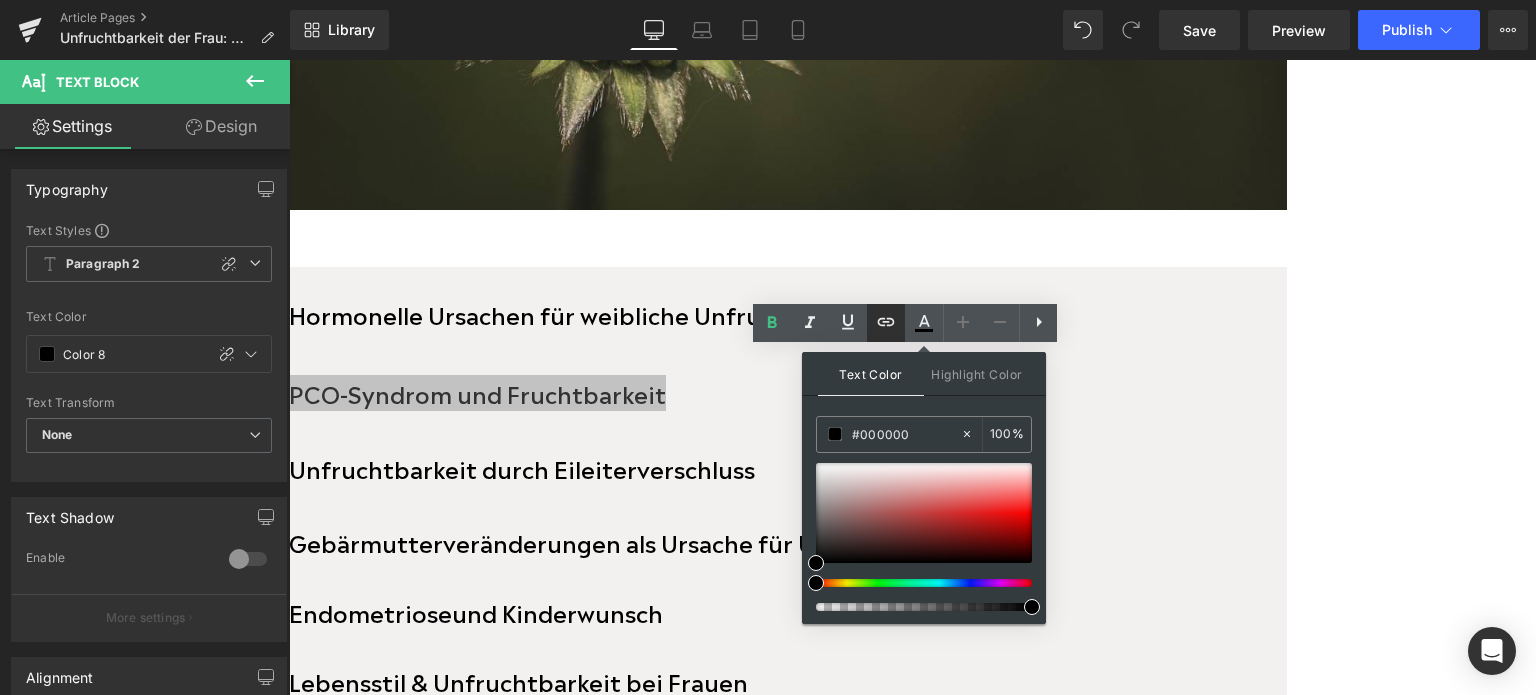 click 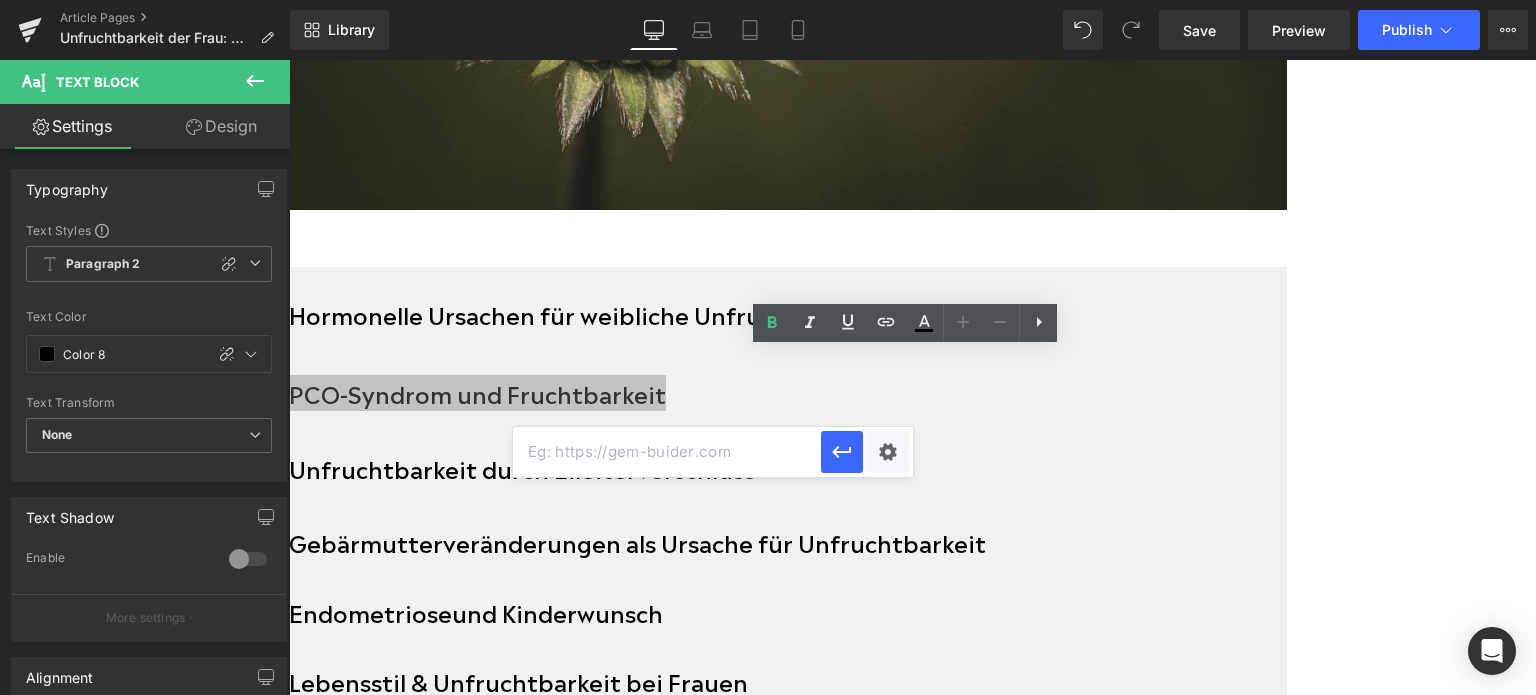 click at bounding box center [667, 452] 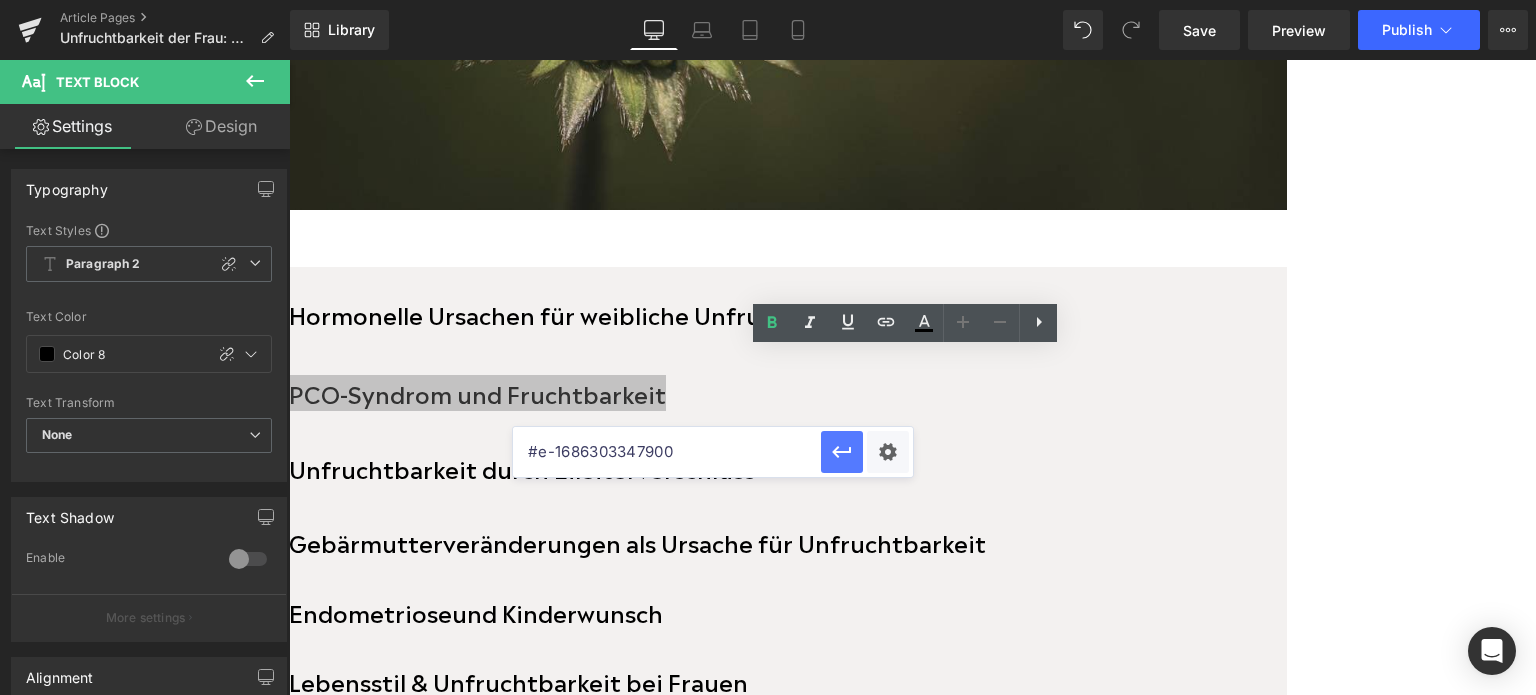 type on "#e-1686303347900" 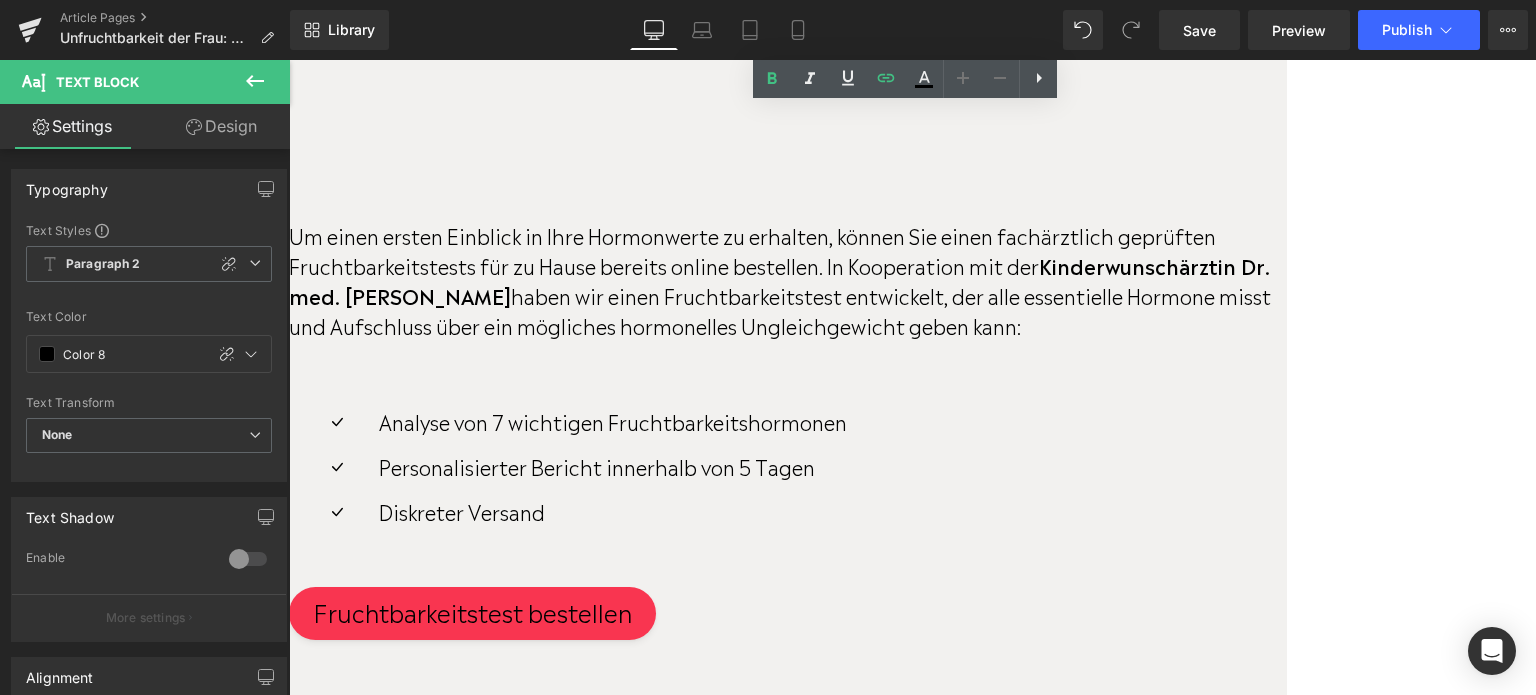 scroll, scrollTop: 4200, scrollLeft: 0, axis: vertical 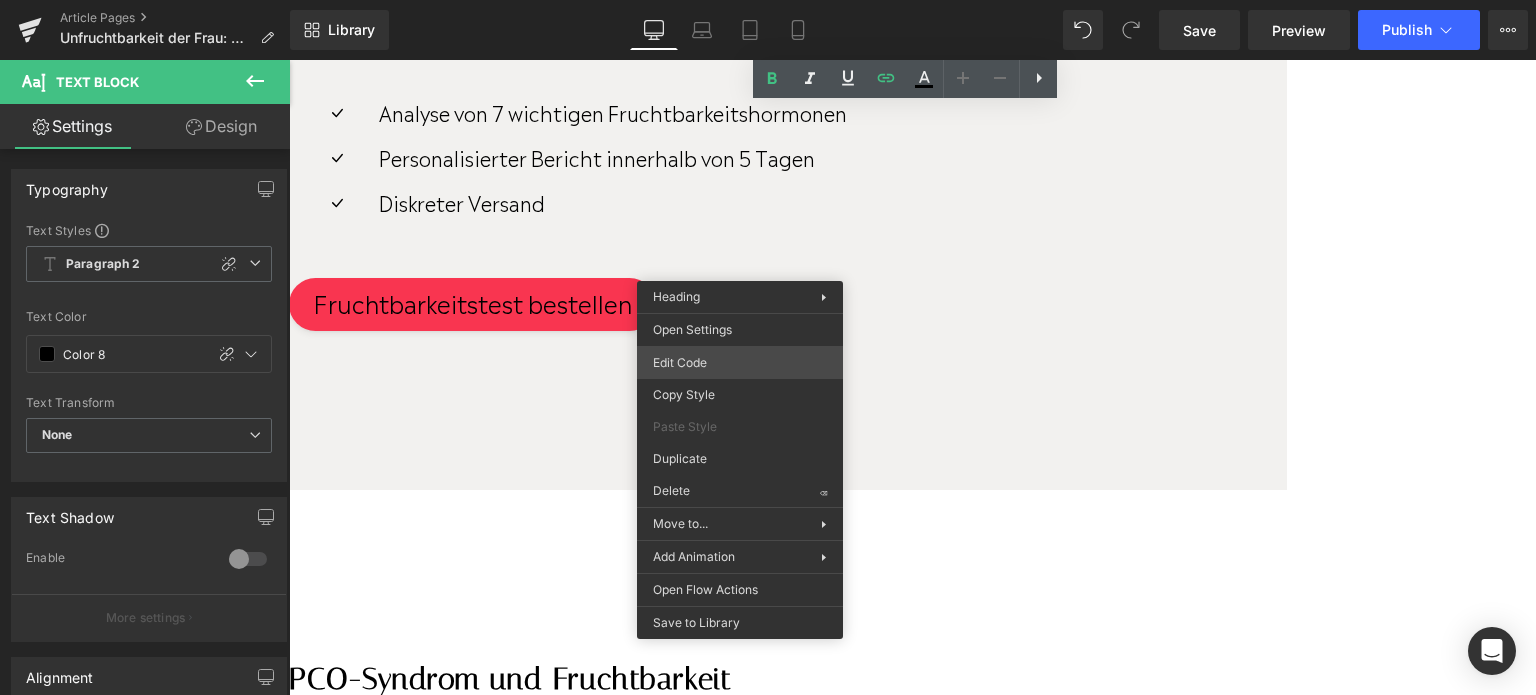 click on "You are previewing how the   will restyle your page. You can not edit Elements in Preset Preview Mode.  Article Pages Unfruchtbarkeit der Frau: Ursachen und Anzeichen Library Desktop Desktop Laptop Tablet Mobile Save Preview Publish Scheduled View Live Page View with current Template Save Template to Library Schedule Publish Publish Settings Shortcuts  Your page can’t be published   You've reached the maximum number of published pages on your plan  (305/999999).  You need to upgrade your plan or unpublish all your pages to get 1 publish slot.   Unpublish pages   Upgrade plan  Elements Global Style Base Row  rows, columns, layouts, div Heading  headings, titles, h1,h2,h3,h4,h5,h6 Text Block  texts, paragraphs, contents, blocks Image  images, photos, alts, uploads Icon  icons, symbols Button  button, call to action, cta Separator  separators, dividers, horizontal lines Liquid  liquid, custom code, html, javascript, css, reviews, apps, applications, embeded, iframe Banner Parallax  Hero Banner  Stack Tabs" at bounding box center (768, 0) 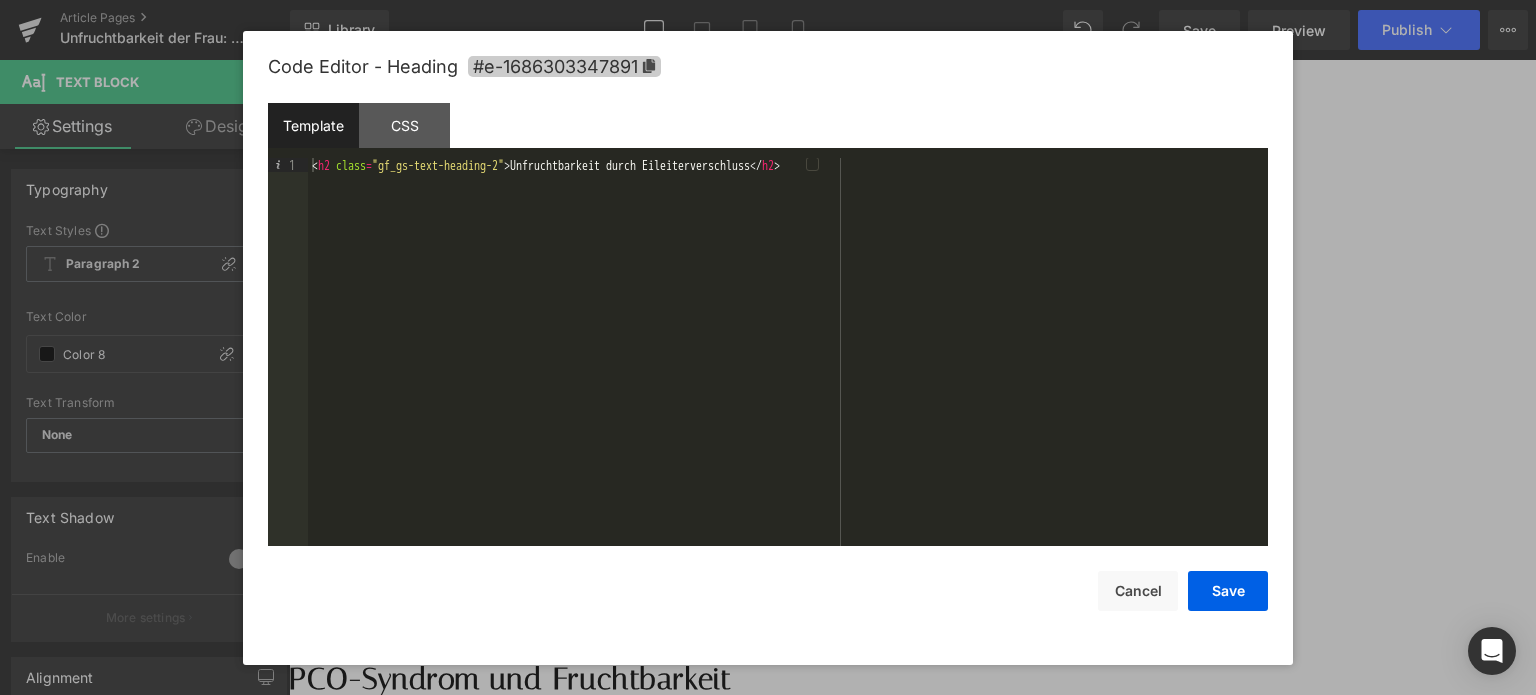 click 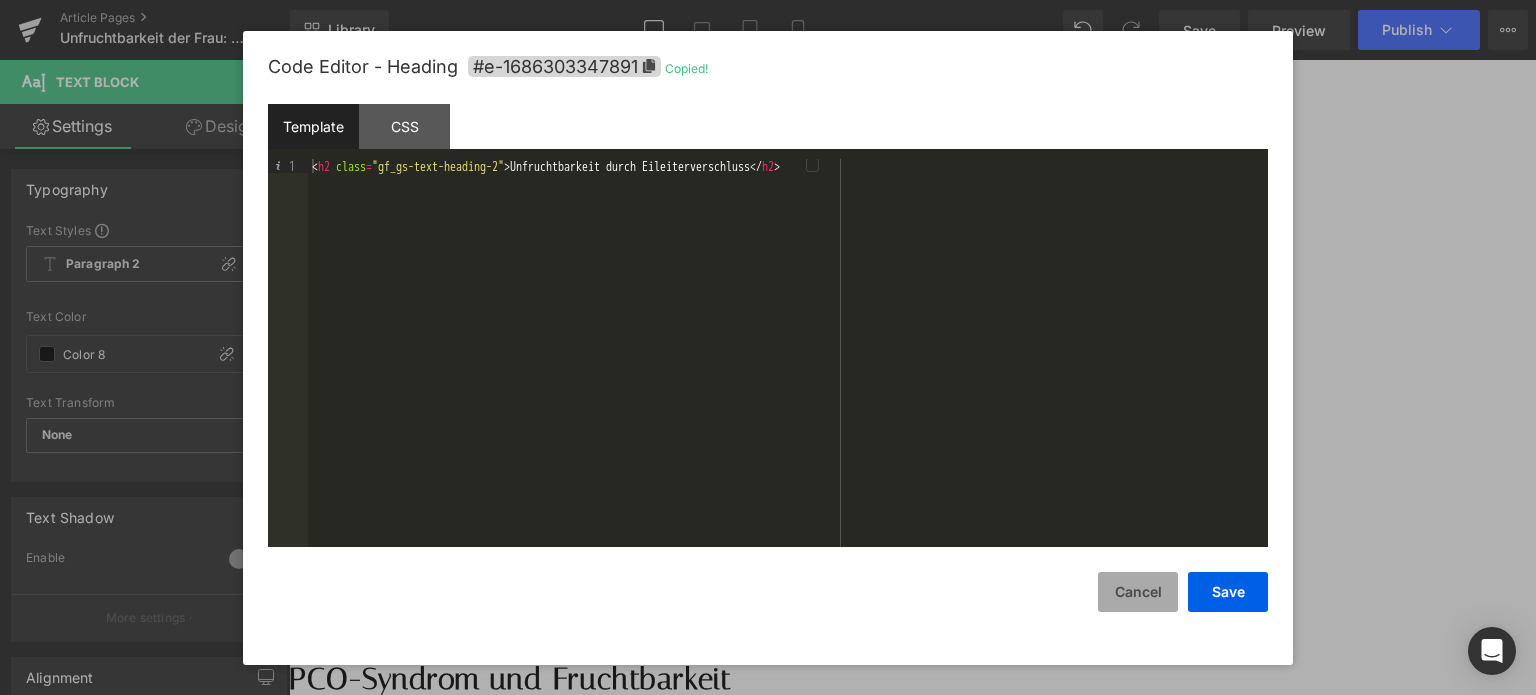 click on "Cancel" at bounding box center [1138, 592] 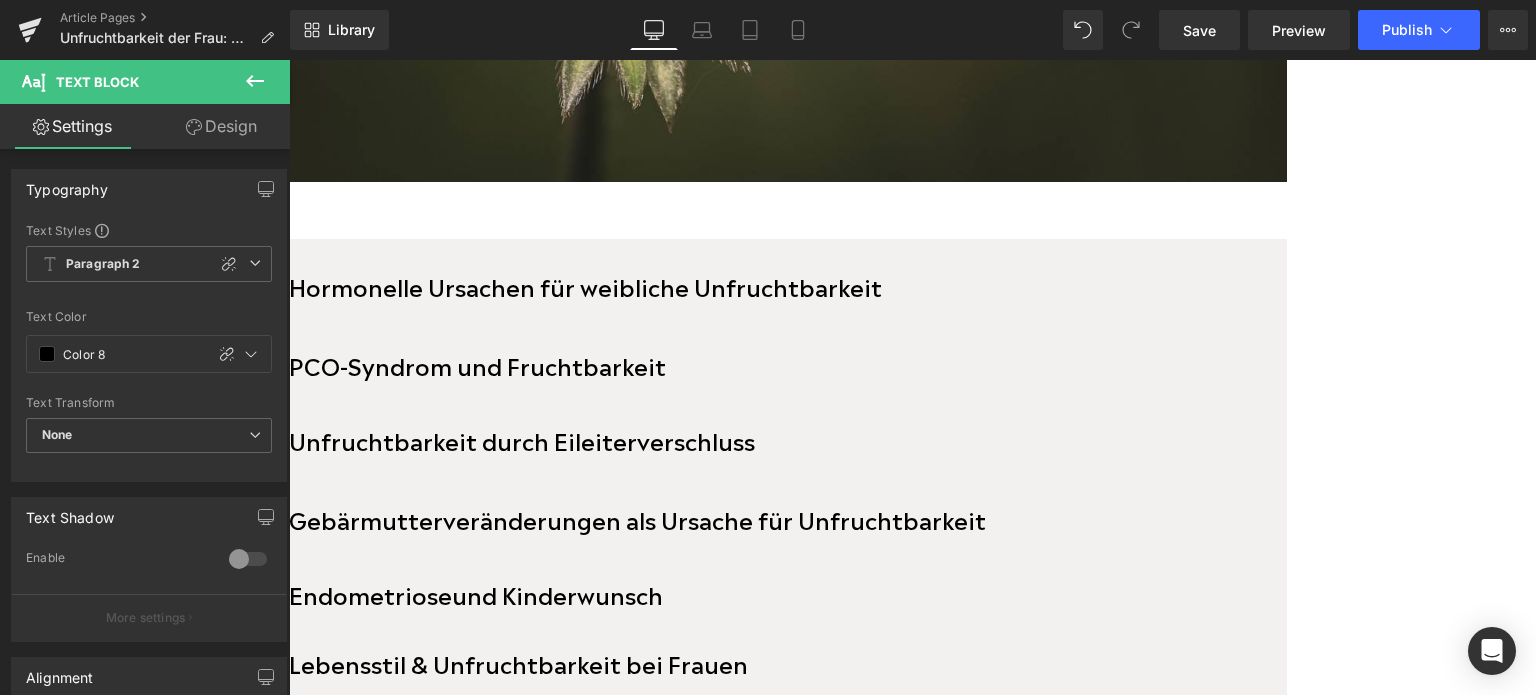 scroll, scrollTop: 1000, scrollLeft: 0, axis: vertical 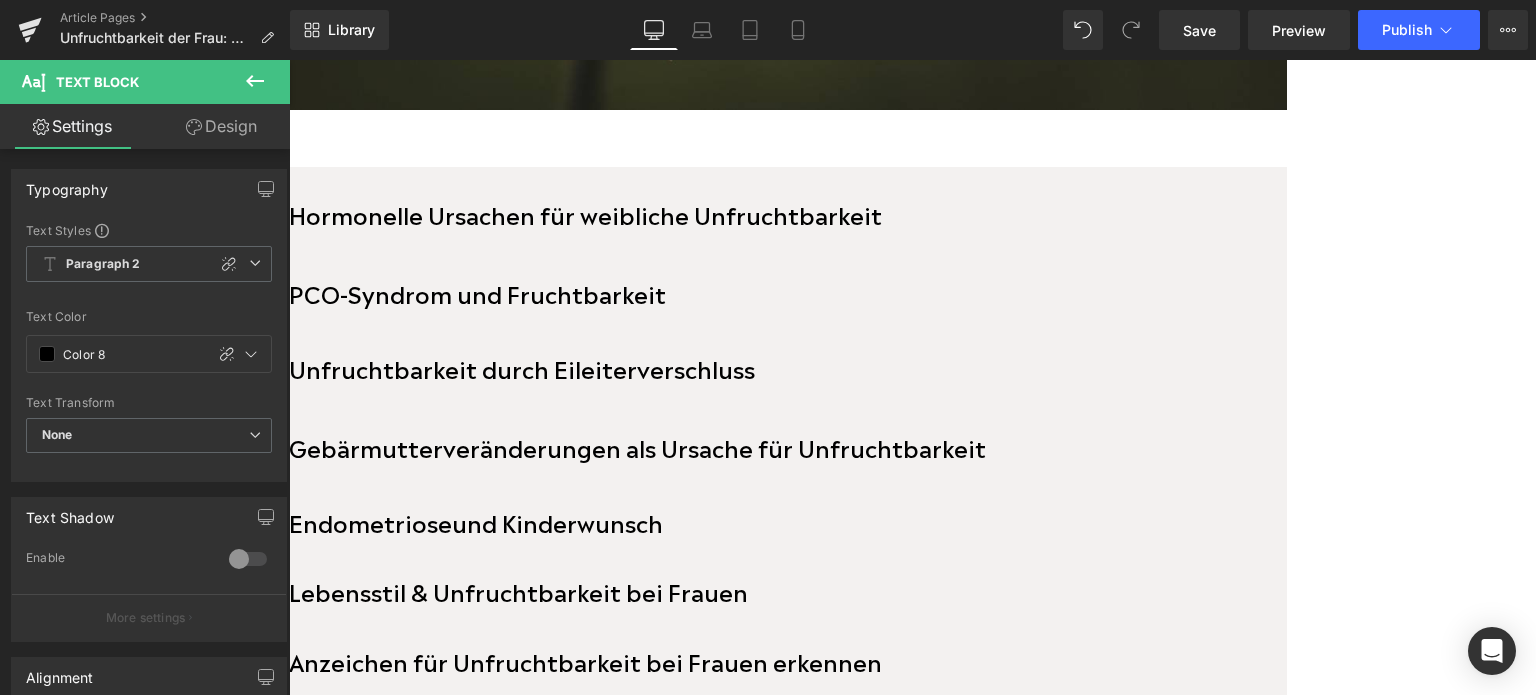 drag, startPoint x: 883, startPoint y: 372, endPoint x: 427, endPoint y: 376, distance: 456.01755 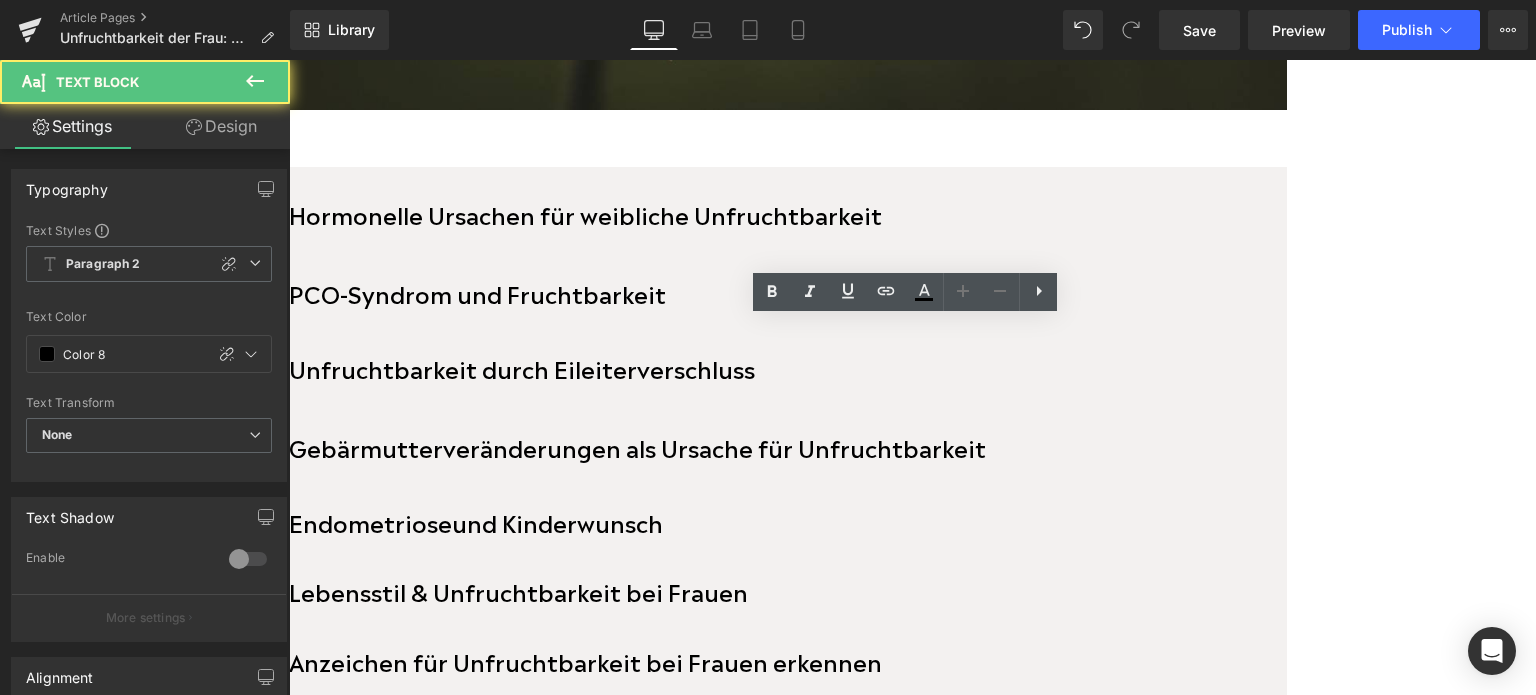 type 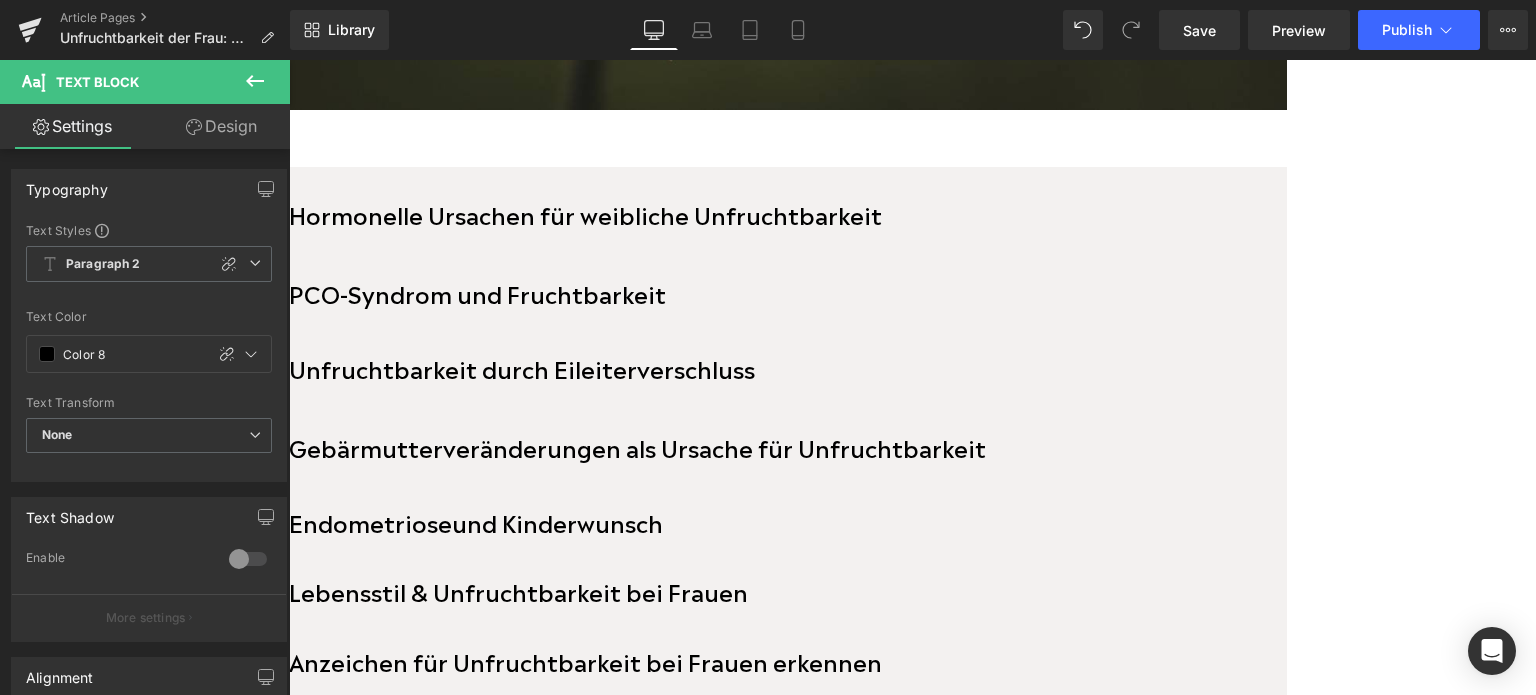 click at bounding box center (788, 467) 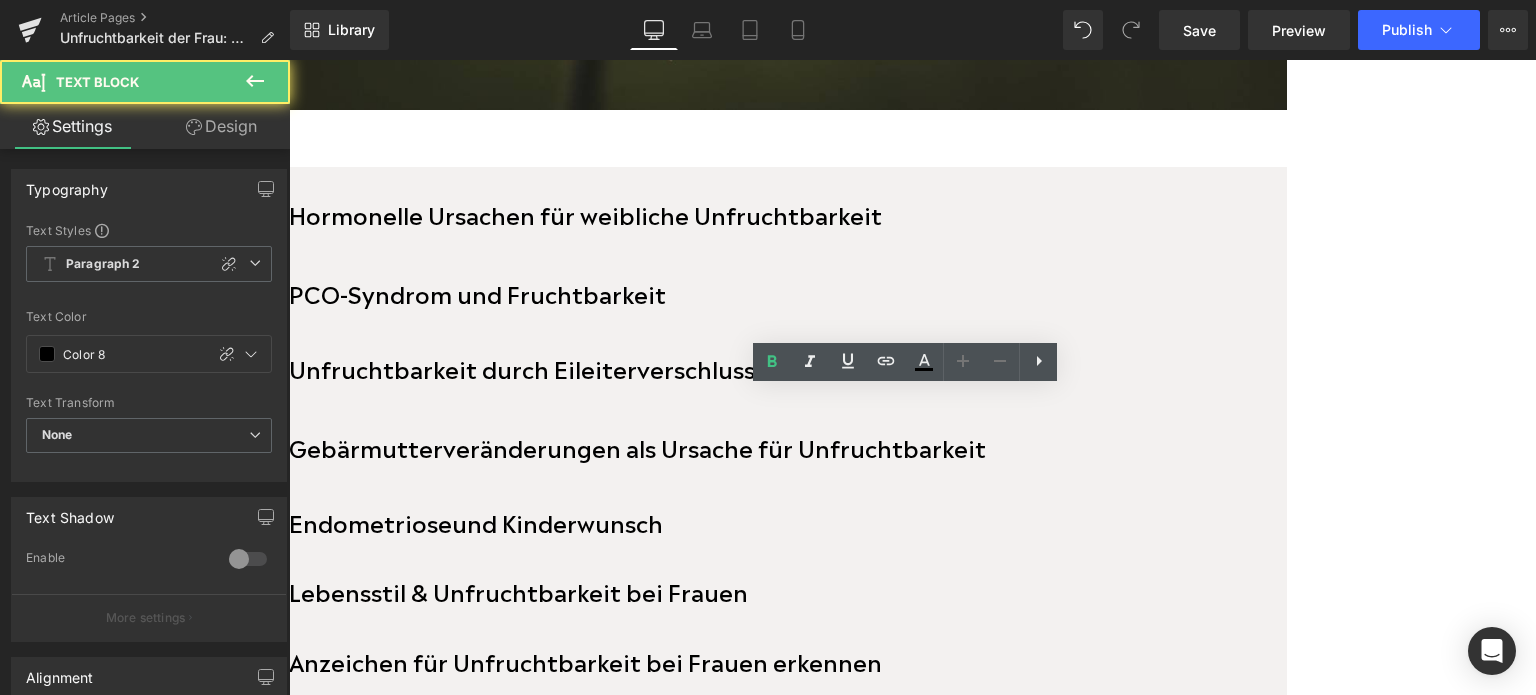 click on "t durch Eileiterverschluss" at bounding box center (610, 367) 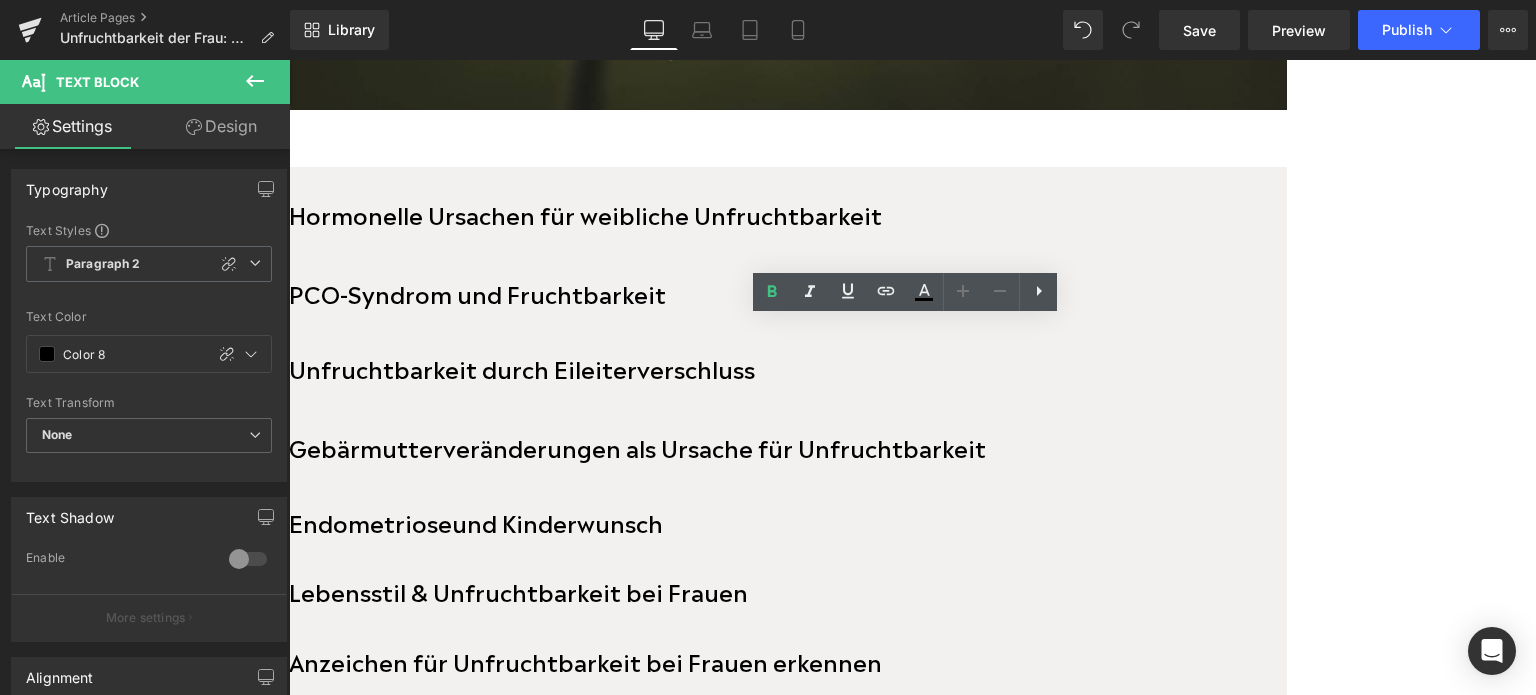 click on "Unfruchtbarkei t durch Eileiterverschluss" at bounding box center [788, 368] 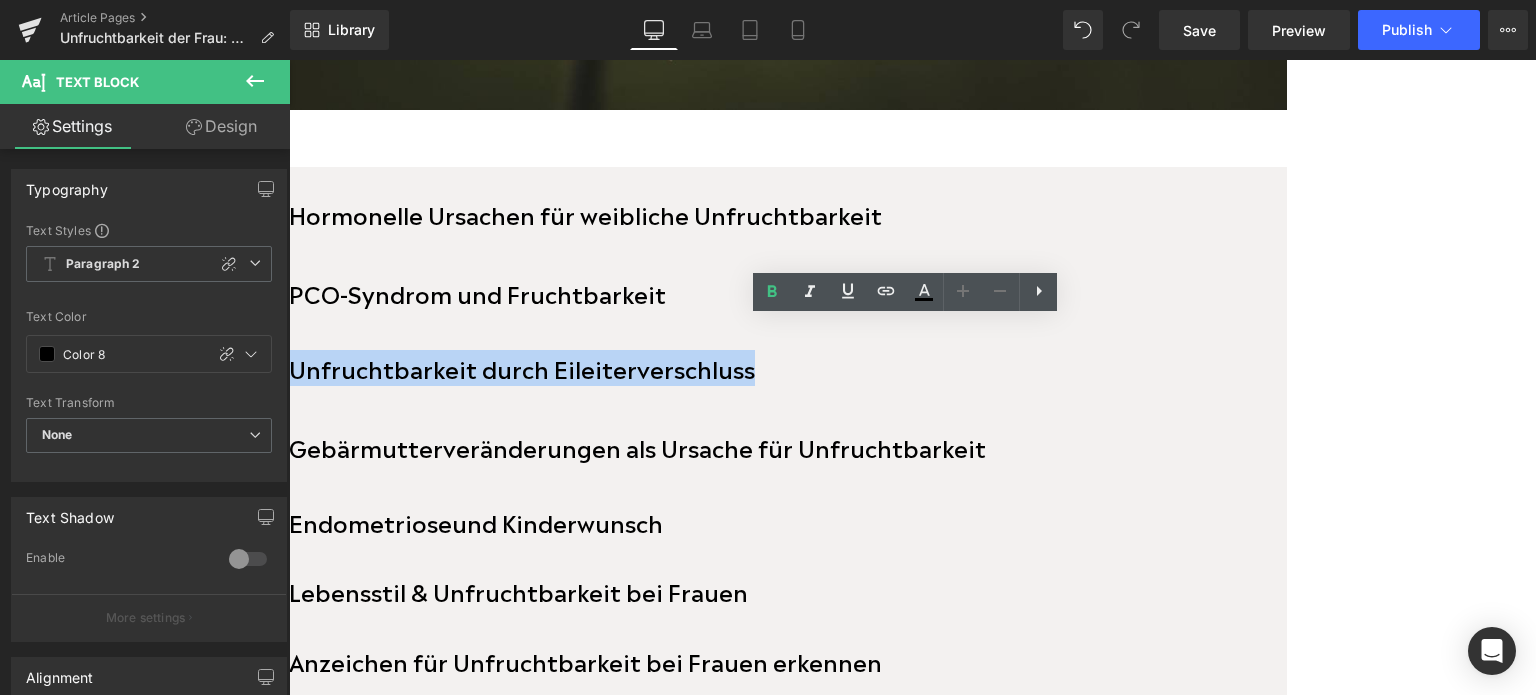 drag, startPoint x: 918, startPoint y: 382, endPoint x: 429, endPoint y: 373, distance: 489.08282 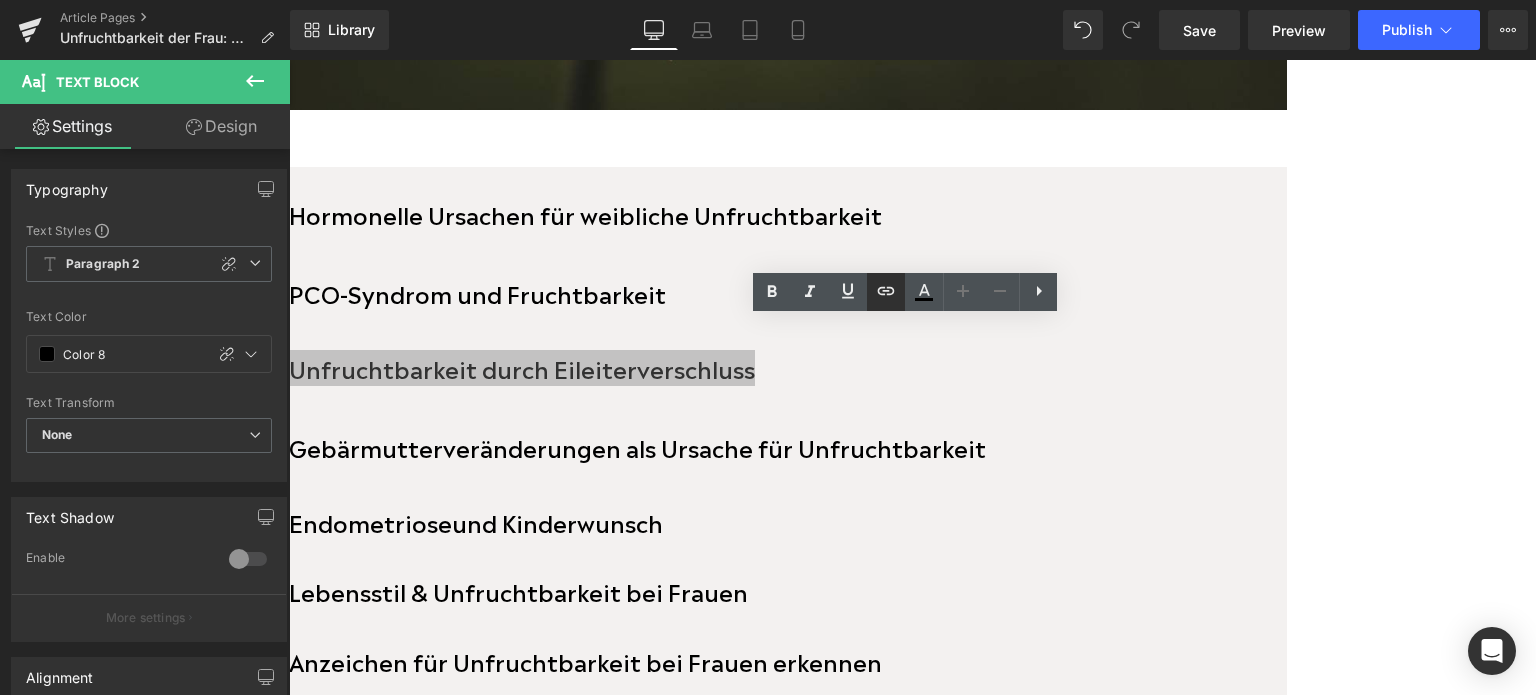 click 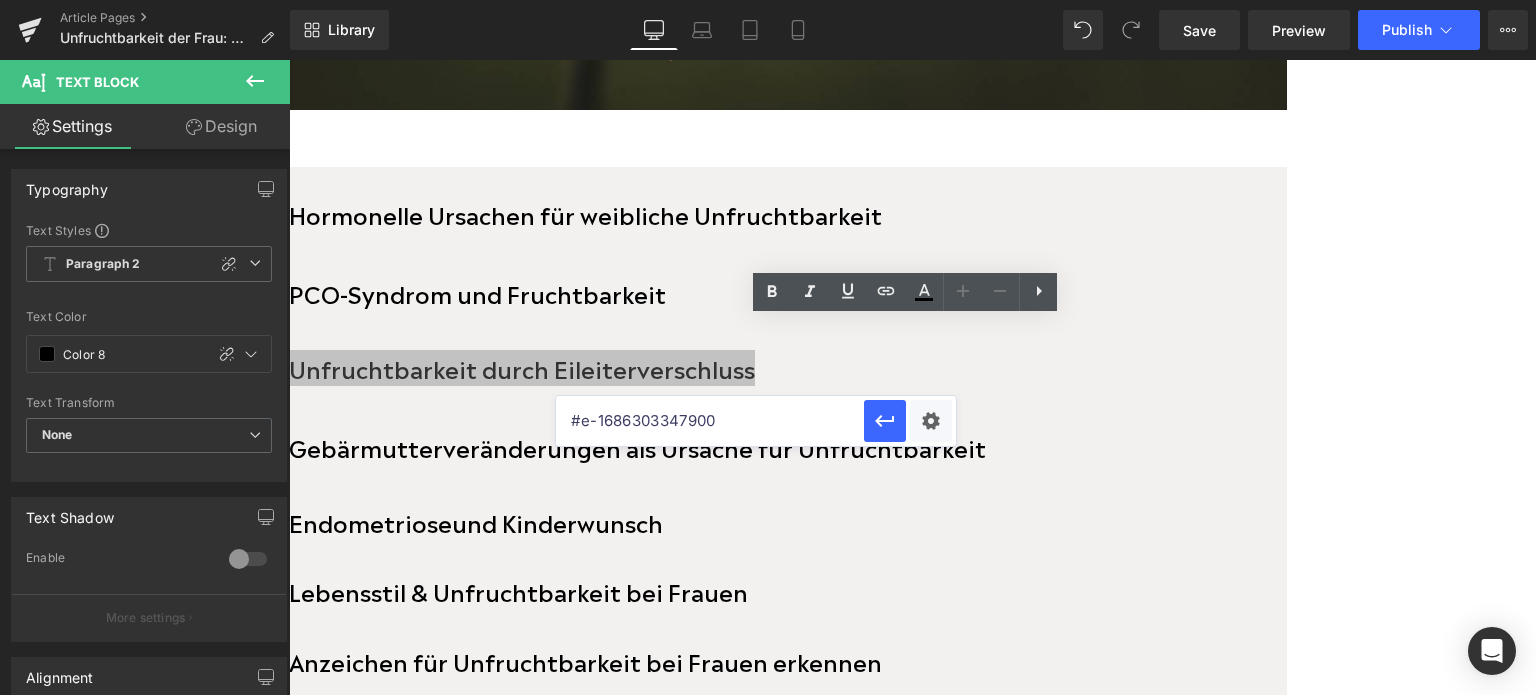 click on "#e-1686303347900" at bounding box center (710, 421) 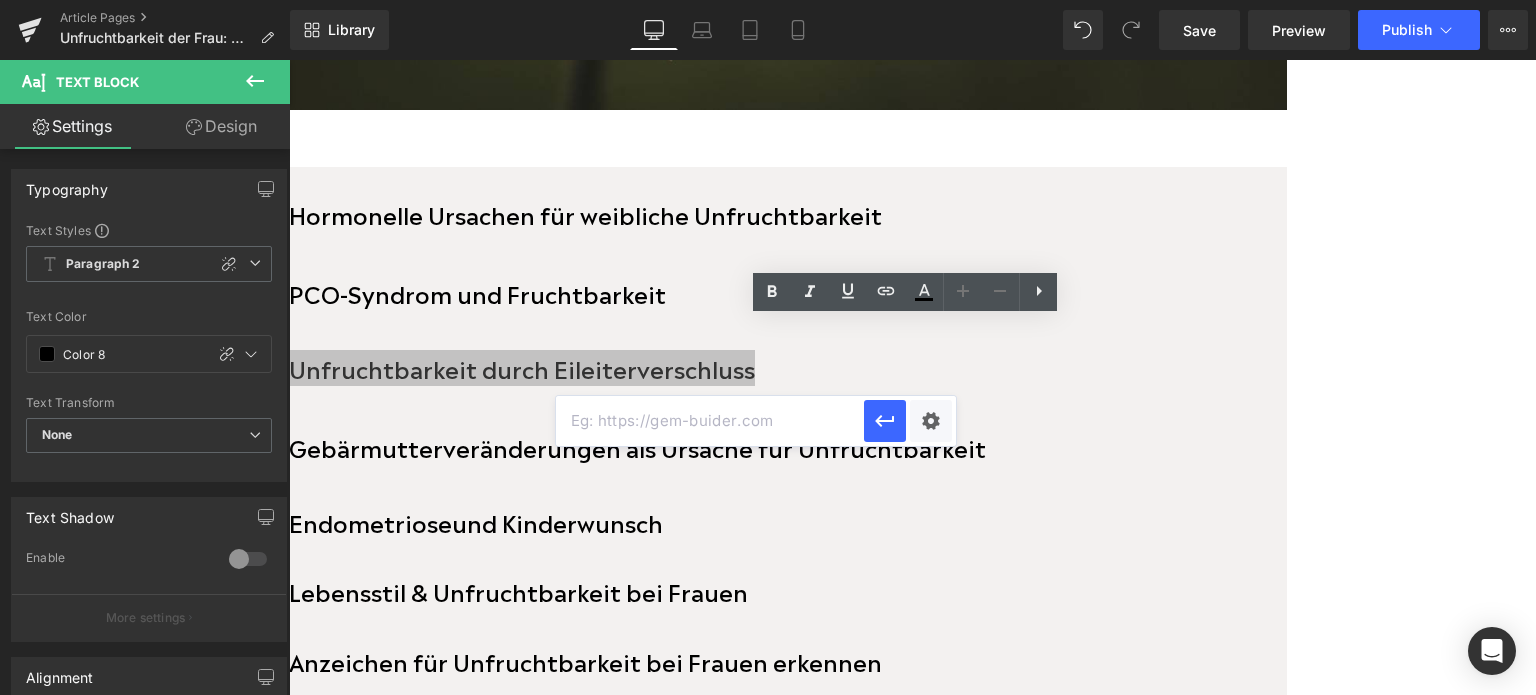 paste on "#e-1686303347891" 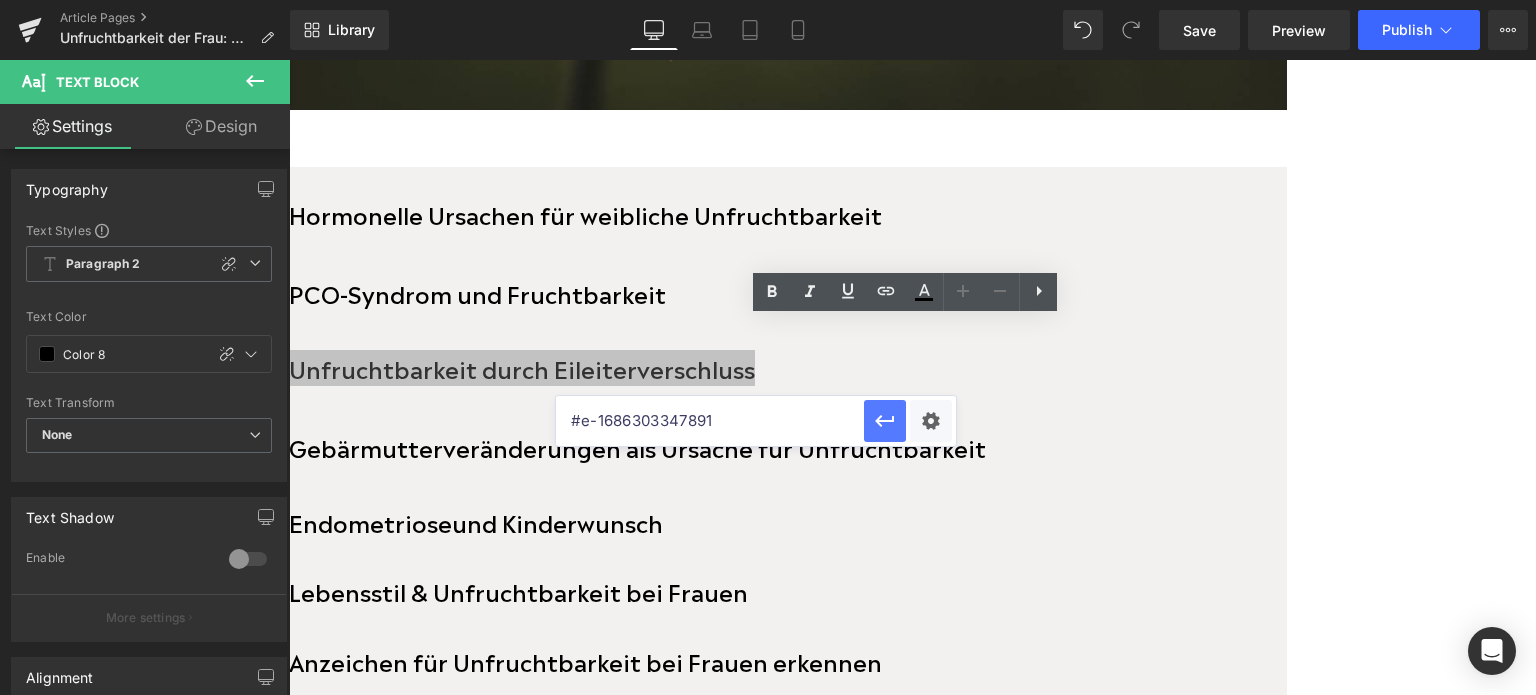 type on "#e-1686303347891" 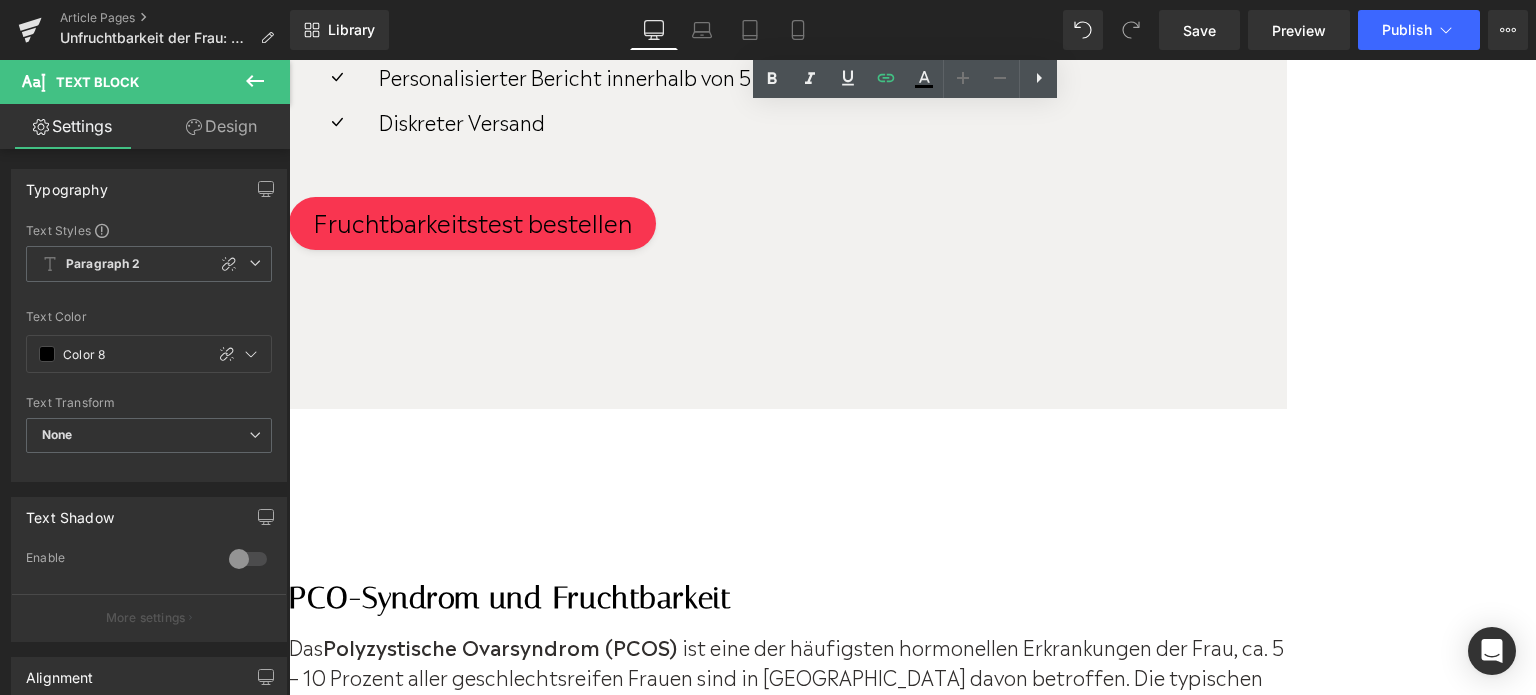 scroll, scrollTop: 4500, scrollLeft: 0, axis: vertical 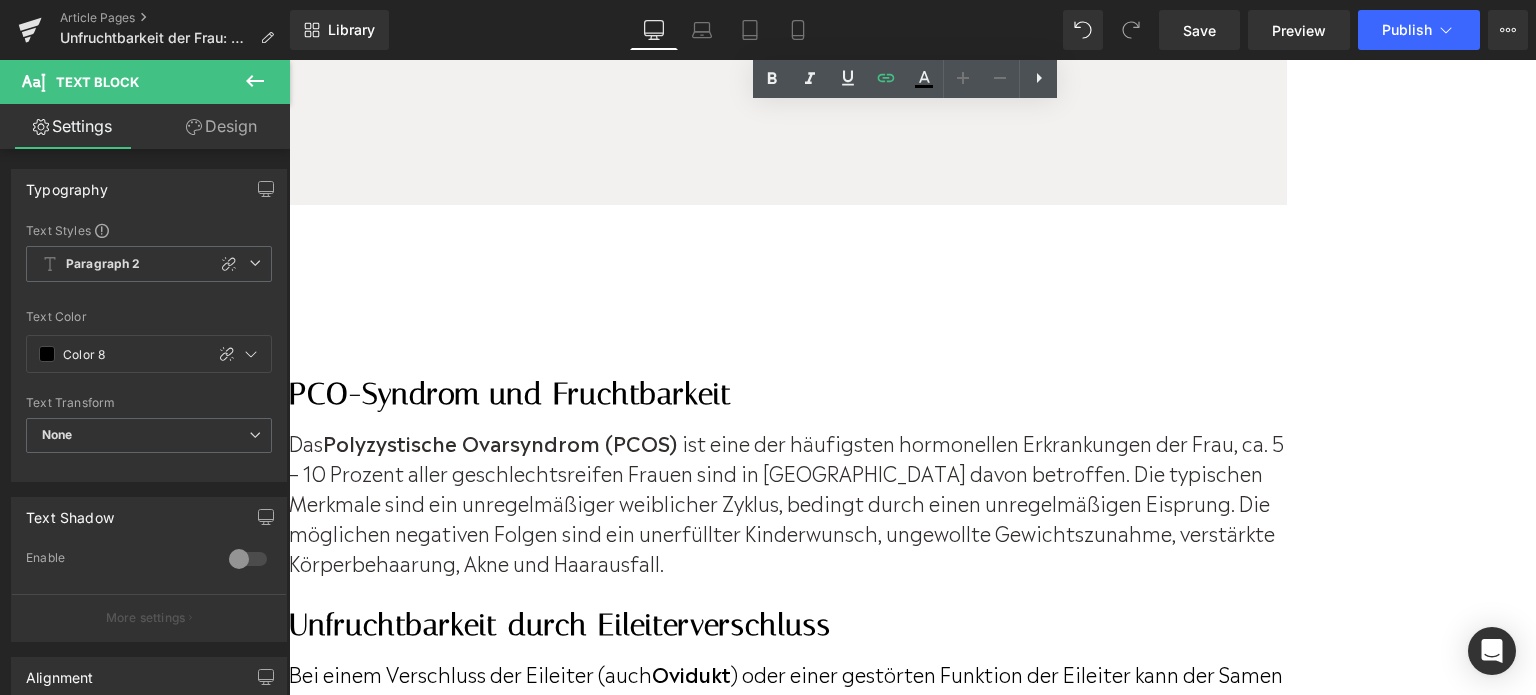click on "Veränderungen in der Gebärmutter als Ursache für Unfruchtbarkeit" at bounding box center (788, 976) 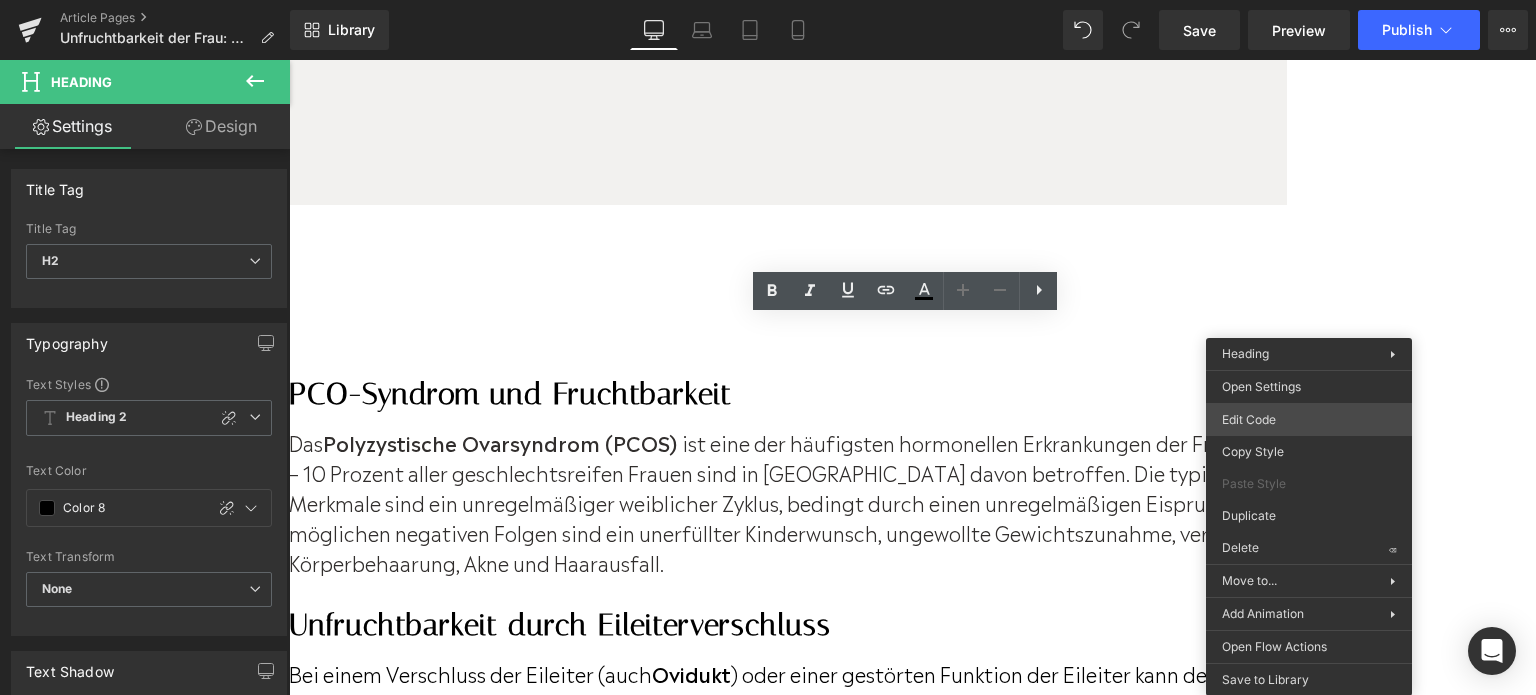 click on "You are previewing how the   will restyle your page. You can not edit Elements in Preset Preview Mode.  Article Pages Unfruchtbarkeit der Frau: Ursachen und Anzeichen Library Desktop Desktop Laptop Tablet Mobile Save Preview Publish Scheduled View Live Page View with current Template Save Template to Library Schedule Publish Publish Settings Shortcuts  Your page can’t be published   You've reached the maximum number of published pages on your plan  (305/999999).  You need to upgrade your plan or unpublish all your pages to get 1 publish slot.   Unpublish pages   Upgrade plan  Elements Global Style Base Row  rows, columns, layouts, div Heading  headings, titles, h1,h2,h3,h4,h5,h6 Text Block  texts, paragraphs, contents, blocks Image  images, photos, alts, uploads Icon  icons, symbols Button  button, call to action, cta Separator  separators, dividers, horizontal lines Liquid  liquid, custom code, html, javascript, css, reviews, apps, applications, embeded, iframe Banner Parallax  Hero Banner" at bounding box center [768, 347] 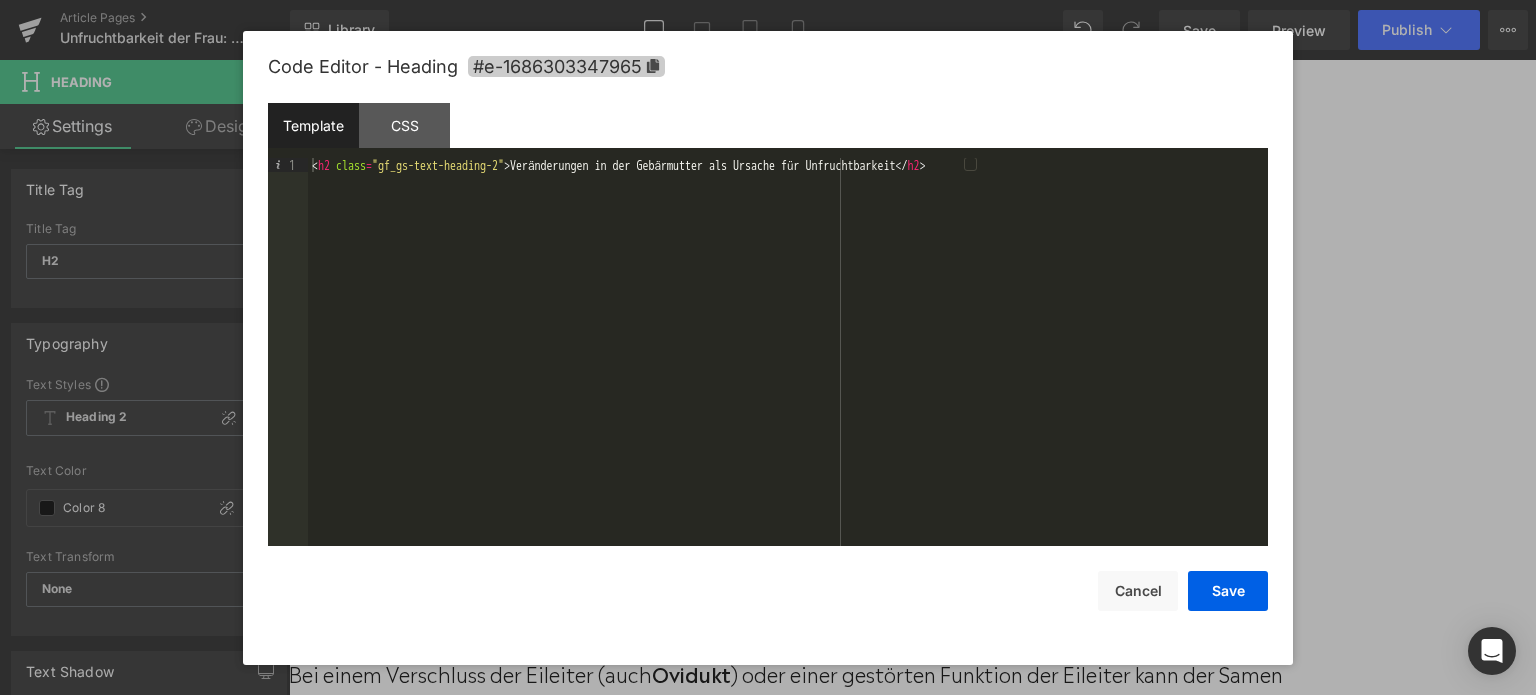 click on "#e-1686303347965" at bounding box center [566, 66] 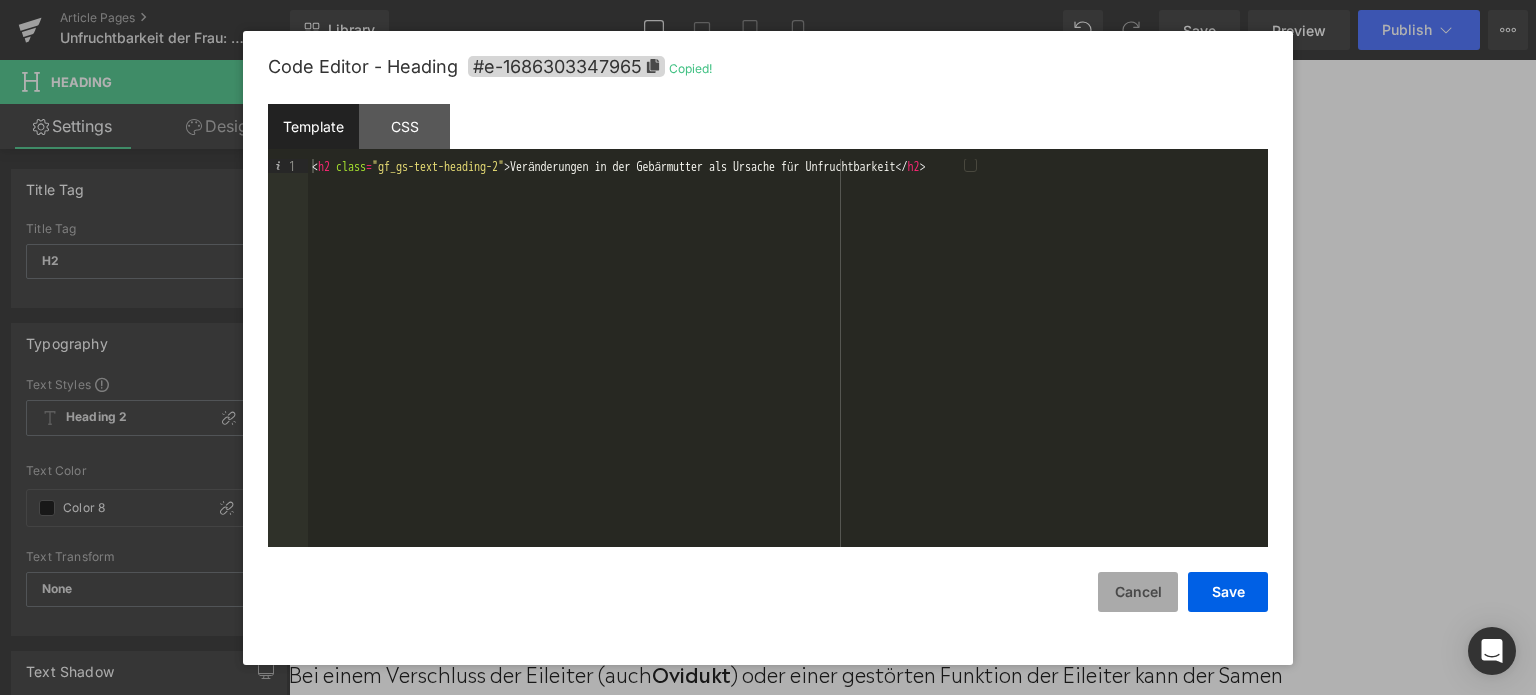 click on "Cancel" at bounding box center (1138, 592) 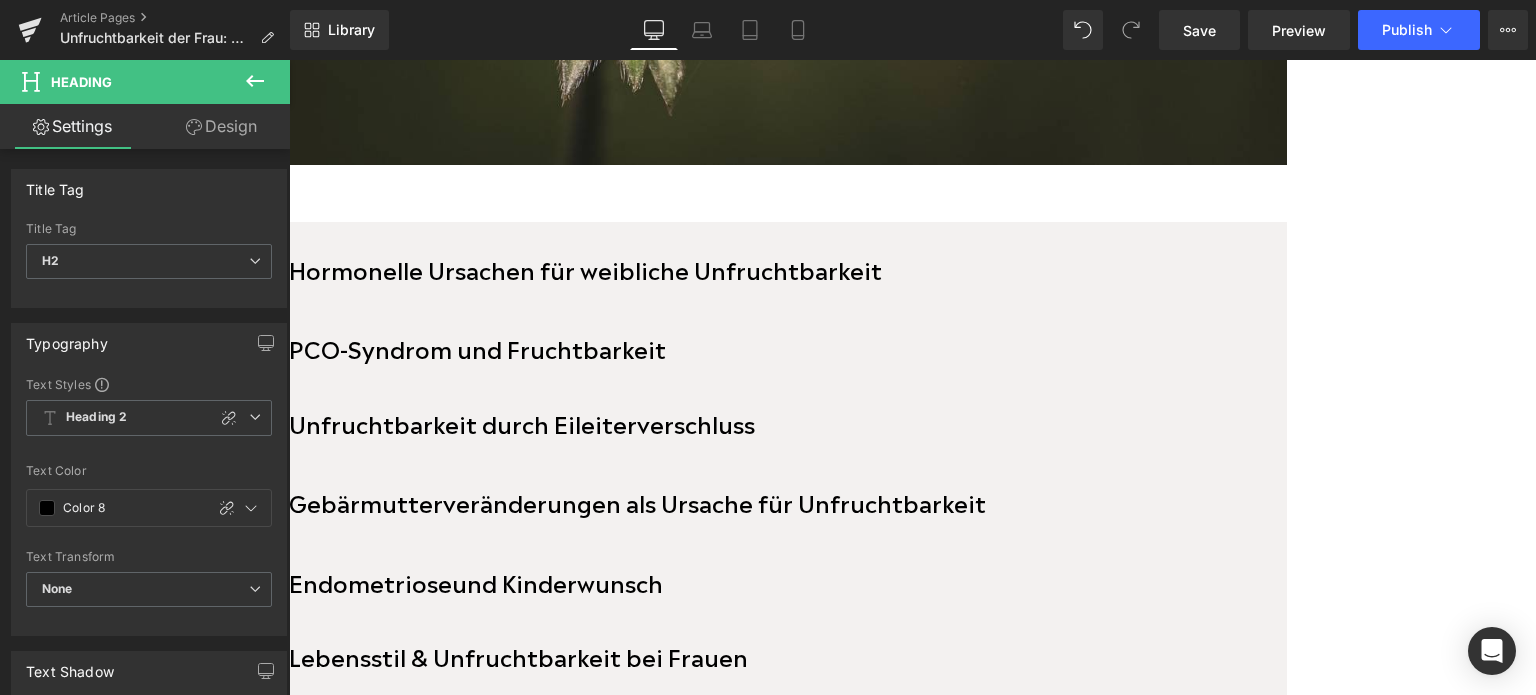 scroll, scrollTop: 1000, scrollLeft: 0, axis: vertical 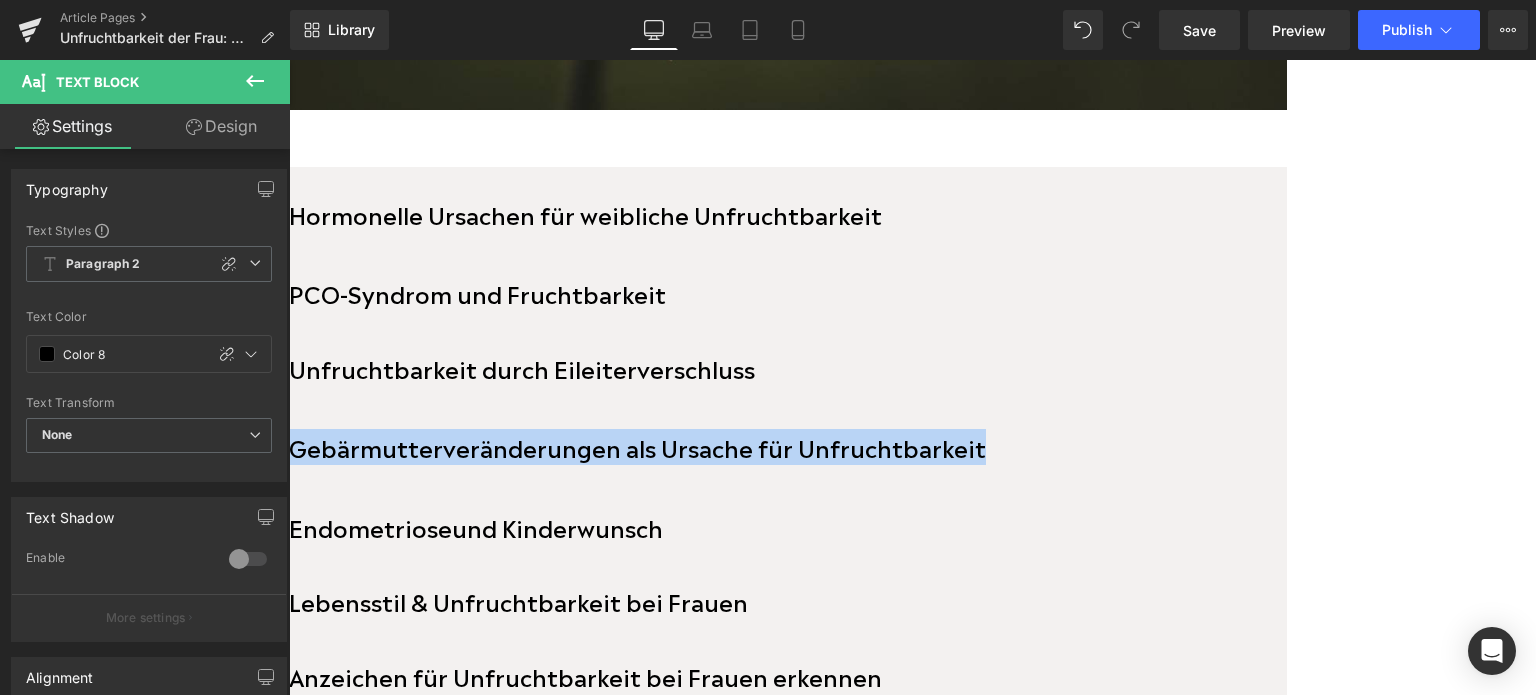 drag, startPoint x: 1115, startPoint y: 439, endPoint x: 432, endPoint y: 435, distance: 683.0117 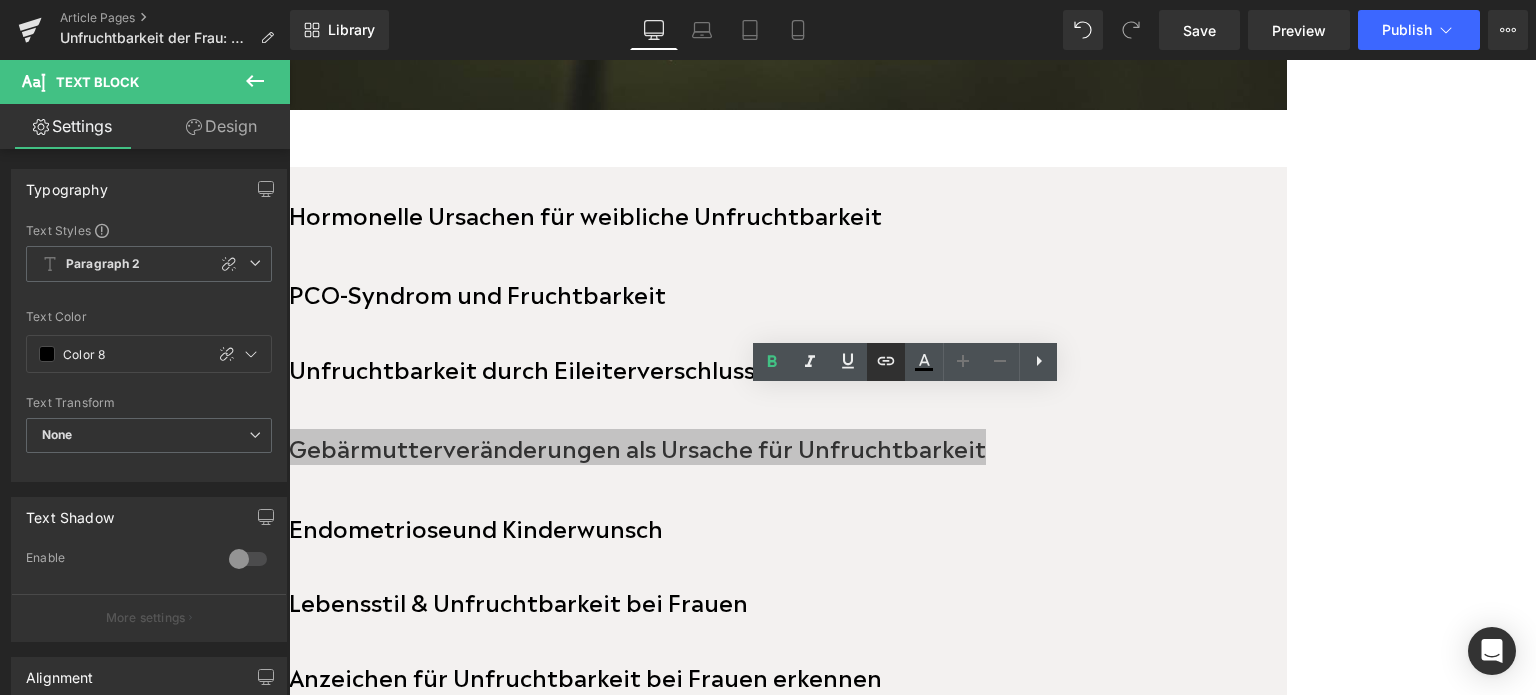 click 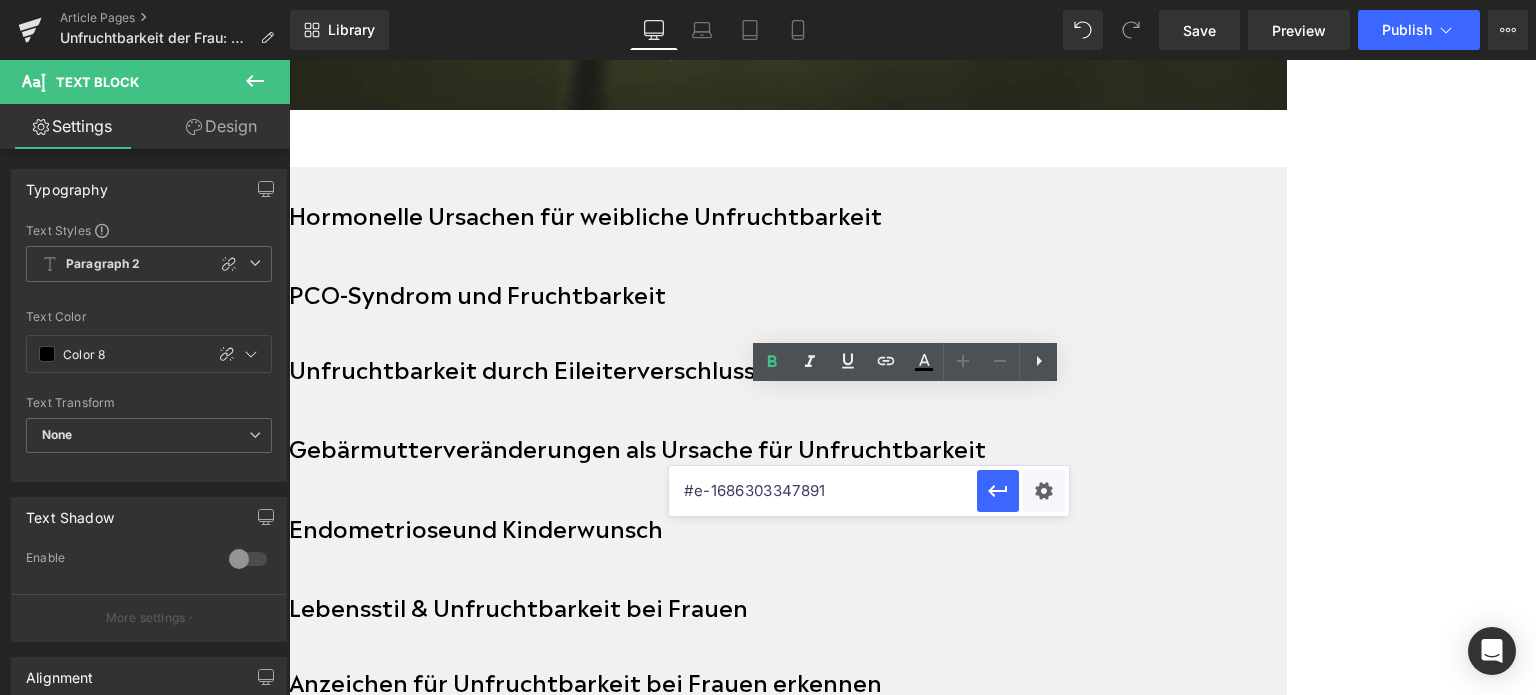 click on "#e-1686303347891" at bounding box center [823, 491] 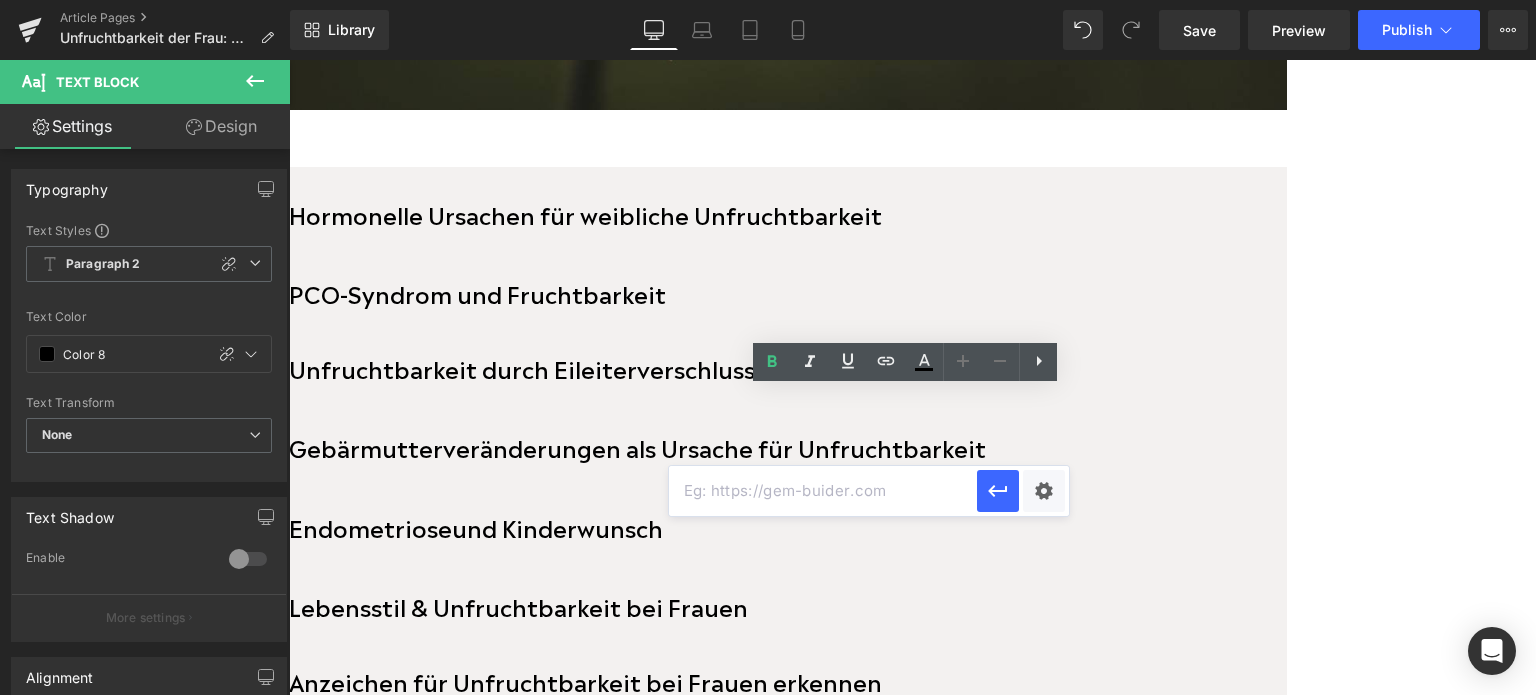 paste on "#e-1686303347965" 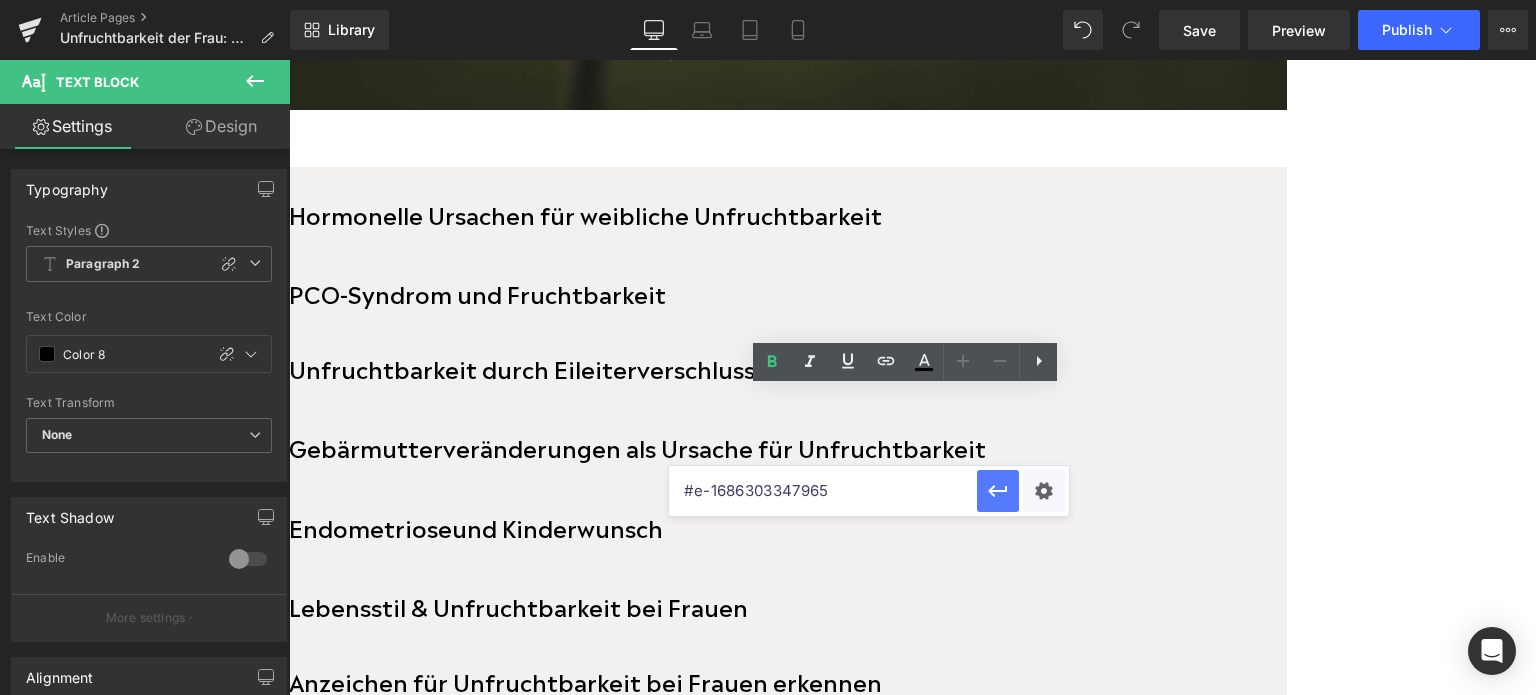 type on "#e-1686303347965" 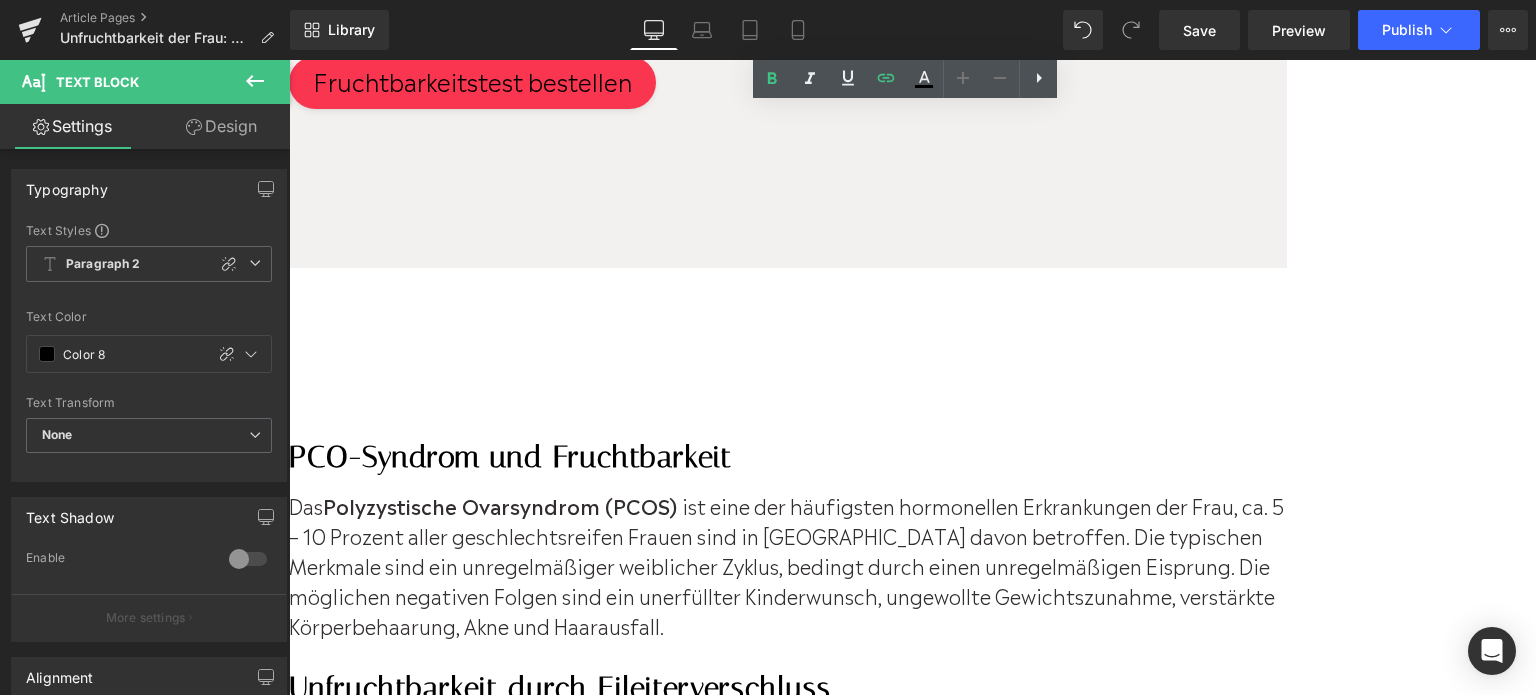 scroll, scrollTop: 4700, scrollLeft: 0, axis: vertical 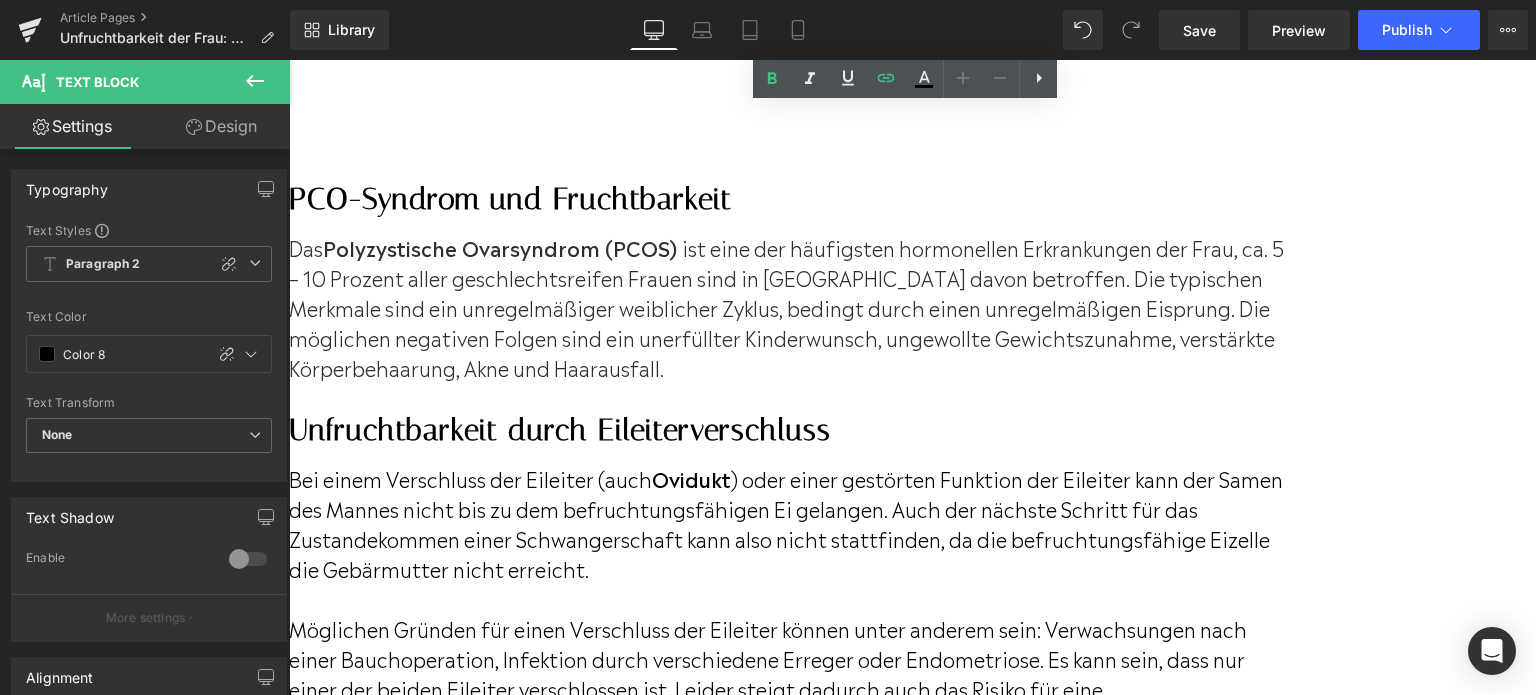 click on "Endometriose und Kinderwunsch Heading" at bounding box center [788, 1162] 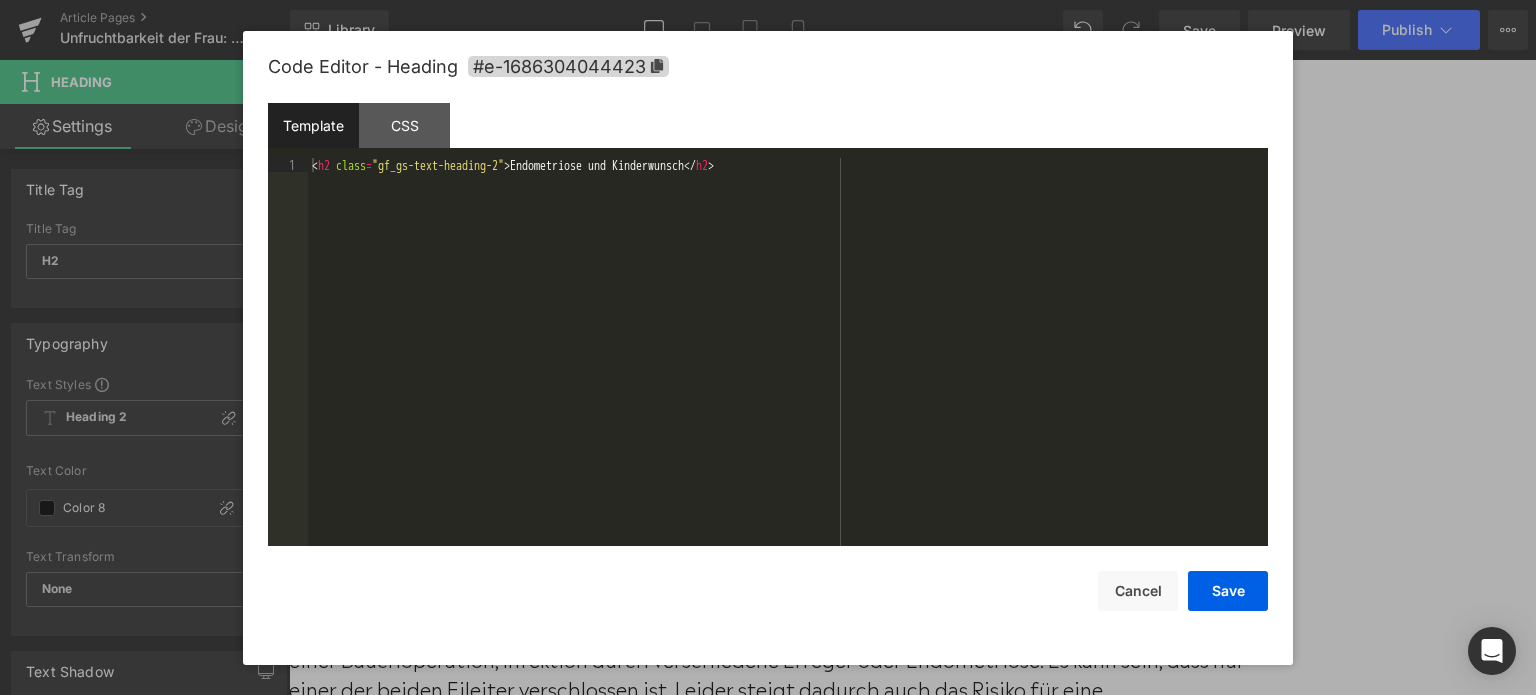 click on "You are previewing how the   will restyle your page. You can not edit Elements in Preset Preview Mode.  Article Pages Unfruchtbarkeit der Frau: Ursachen und Anzeichen Library Desktop Desktop Laptop Tablet Mobile Save Preview Publish Scheduled View Live Page View with current Template Save Template to Library Schedule Publish Publish Settings Shortcuts  Your page can’t be published   You've reached the maximum number of published pages on your plan  (305/999999).  You need to upgrade your plan or unpublish all your pages to get 1 publish slot.   Unpublish pages   Upgrade plan  Elements Global Style Base Row  rows, columns, layouts, div Heading  headings, titles, h1,h2,h3,h4,h5,h6 Text Block  texts, paragraphs, contents, blocks Image  images, photos, alts, uploads Icon  icons, symbols Button  button, call to action, cta Separator  separators, dividers, horizontal lines Liquid  liquid, custom code, html, javascript, css, reviews, apps, applications, embeded, iframe Banner Parallax  Hero Banner  Stack Tabs" at bounding box center [768, 0] 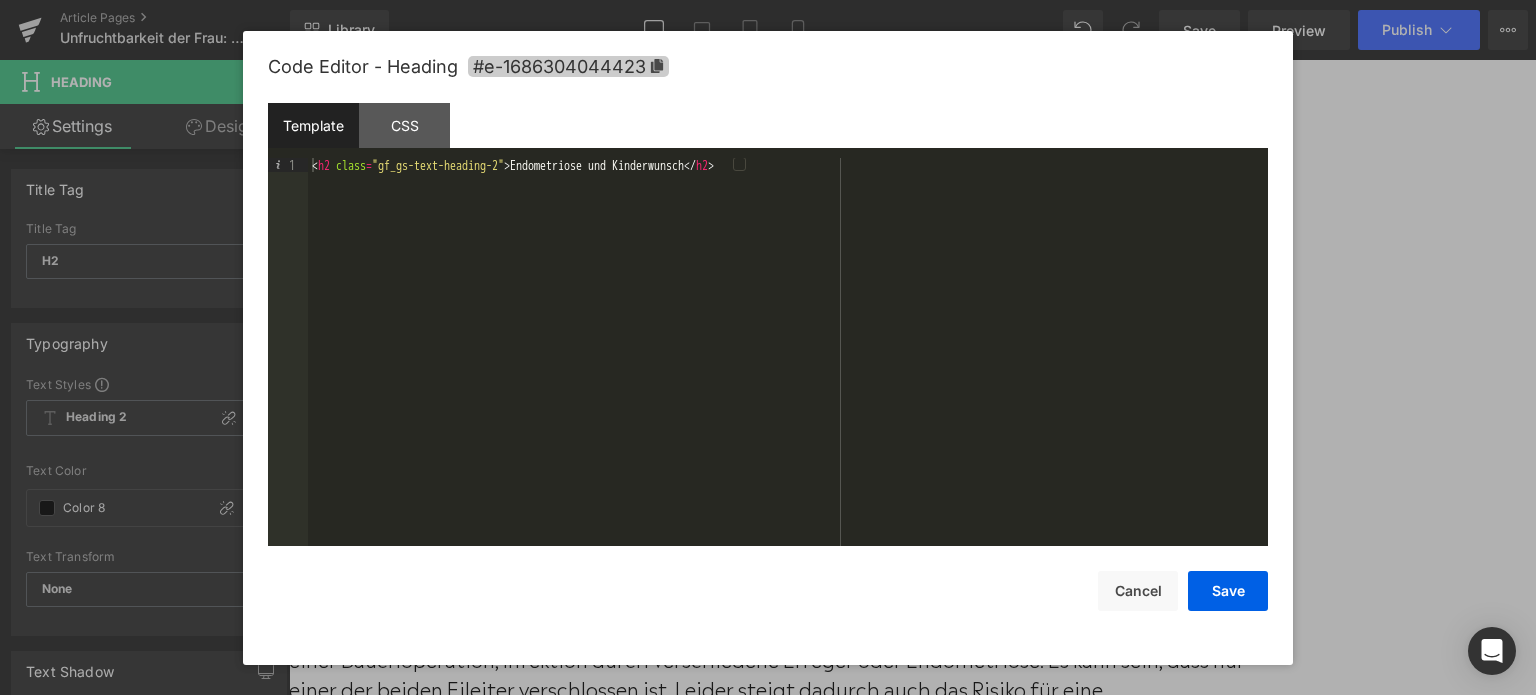 click 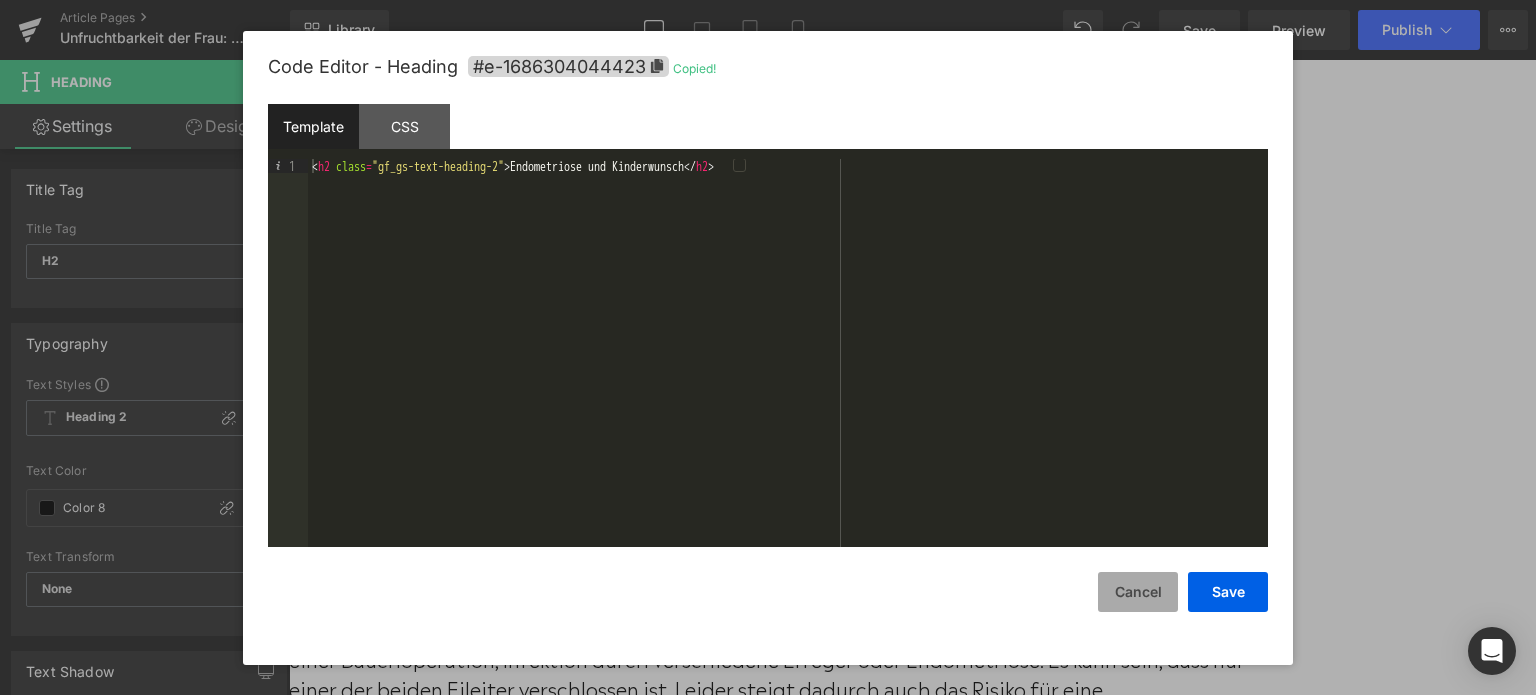 click on "Cancel" at bounding box center [1138, 592] 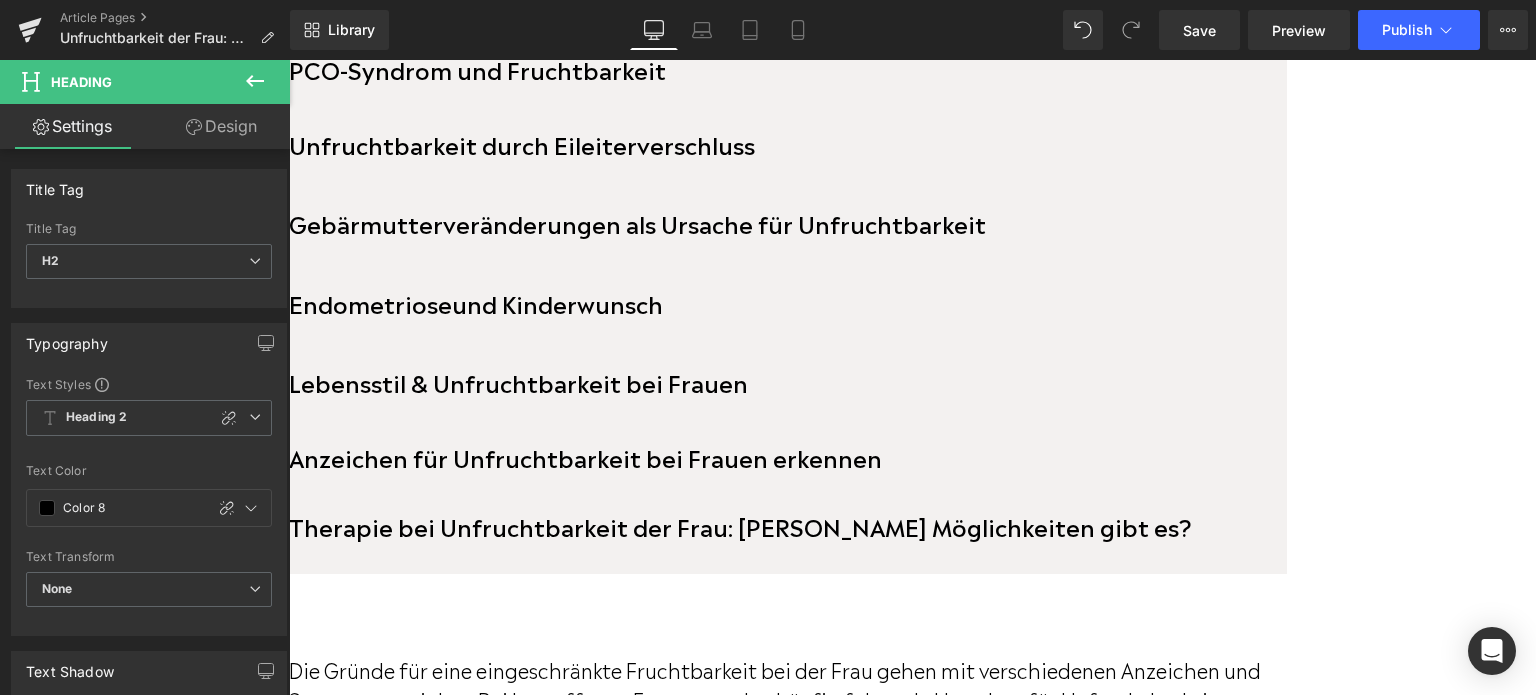 scroll, scrollTop: 1100, scrollLeft: 0, axis: vertical 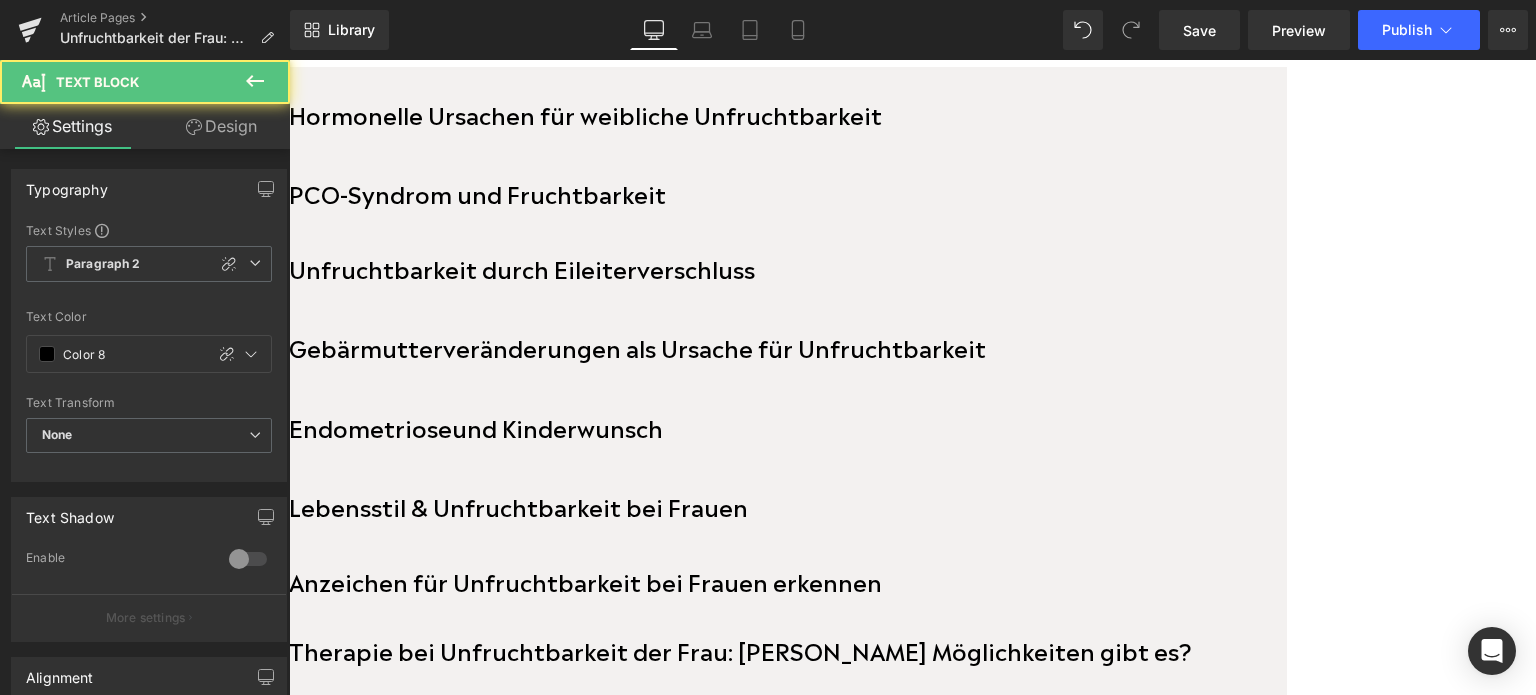 drag, startPoint x: 798, startPoint y: 404, endPoint x: 437, endPoint y: 408, distance: 361.02216 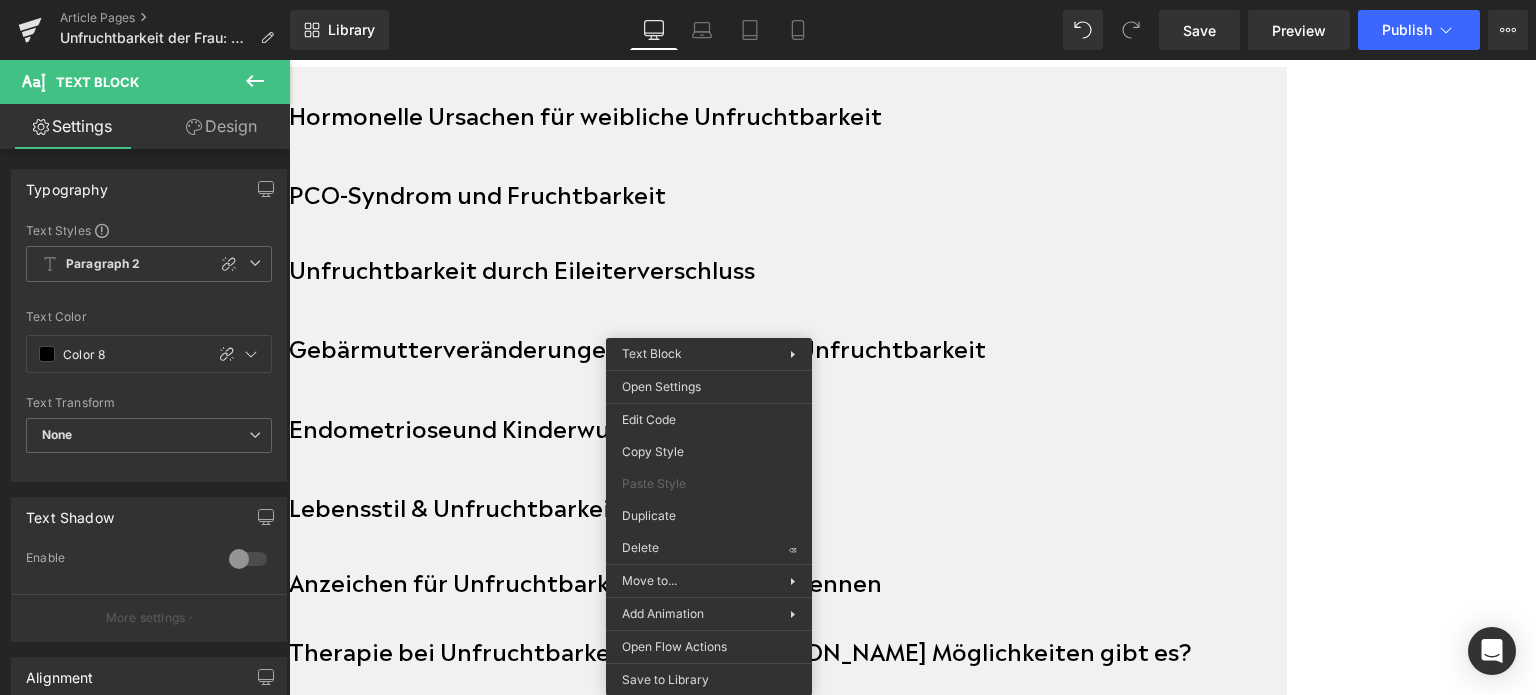 click on "Endometriose  und Kinderwunsch" at bounding box center [788, 427] 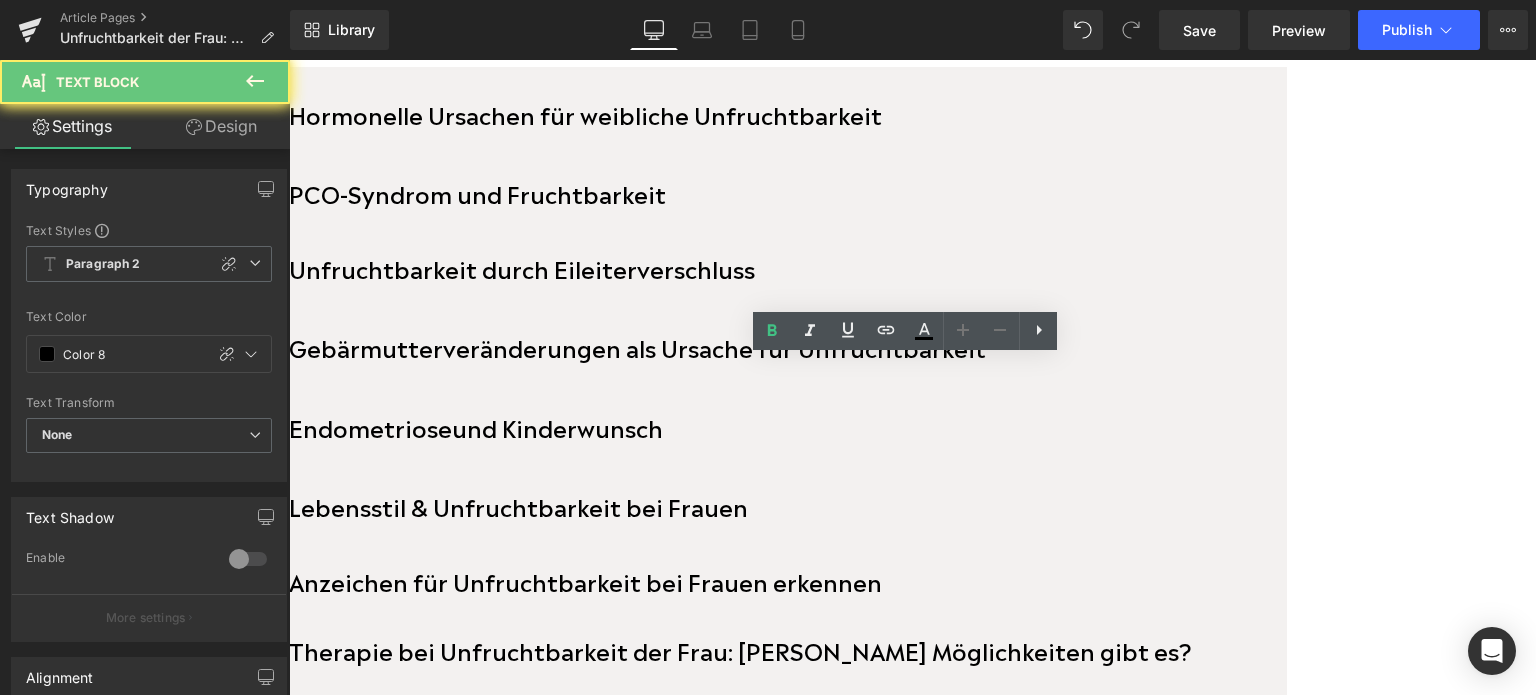 click on "Endometriose  und Kinderwunsch" at bounding box center [476, 426] 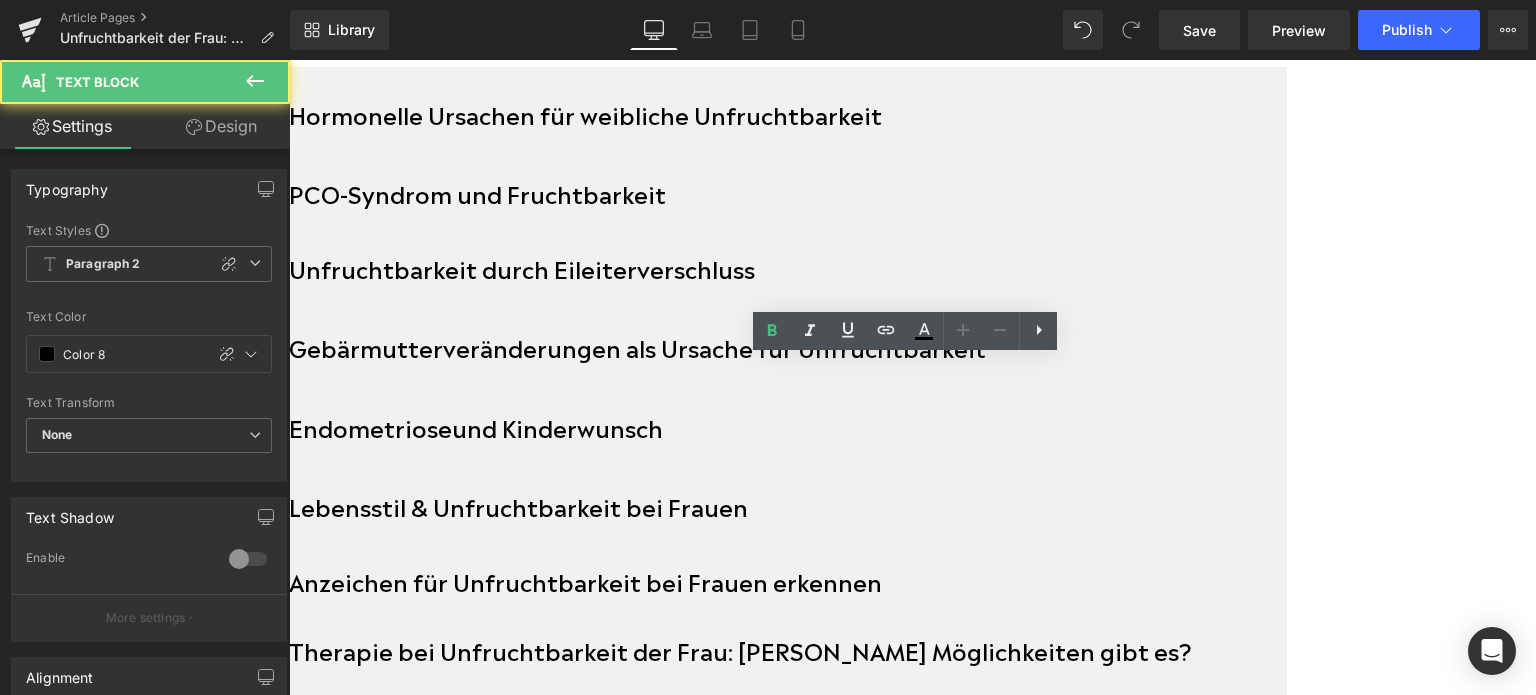 drag, startPoint x: 800, startPoint y: 411, endPoint x: 663, endPoint y: 359, distance: 146.53668 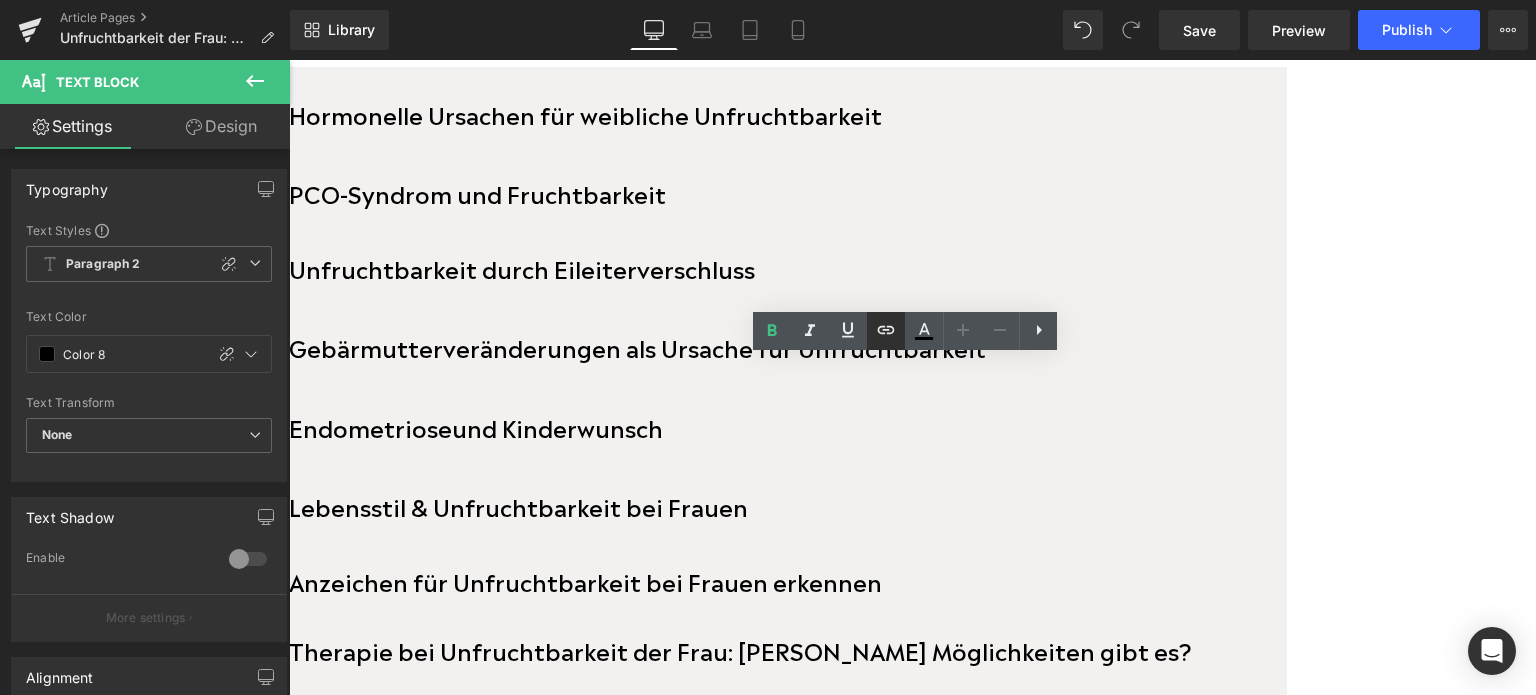 click 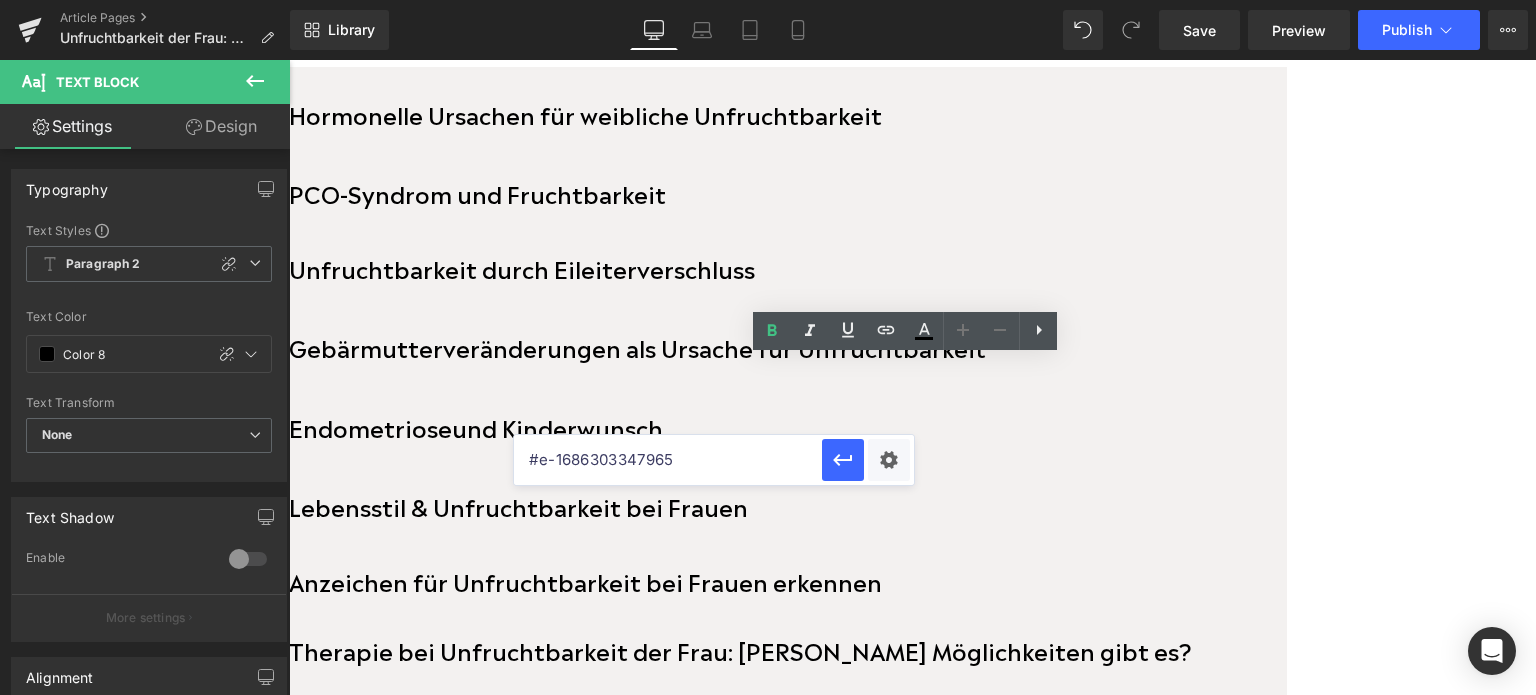 click on "#e-1686303347965" at bounding box center [668, 460] 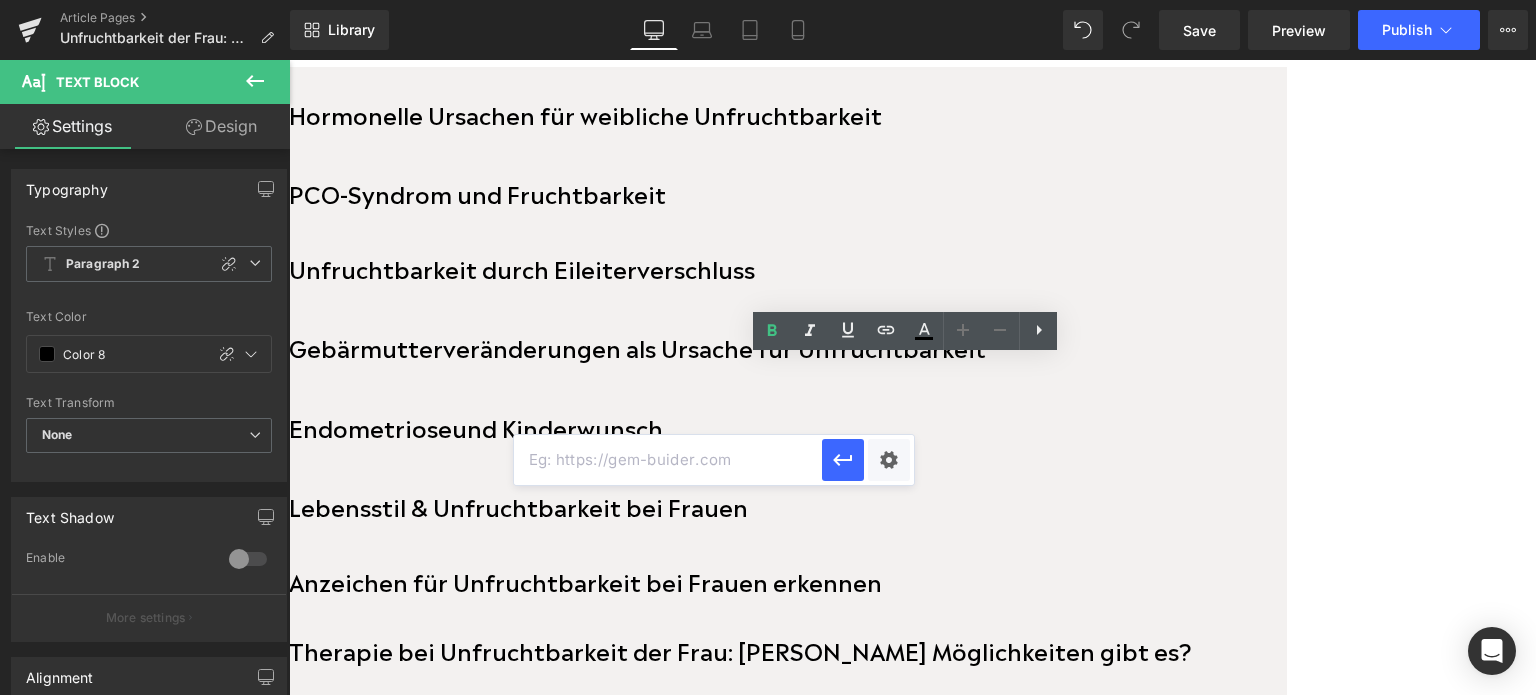 paste on "#e-1686304044423" 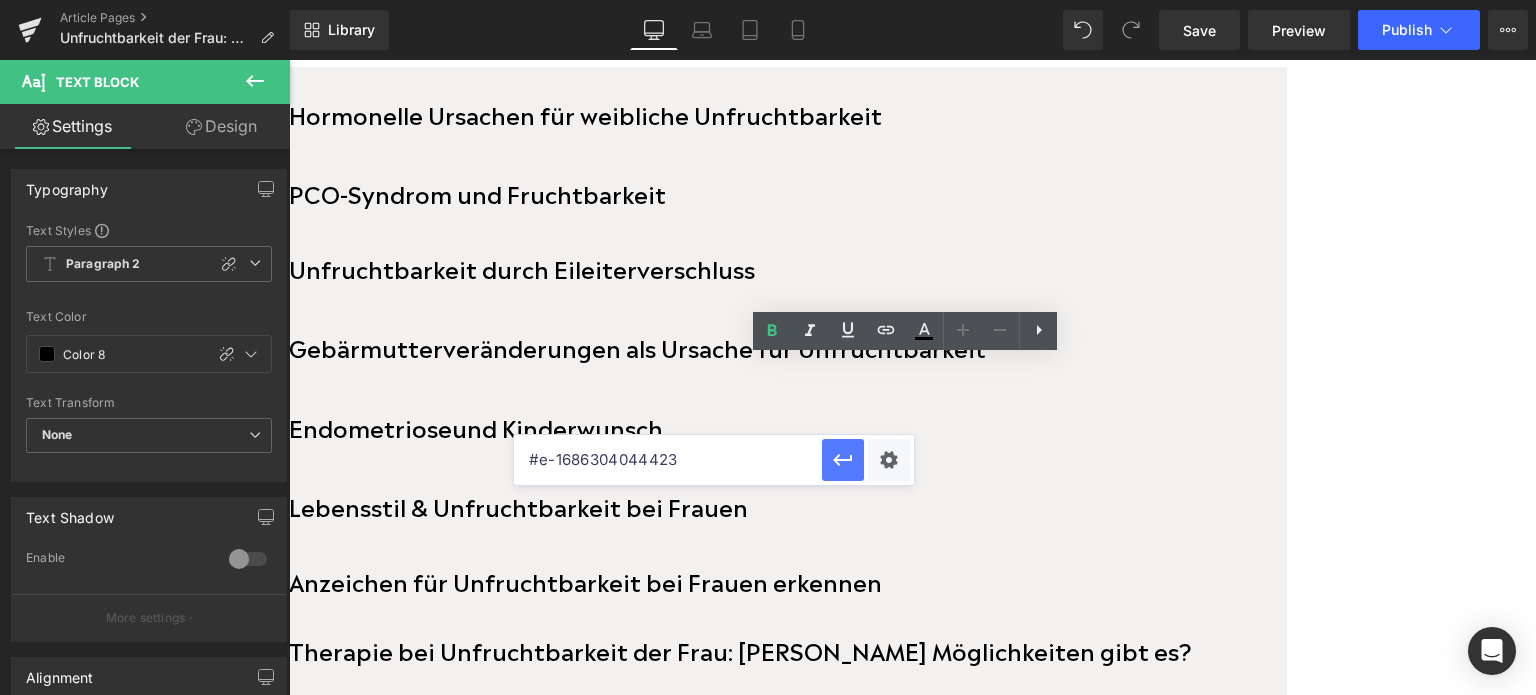 type on "#e-1686304044423" 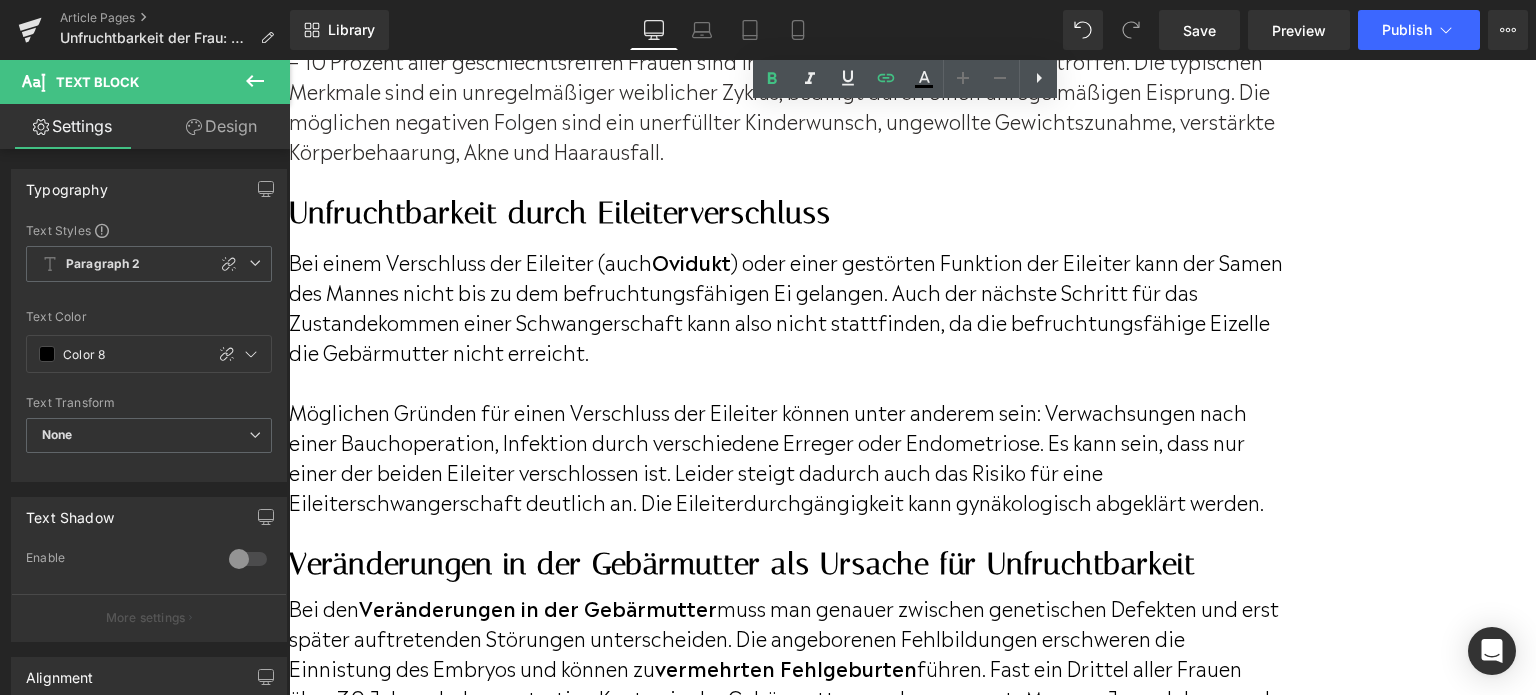 scroll, scrollTop: 5100, scrollLeft: 0, axis: vertical 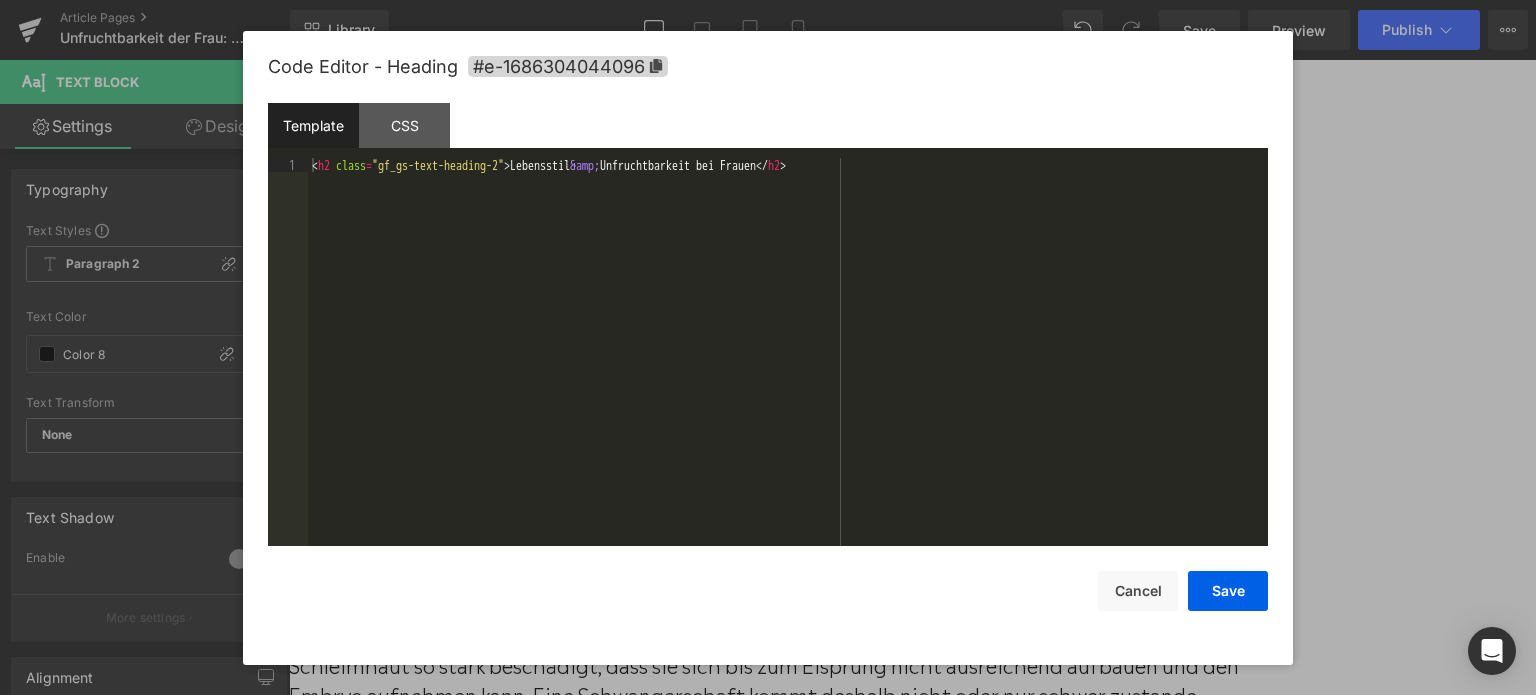 click on "You are previewing how the   will restyle your page. You can not edit Elements in Preset Preview Mode.  Article Pages Unfruchtbarkeit der Frau: Ursachen und Anzeichen Library Desktop Desktop Laptop Tablet Mobile Save Preview Publish Scheduled View Live Page View with current Template Save Template to Library Schedule Publish Publish Settings Shortcuts  Your page can’t be published   You've reached the maximum number of published pages on your plan  (305/999999).  You need to upgrade your plan or unpublish all your pages to get 1 publish slot.   Unpublish pages   Upgrade plan  Elements Global Style Base Row  rows, columns, layouts, div Heading  headings, titles, h1,h2,h3,h4,h5,h6 Text Block  texts, paragraphs, contents, blocks Image  images, photos, alts, uploads Icon  icons, symbols Button  button, call to action, cta Separator  separators, dividers, horizontal lines Liquid  liquid, custom code, html, javascript, css, reviews, apps, applications, embeded, iframe Banner Parallax  Hero Banner  Stack Tabs" at bounding box center (768, 0) 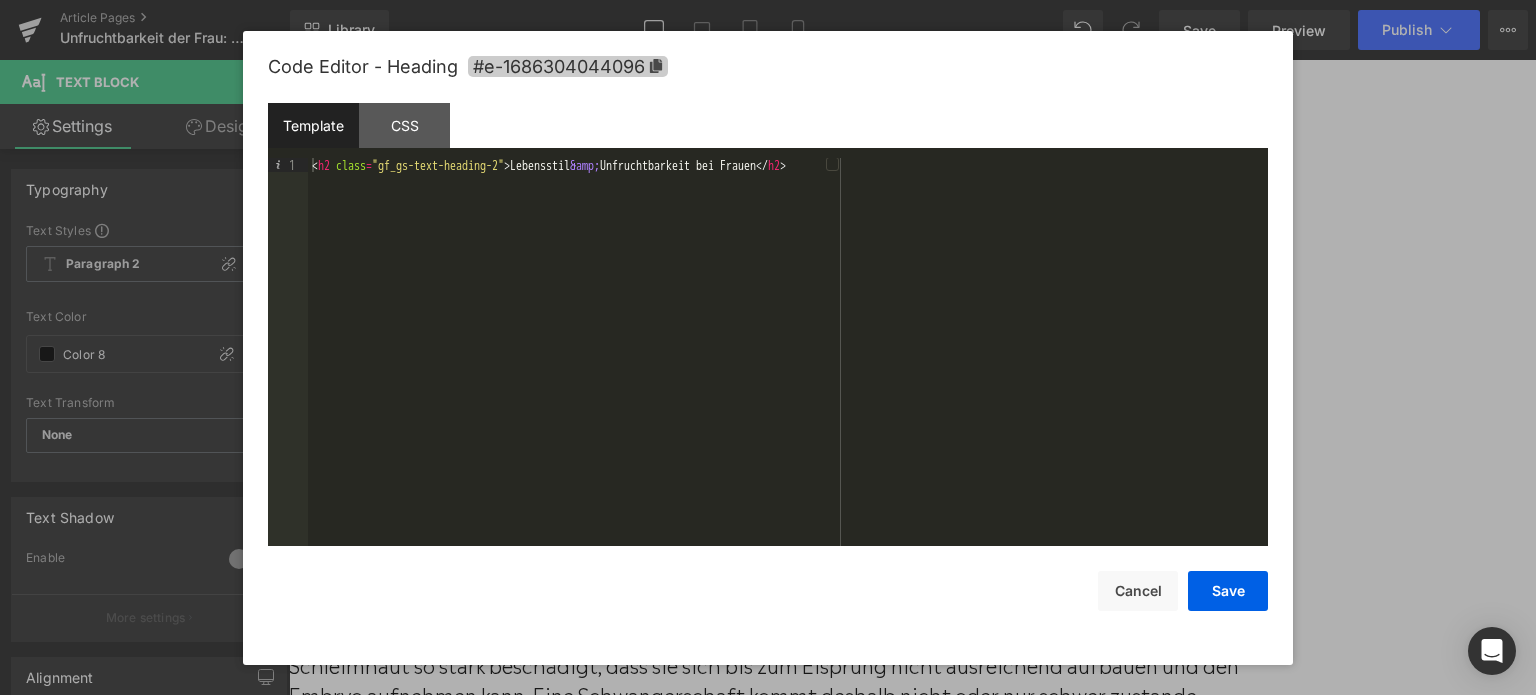 click 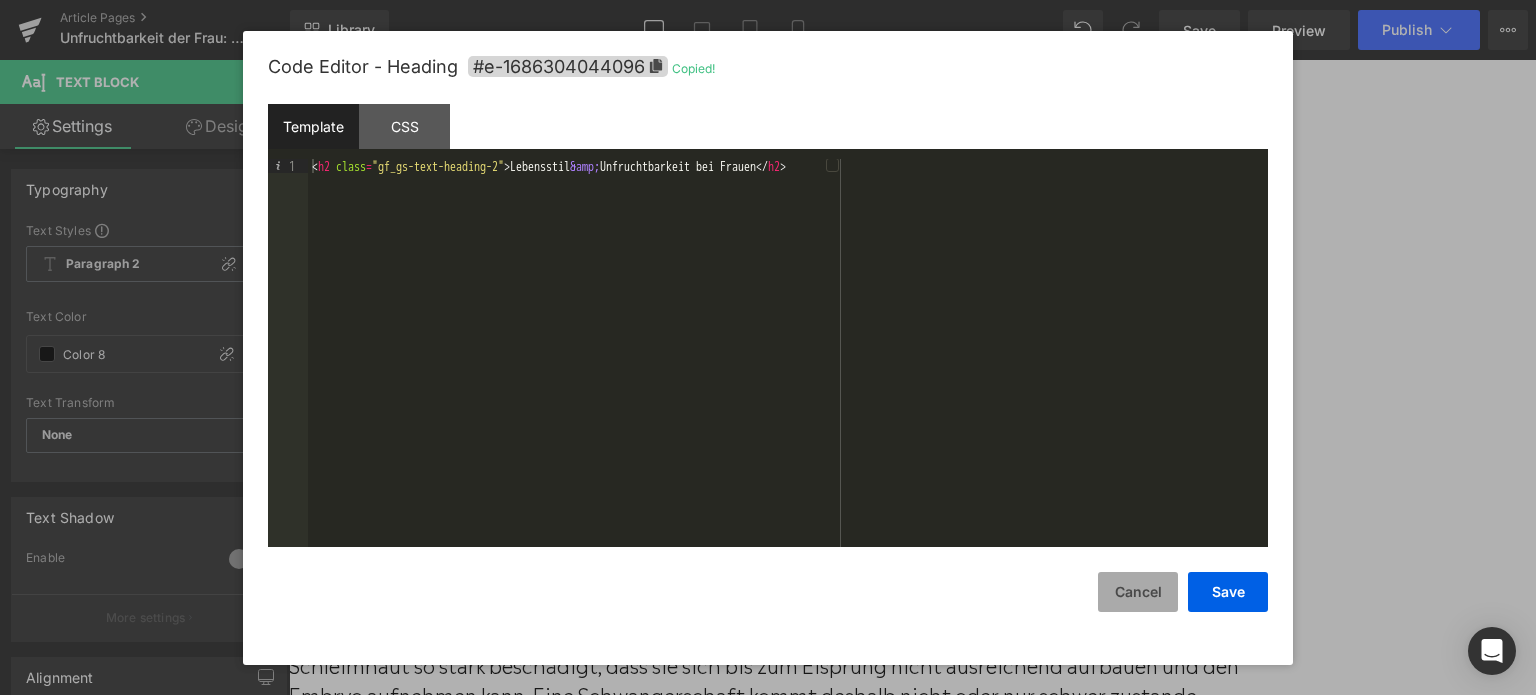 click on "Cancel" at bounding box center (1138, 592) 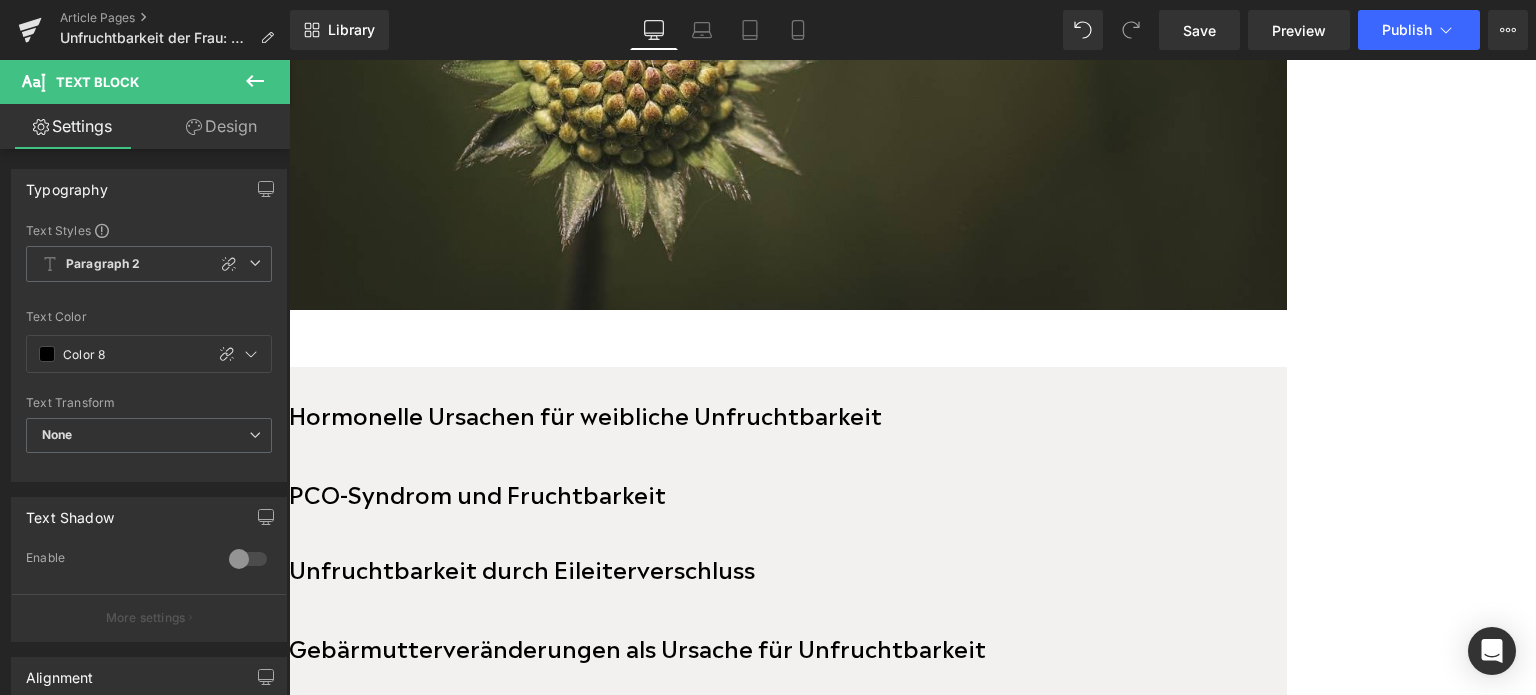 scroll, scrollTop: 1200, scrollLeft: 0, axis: vertical 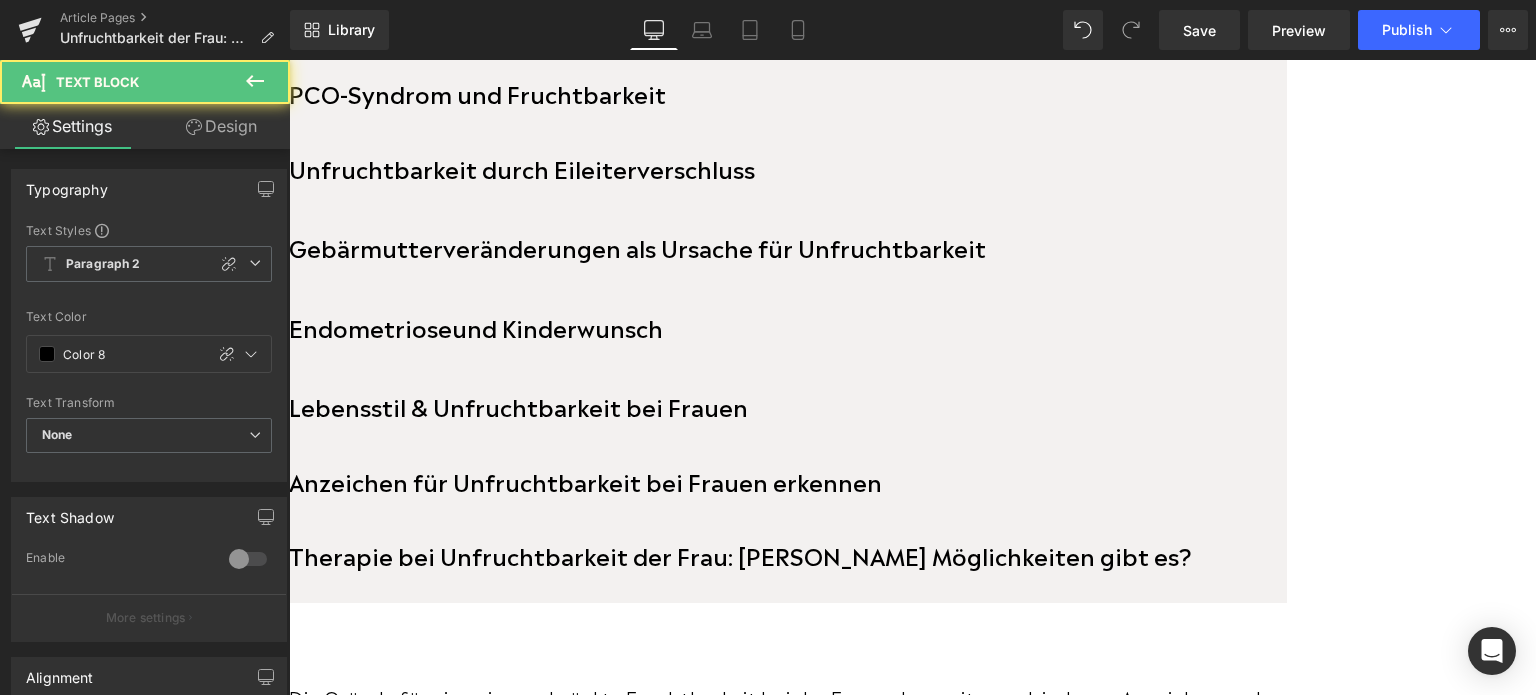 click on "Lebensstil & Unfruchtbarkeit bei Frauen" at bounding box center [518, 405] 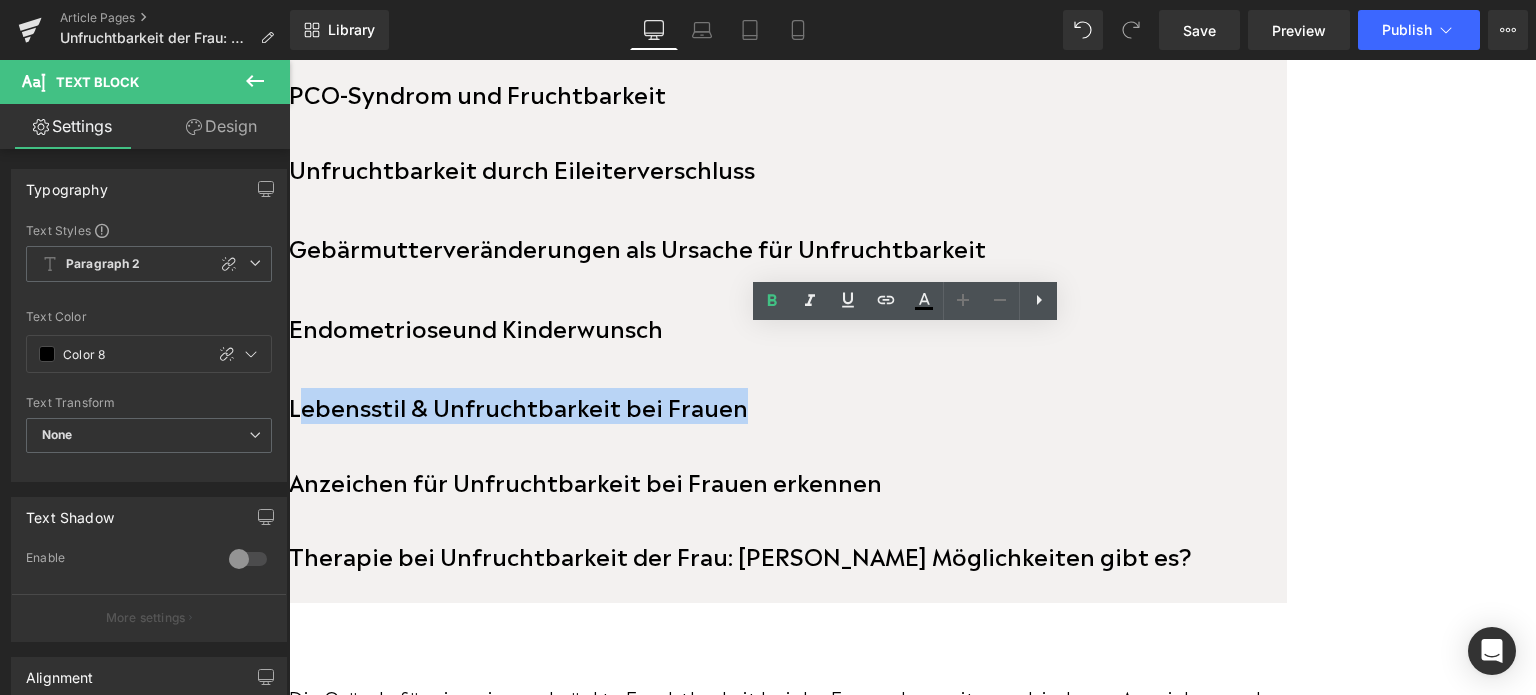 drag, startPoint x: 884, startPoint y: 383, endPoint x: 435, endPoint y: 387, distance: 449.01782 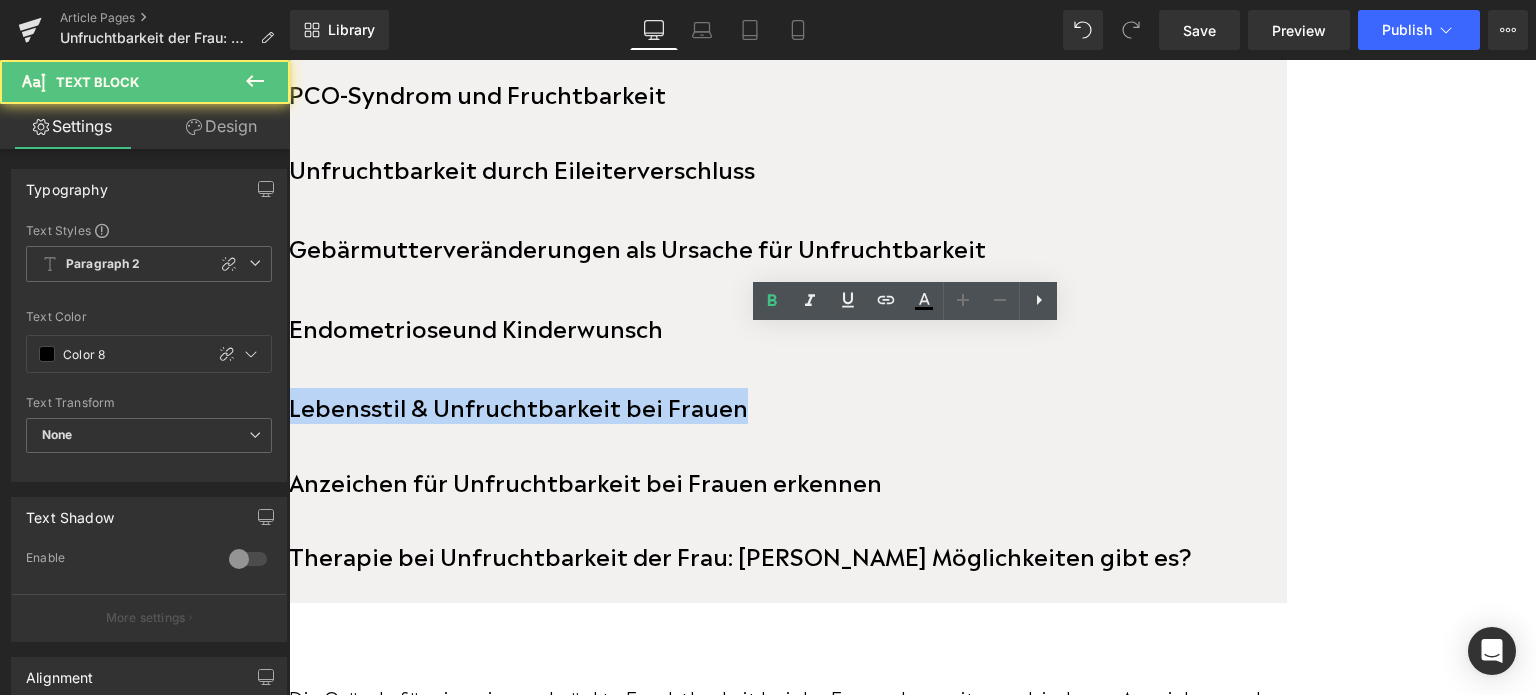 drag, startPoint x: 878, startPoint y: 381, endPoint x: 429, endPoint y: 397, distance: 449.28497 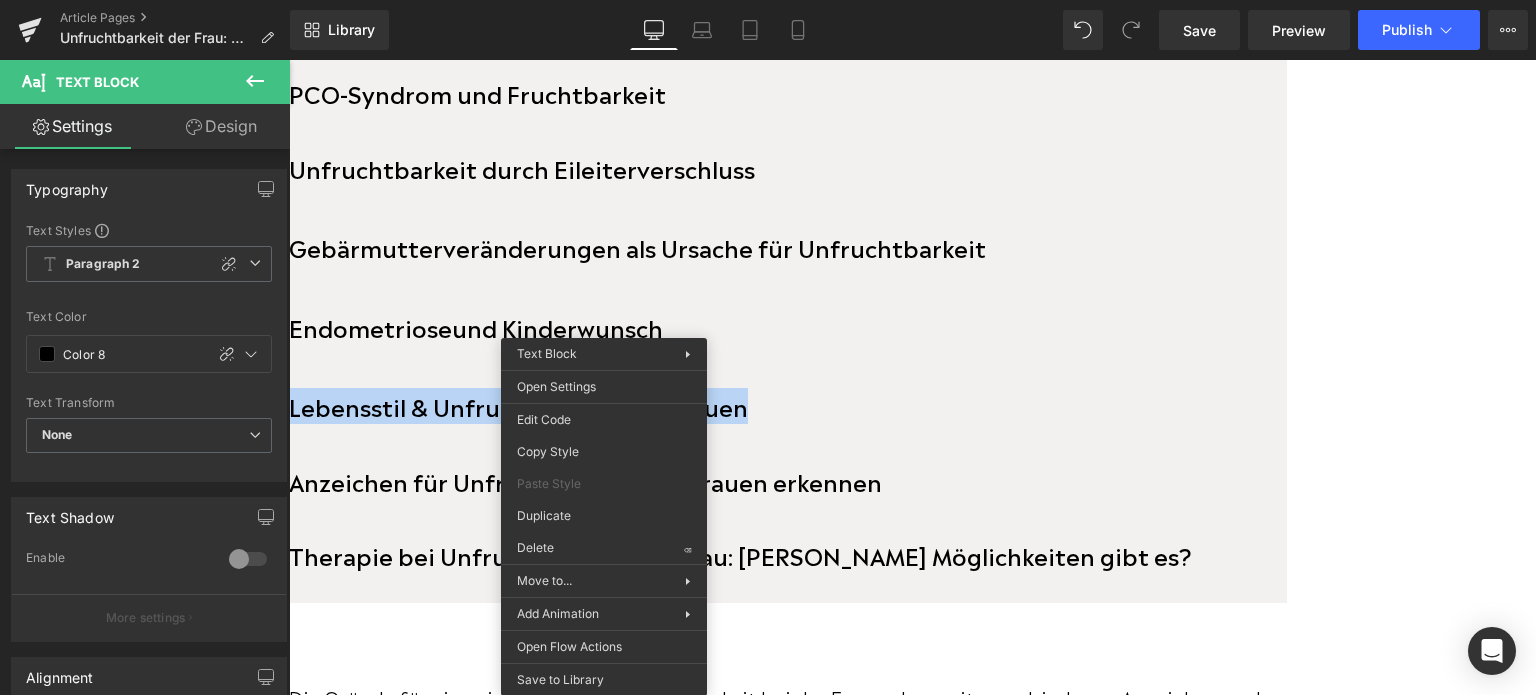 click on "Lebensstil & Unfruchtbarkeit bei Frauen" at bounding box center [518, 405] 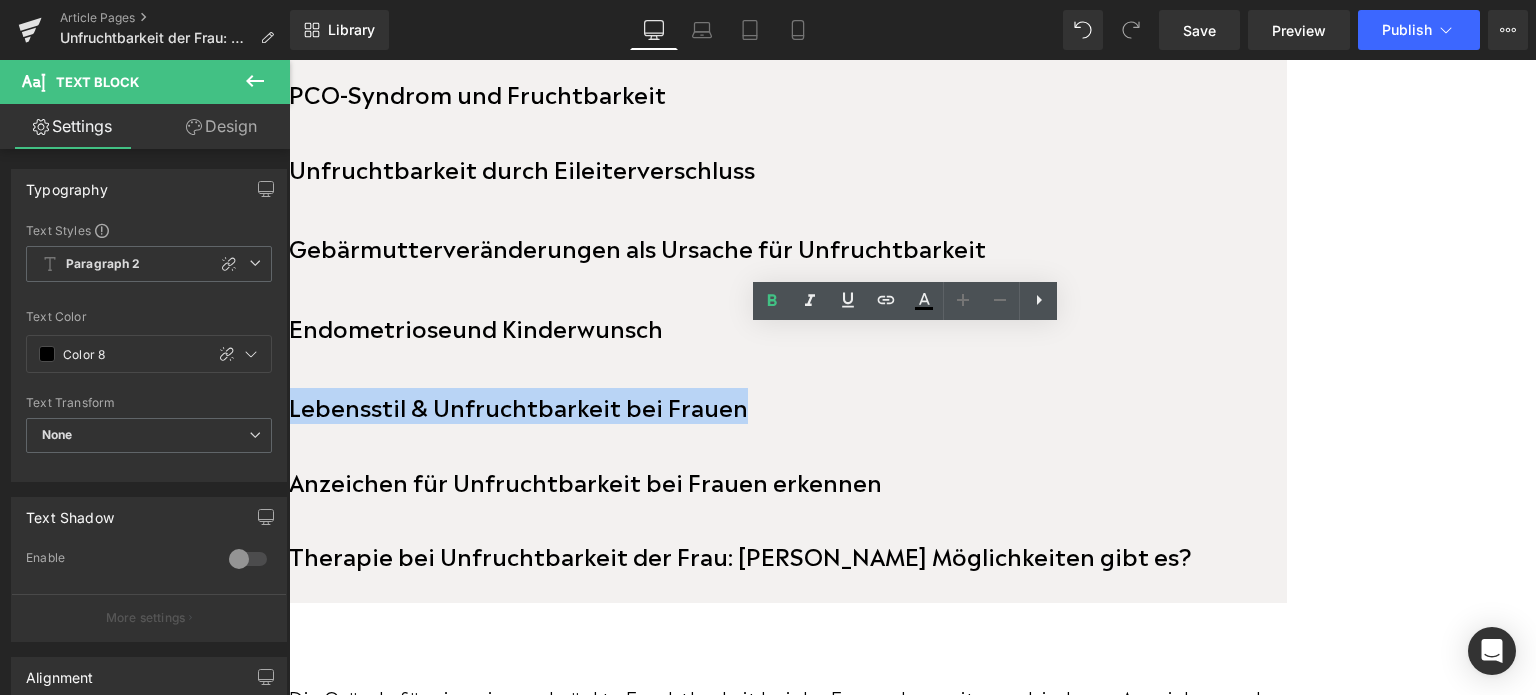 drag, startPoint x: 871, startPoint y: 383, endPoint x: 429, endPoint y: 391, distance: 442.0724 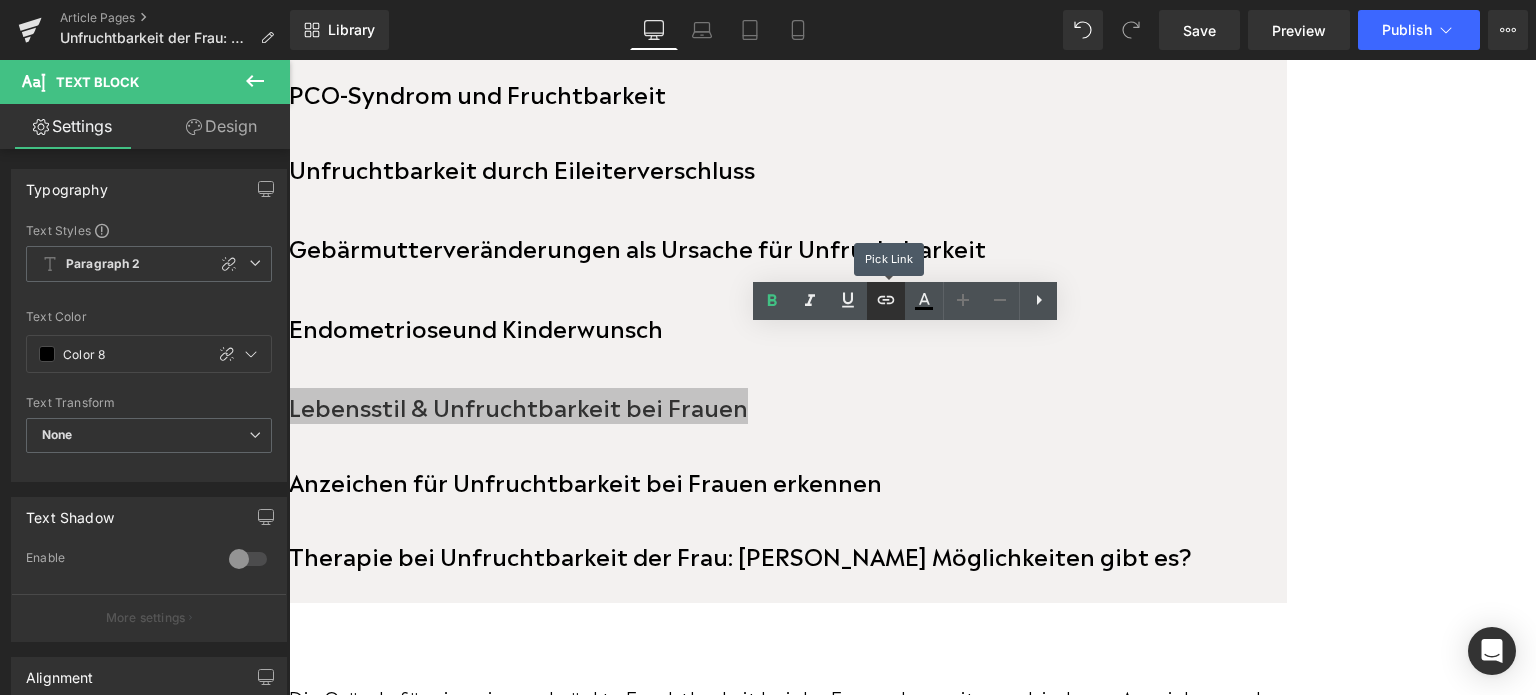 click at bounding box center [886, 301] 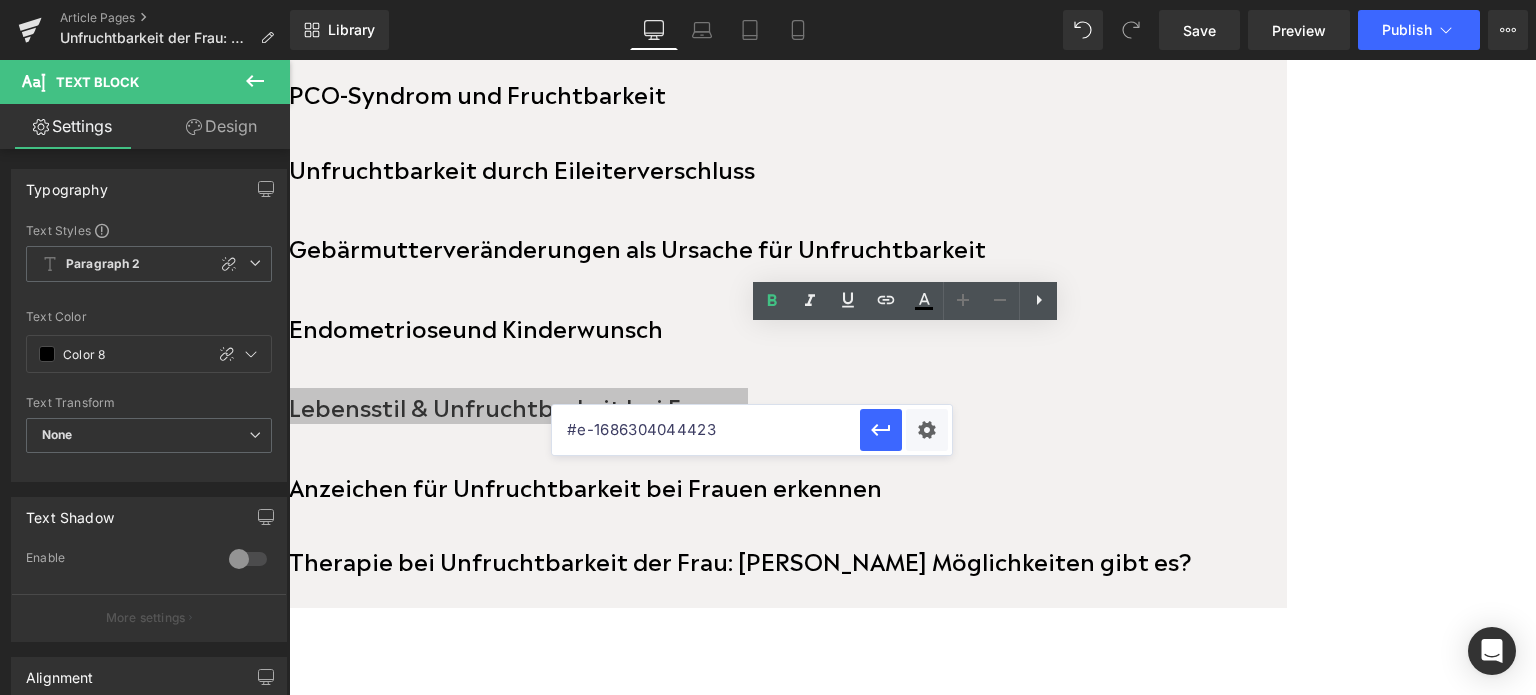 paste on "096" 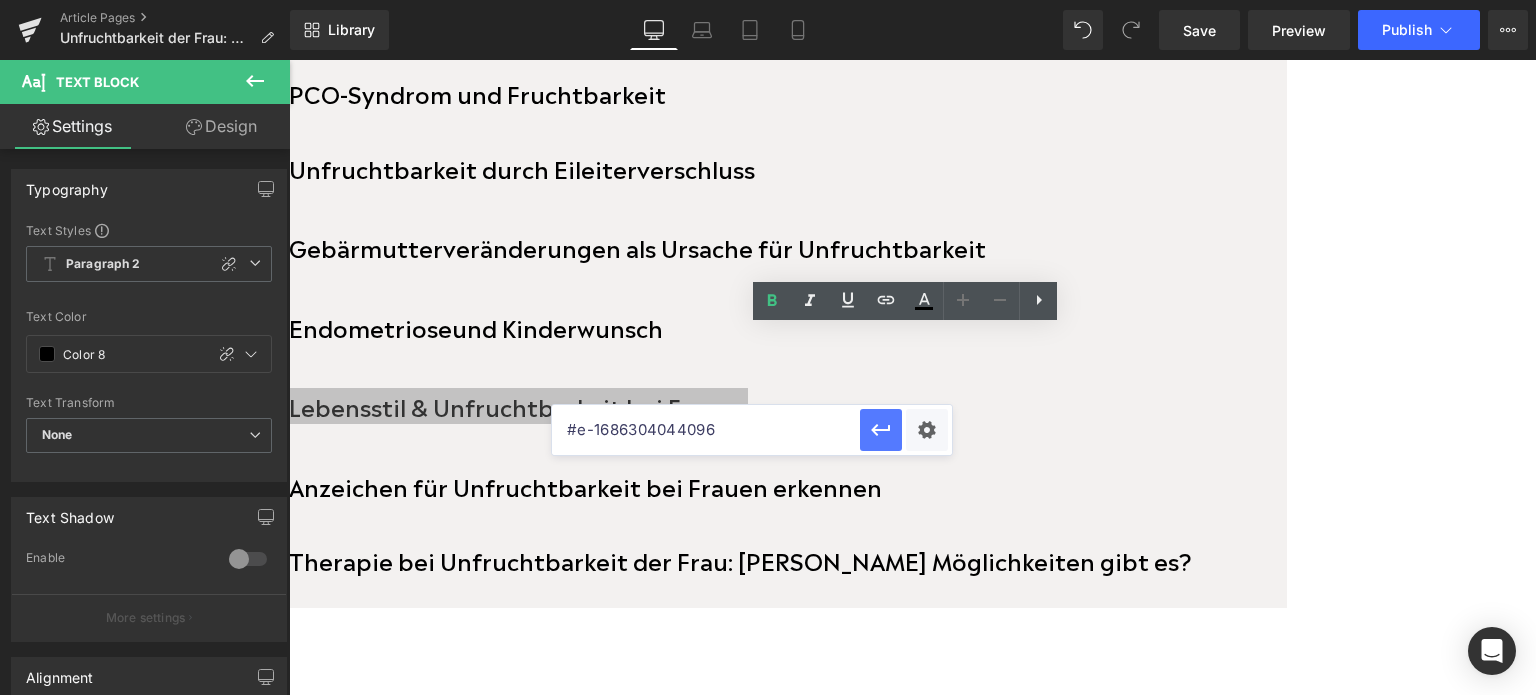 type on "#e-1686304044096" 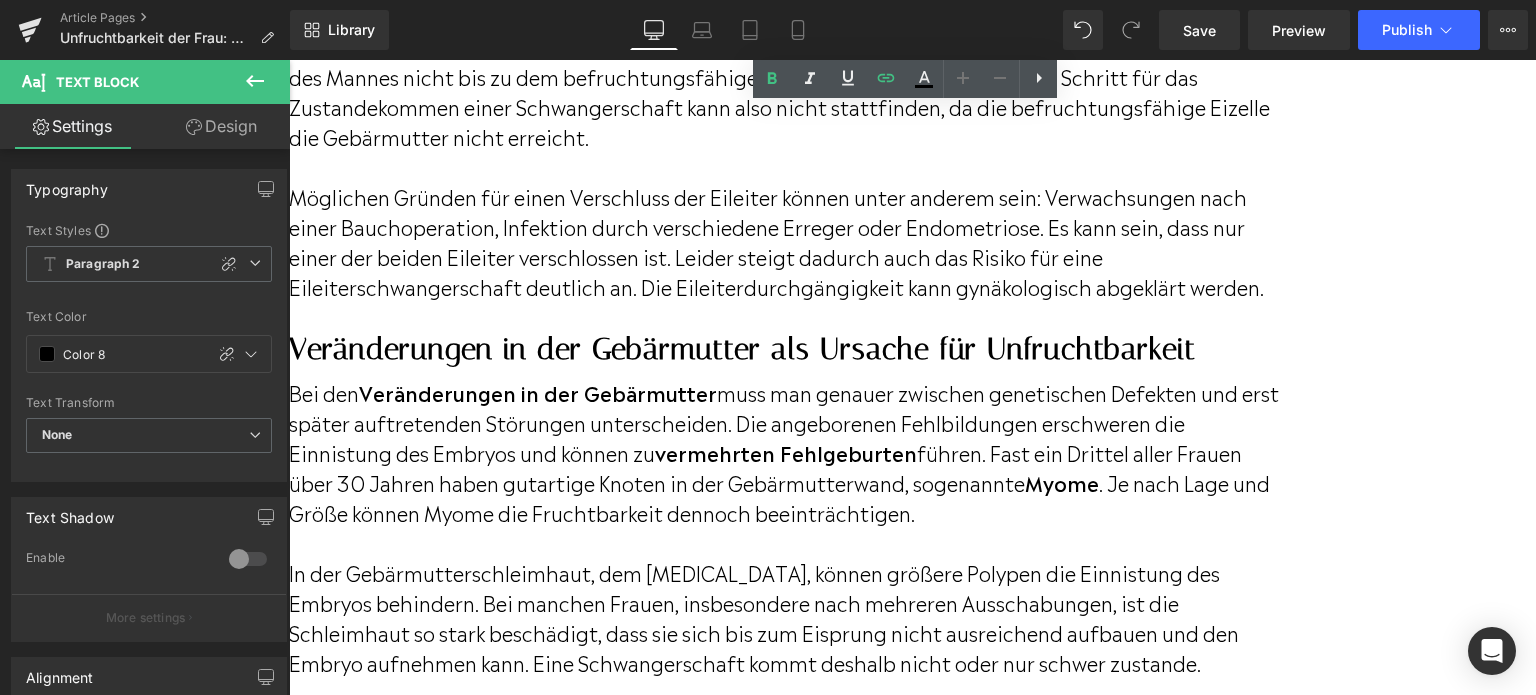 scroll, scrollTop: 5400, scrollLeft: 0, axis: vertical 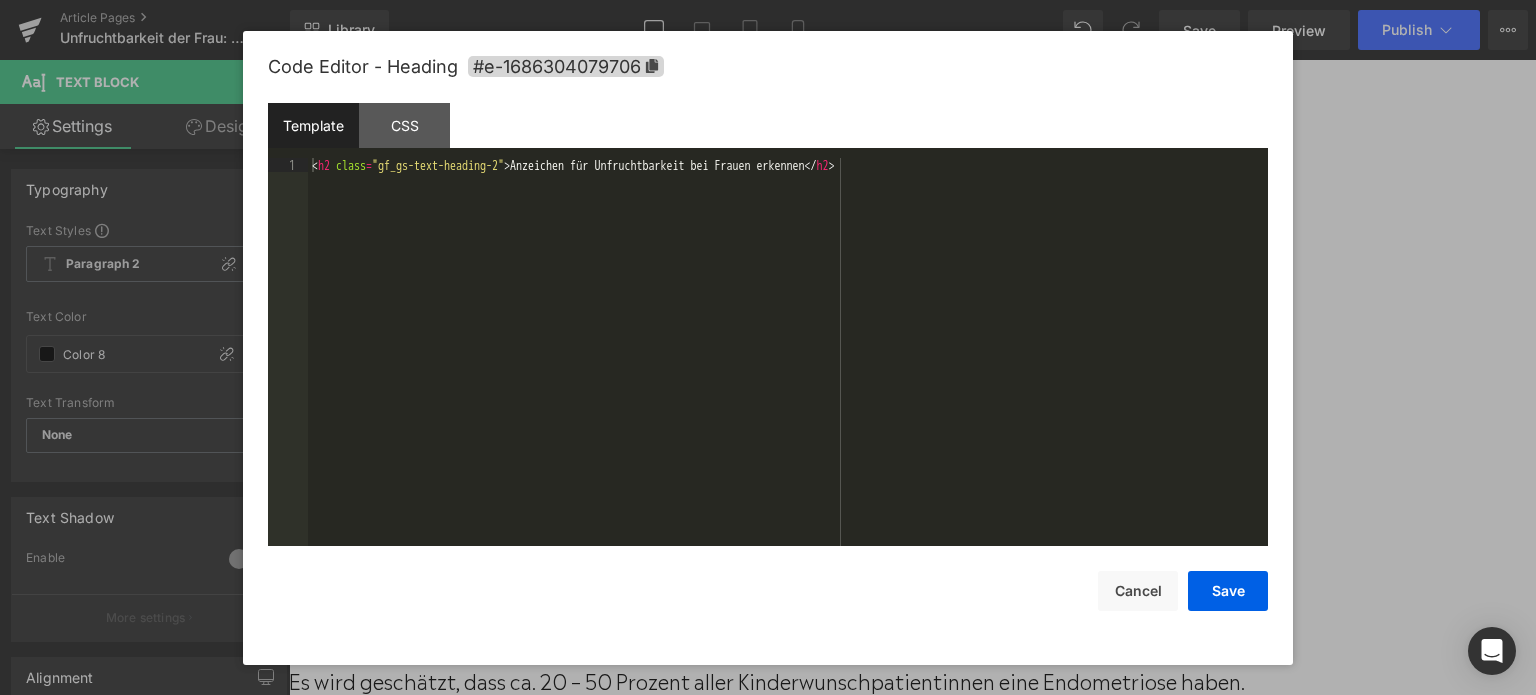 click on "You are previewing how the   will restyle your page. You can not edit Elements in Preset Preview Mode.  Article Pages Unfruchtbarkeit der Frau: Ursachen und Anzeichen Library Desktop Desktop Laptop Tablet Mobile Save Preview Publish Scheduled View Live Page View with current Template Save Template to Library Schedule Publish Publish Settings Shortcuts  Your page can’t be published   You've reached the maximum number of published pages on your plan  (305/999999).  You need to upgrade your plan or unpublish all your pages to get 1 publish slot.   Unpublish pages   Upgrade plan  Elements Global Style Base Row  rows, columns, layouts, div Heading  headings, titles, h1,h2,h3,h4,h5,h6 Text Block  texts, paragraphs, contents, blocks Image  images, photos, alts, uploads Icon  icons, symbols Button  button, call to action, cta Separator  separators, dividers, horizontal lines Liquid  liquid, custom code, html, javascript, css, reviews, apps, applications, embeded, iframe Banner Parallax  Hero Banner  Stack Tabs" at bounding box center (768, 0) 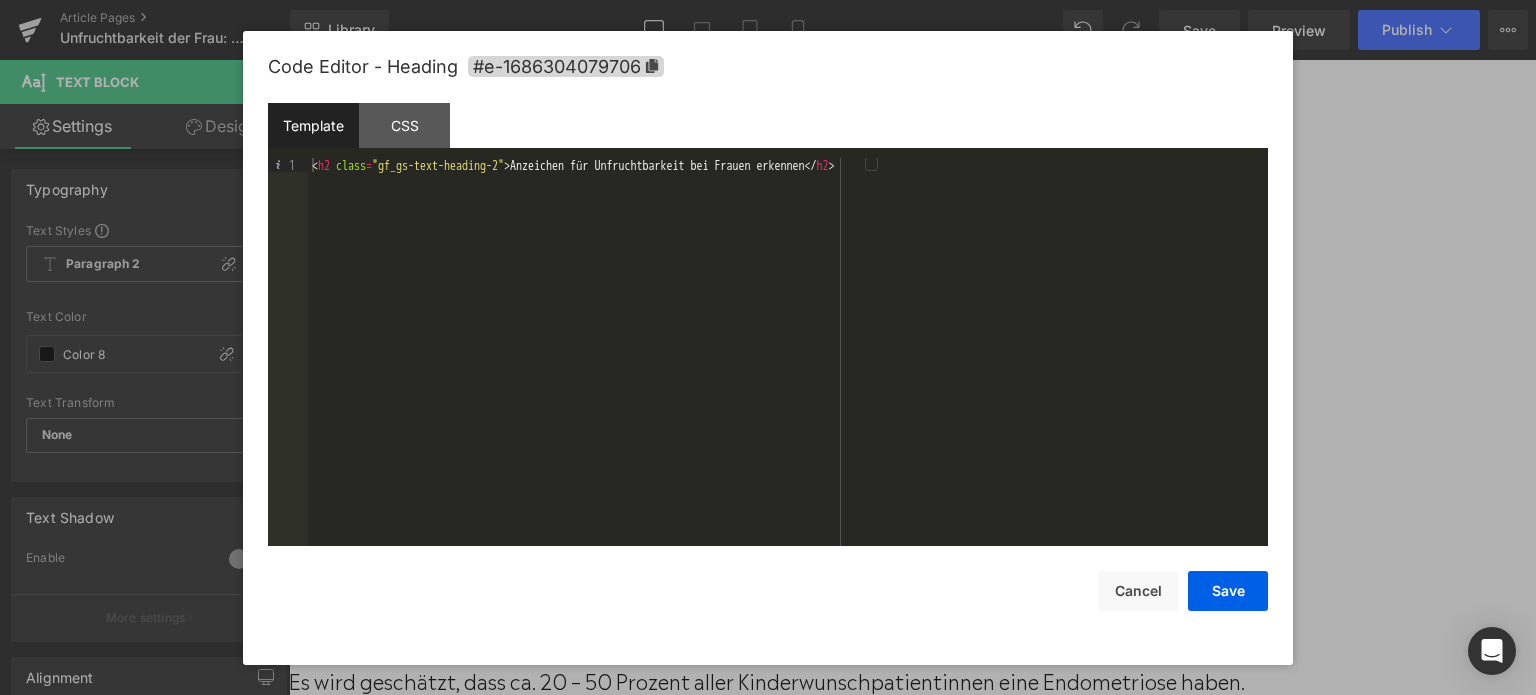 click 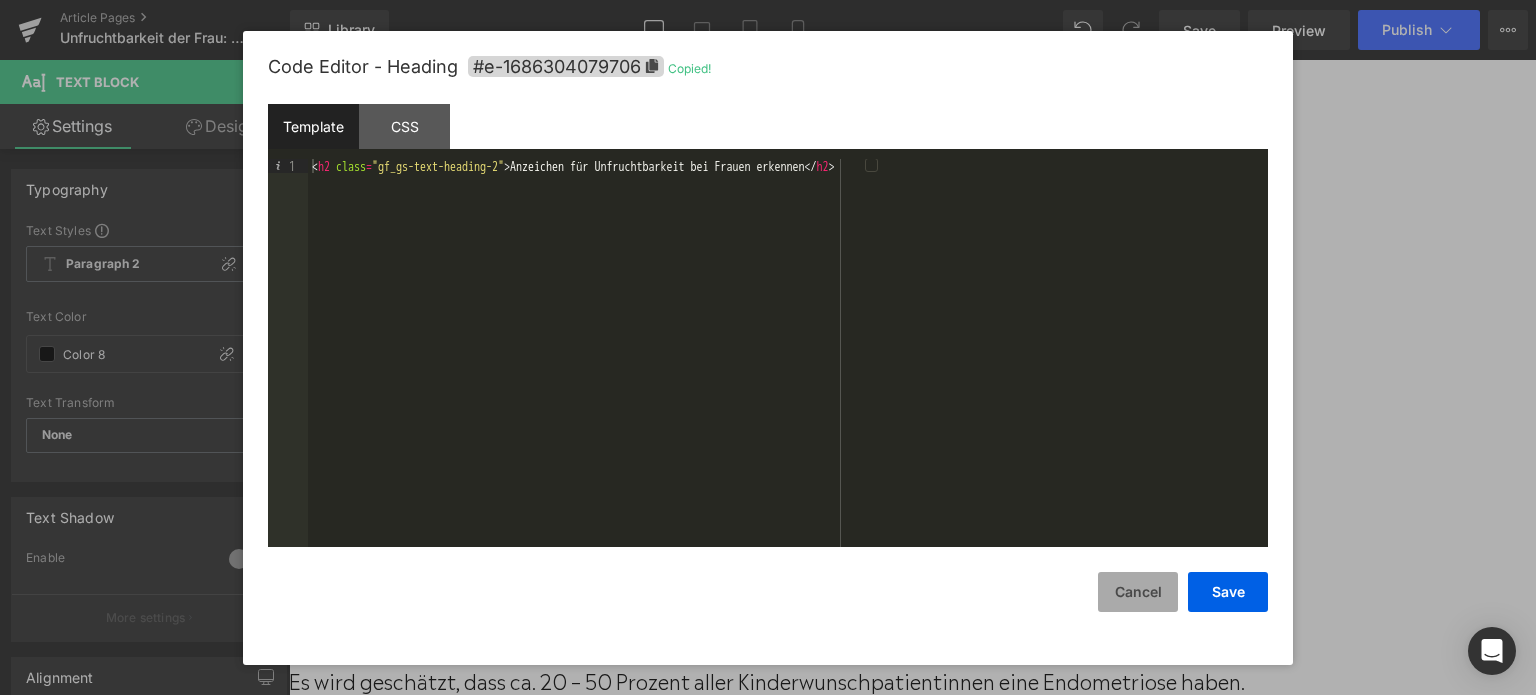 click on "Cancel" at bounding box center (1138, 592) 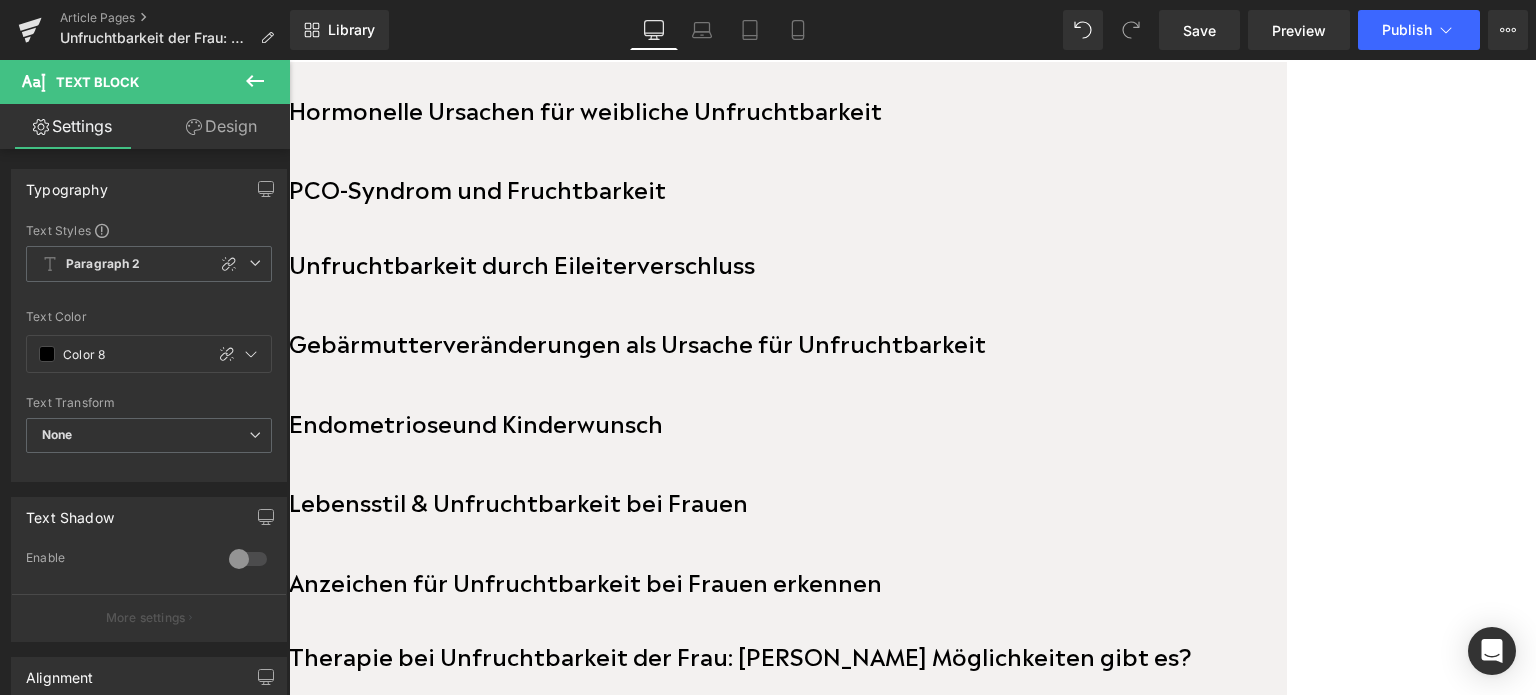 scroll, scrollTop: 1200, scrollLeft: 0, axis: vertical 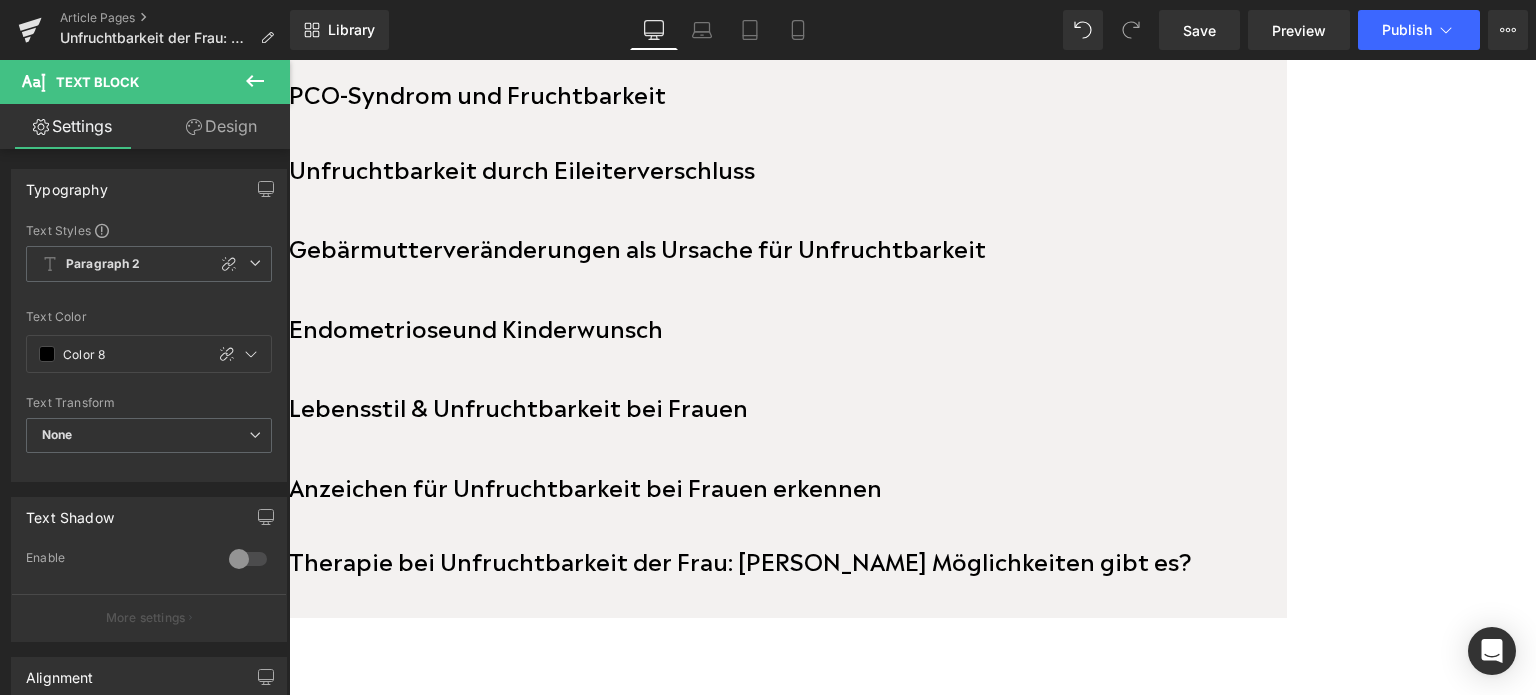 click on "Anzeichen für Unfruchtbarkeit bei Frauen erkennen" at bounding box center (585, 485) 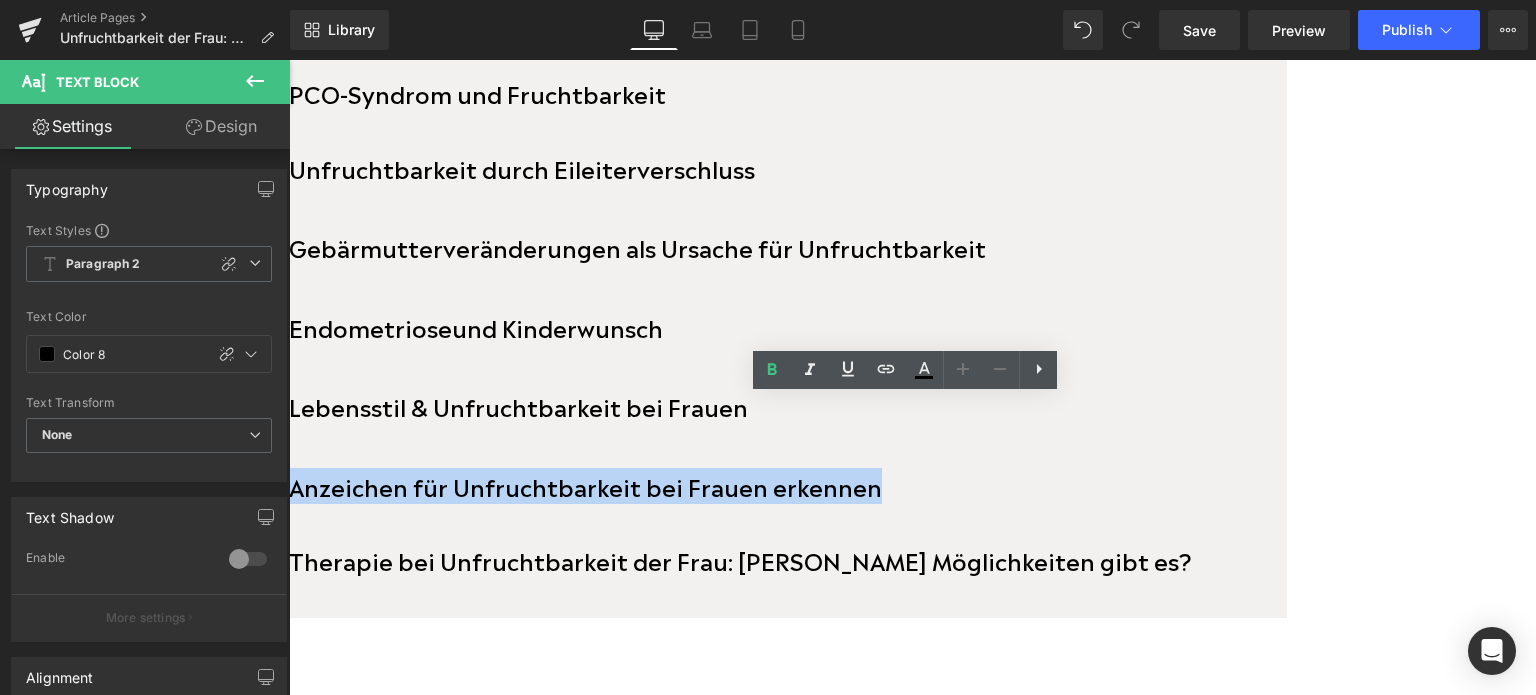 drag, startPoint x: 1010, startPoint y: 456, endPoint x: 404, endPoint y: 460, distance: 606.0132 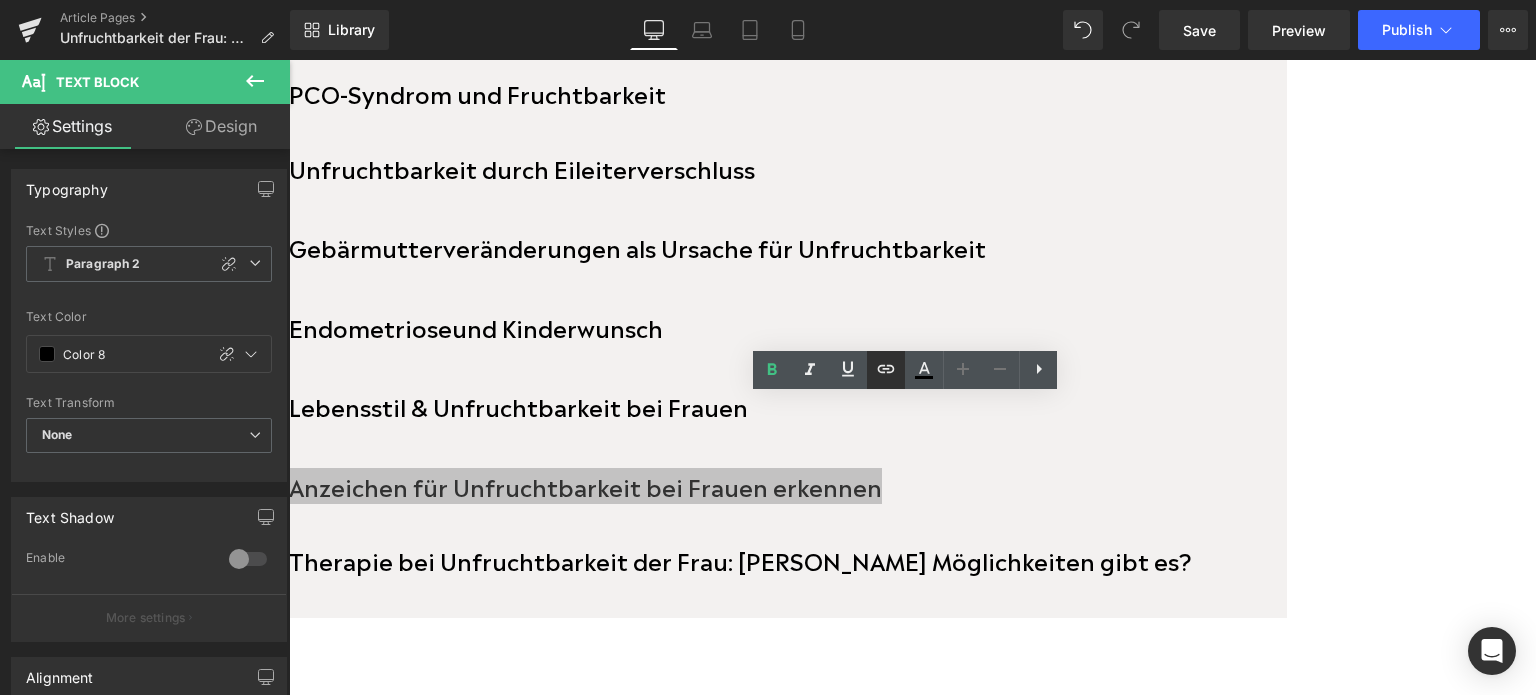 click 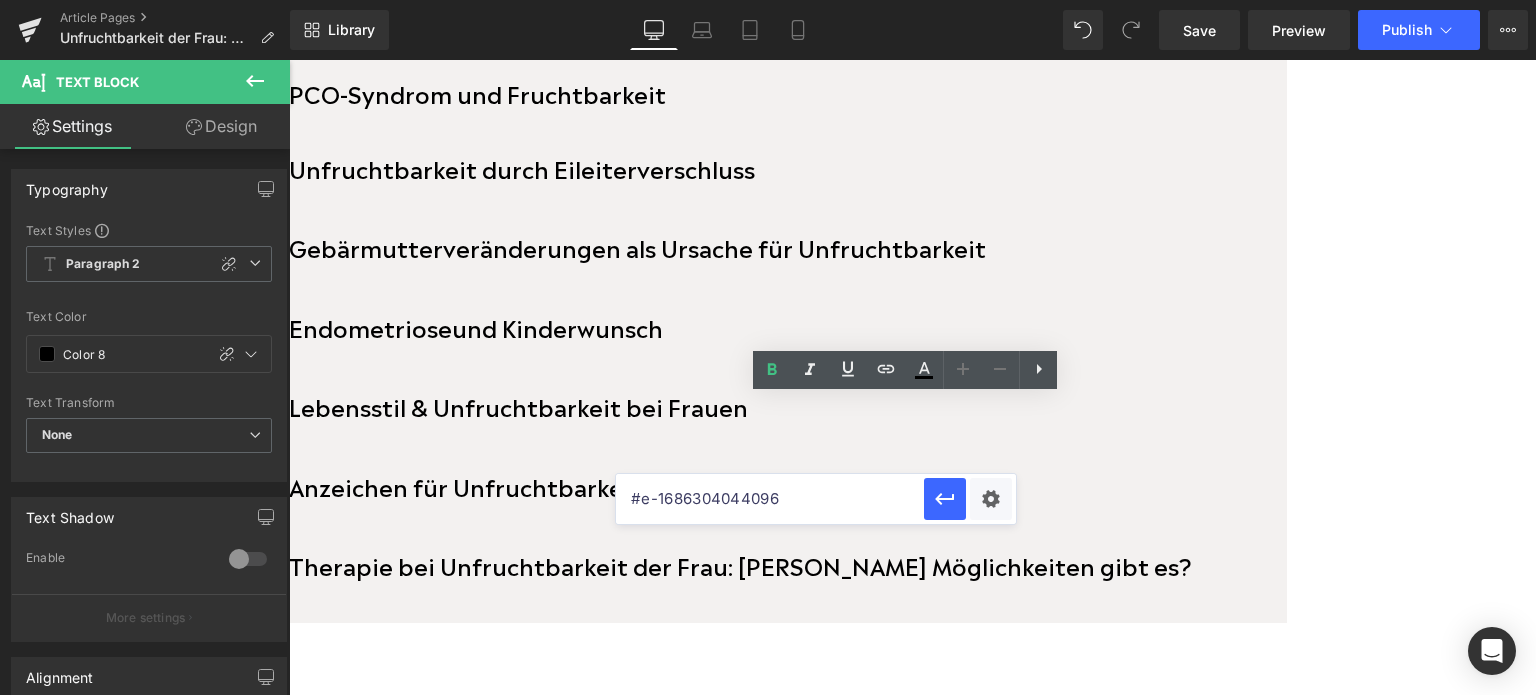 paste on "7970" 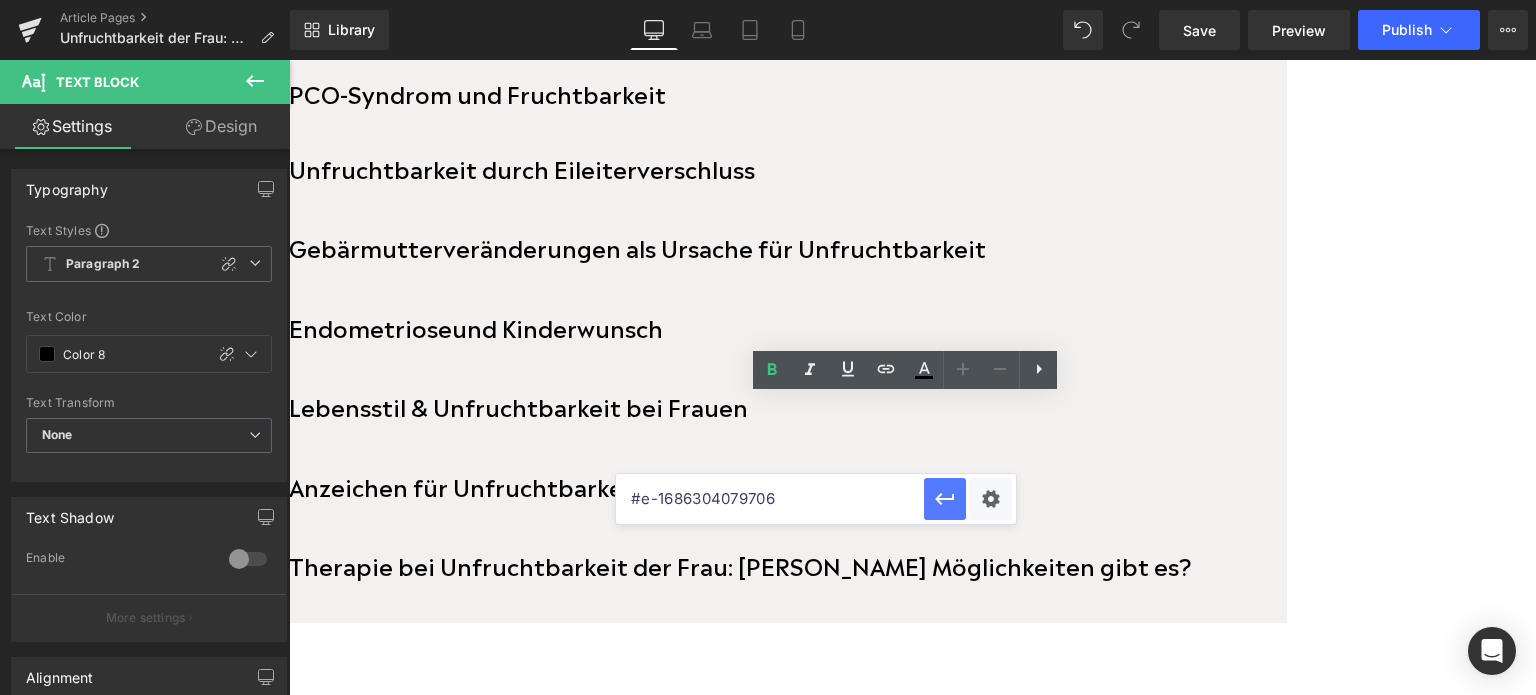 type on "#e-1686304079706" 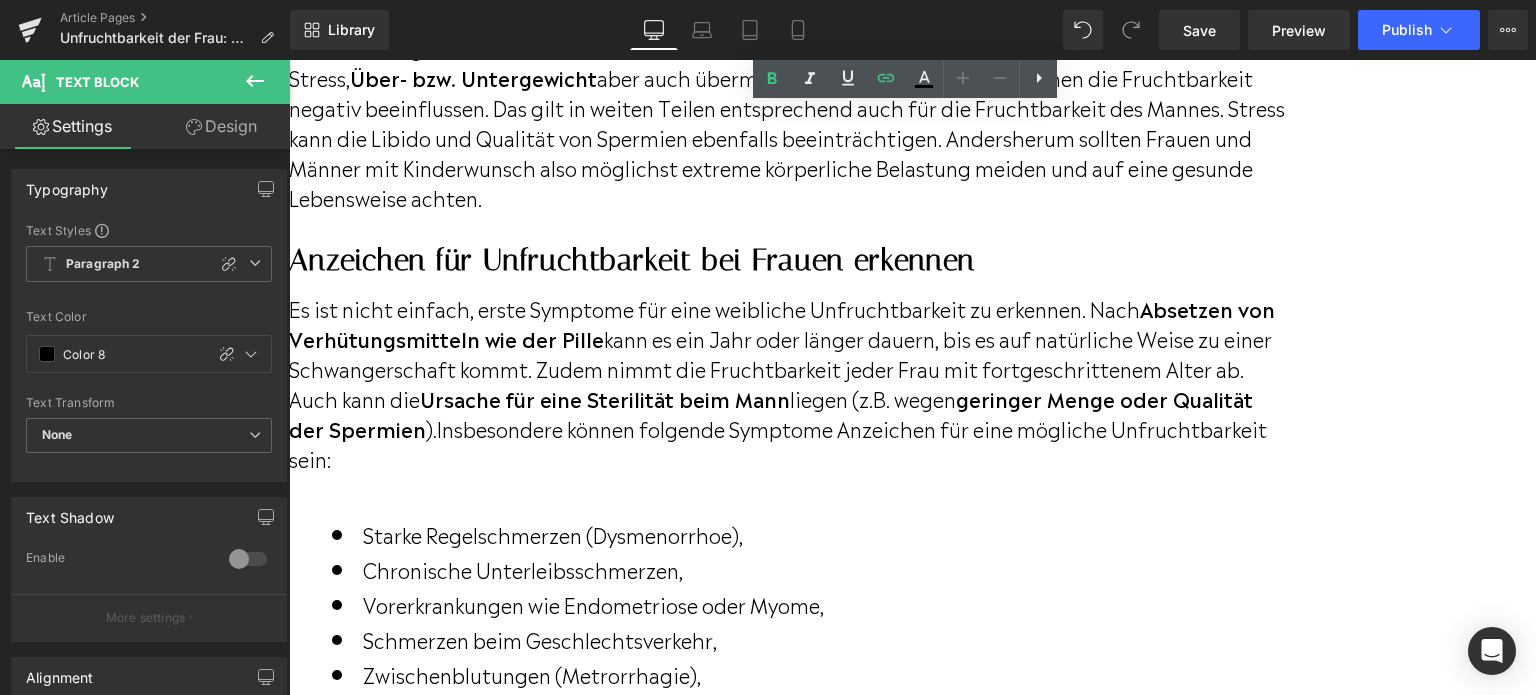 scroll, scrollTop: 6300, scrollLeft: 0, axis: vertical 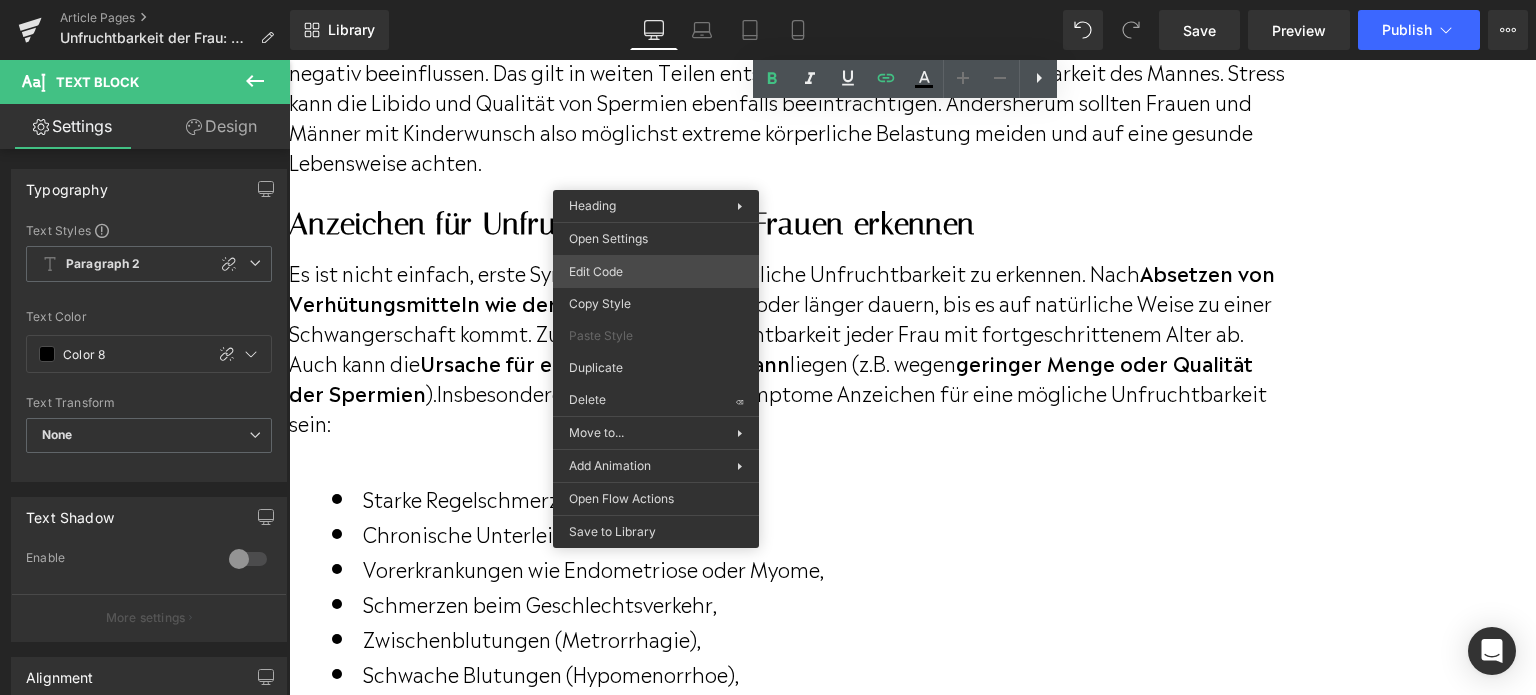click on "You are previewing how the   will restyle your page. You can not edit Elements in Preset Preview Mode.  Article Pages Unfruchtbarkeit der Frau: Ursachen und Anzeichen Library Desktop Desktop Laptop Tablet Mobile Save Preview Publish Scheduled View Live Page View with current Template Save Template to Library Schedule Publish Publish Settings Shortcuts  Your page can’t be published   You've reached the maximum number of published pages on your plan  (305/999999).  You need to upgrade your plan or unpublish all your pages to get 1 publish slot.   Unpublish pages   Upgrade plan  Elements Global Style Base Row  rows, columns, layouts, div Heading  headings, titles, h1,h2,h3,h4,h5,h6 Text Block  texts, paragraphs, contents, blocks Image  images, photos, alts, uploads Icon  icons, symbols Button  button, call to action, cta Separator  separators, dividers, horizontal lines Liquid  liquid, custom code, html, javascript, css, reviews, apps, applications, embeded, iframe Banner Parallax  Hero Banner  Stack Tabs" at bounding box center (768, 0) 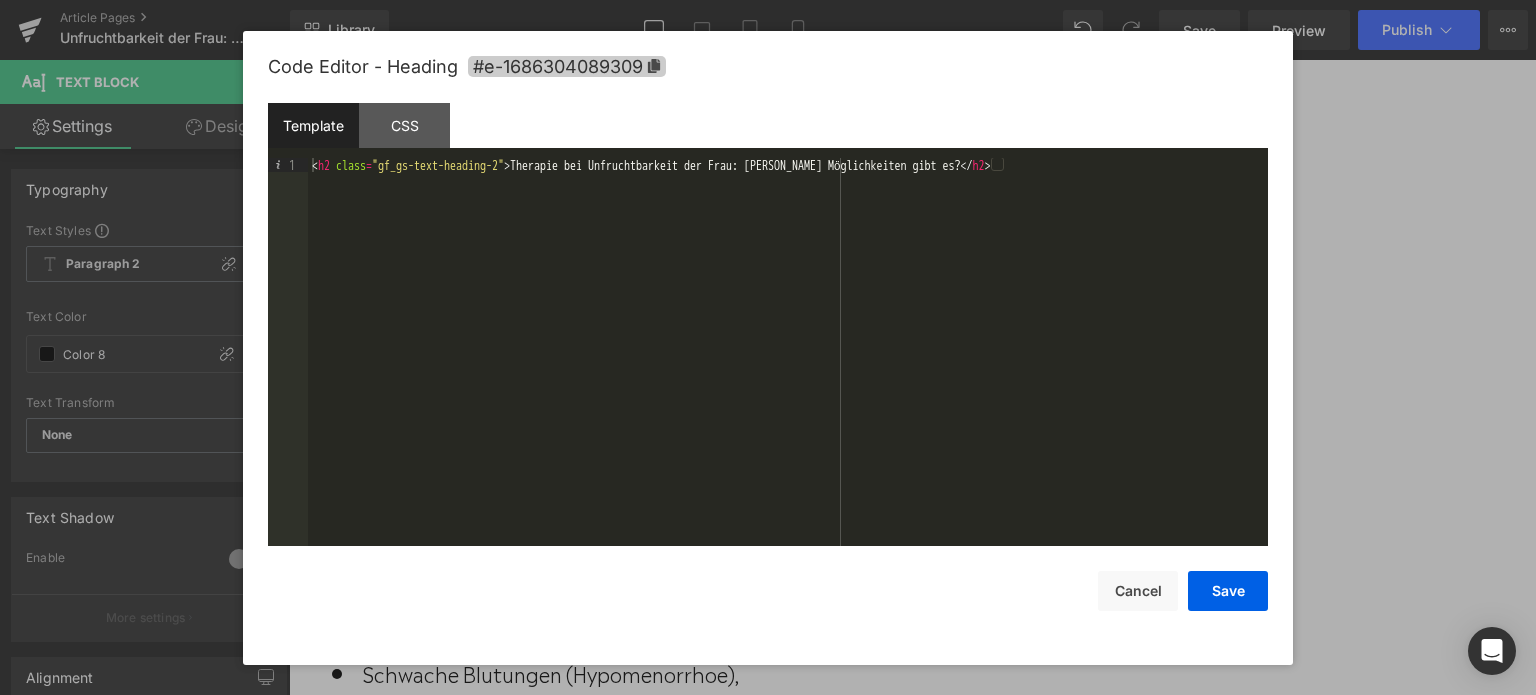 click 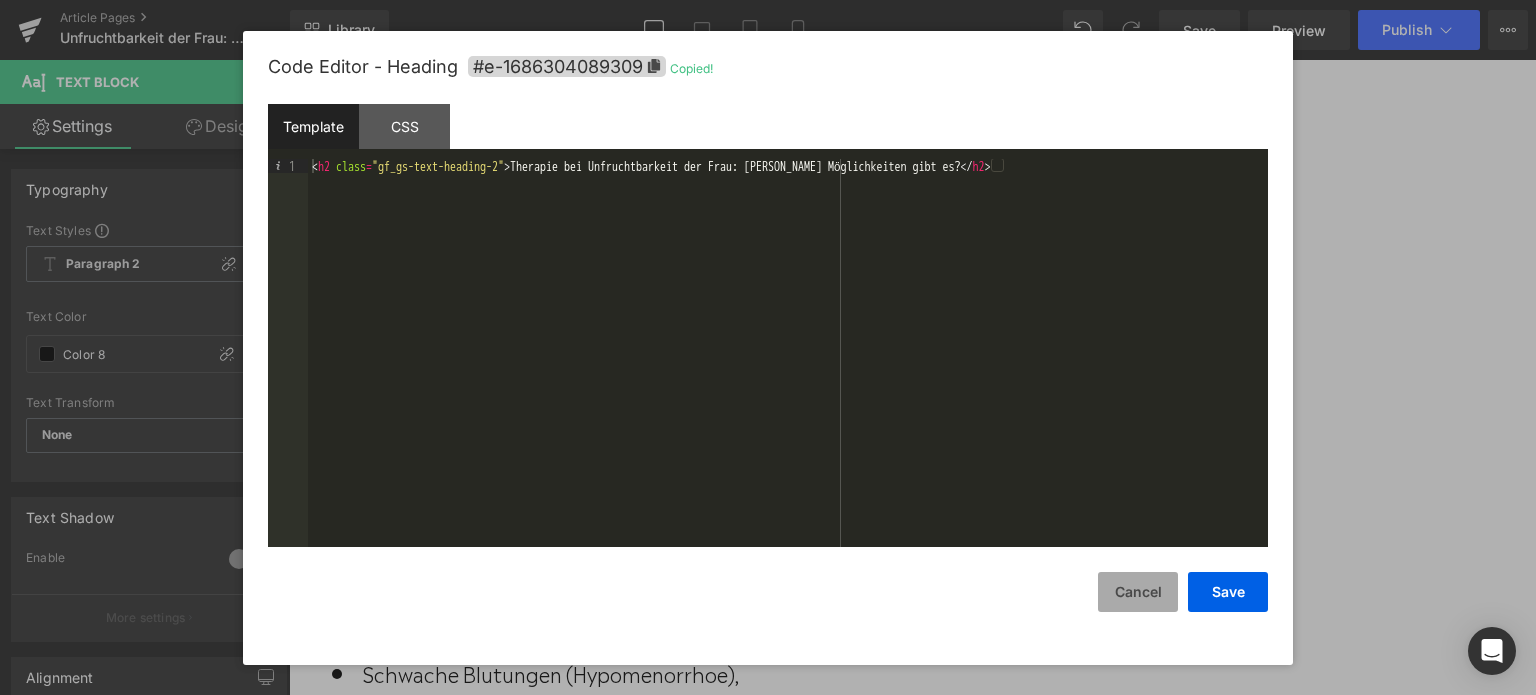 click on "Cancel" at bounding box center [1138, 592] 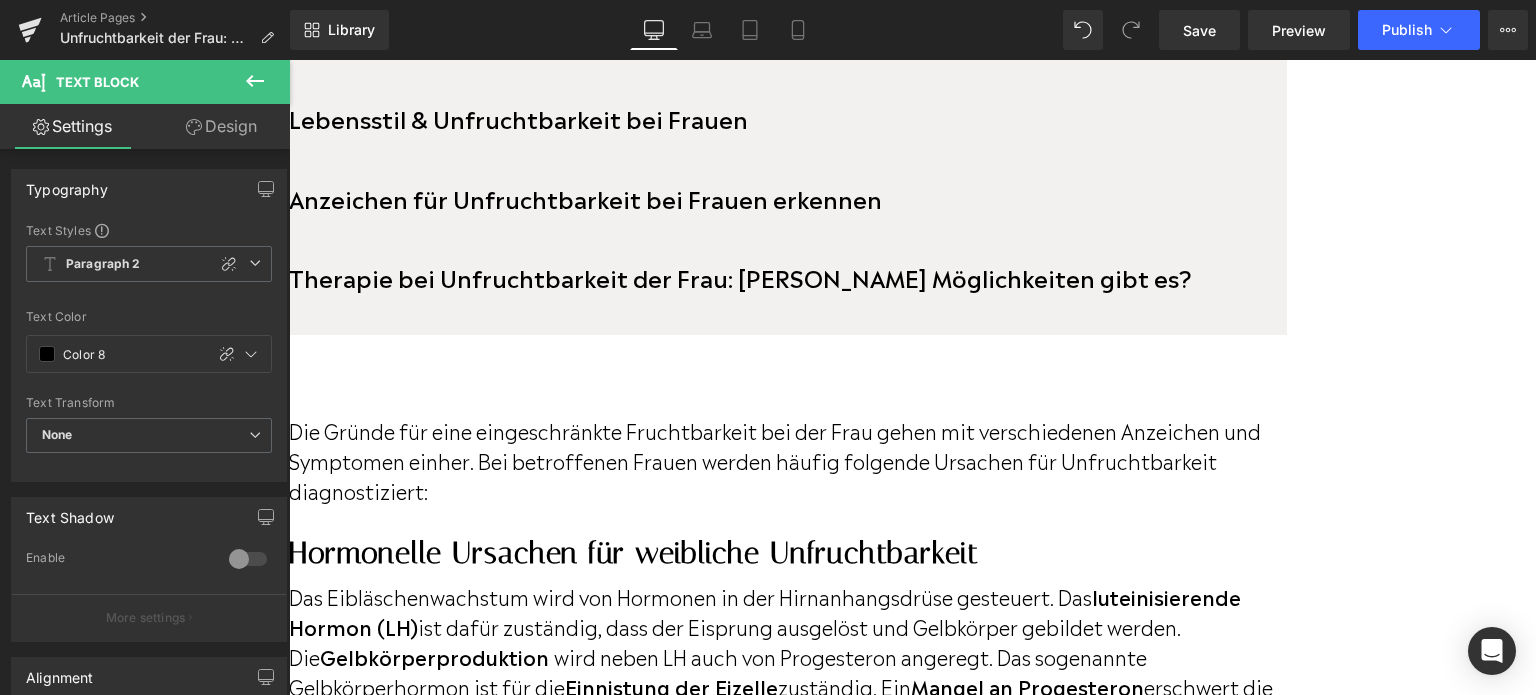 scroll, scrollTop: 1300, scrollLeft: 0, axis: vertical 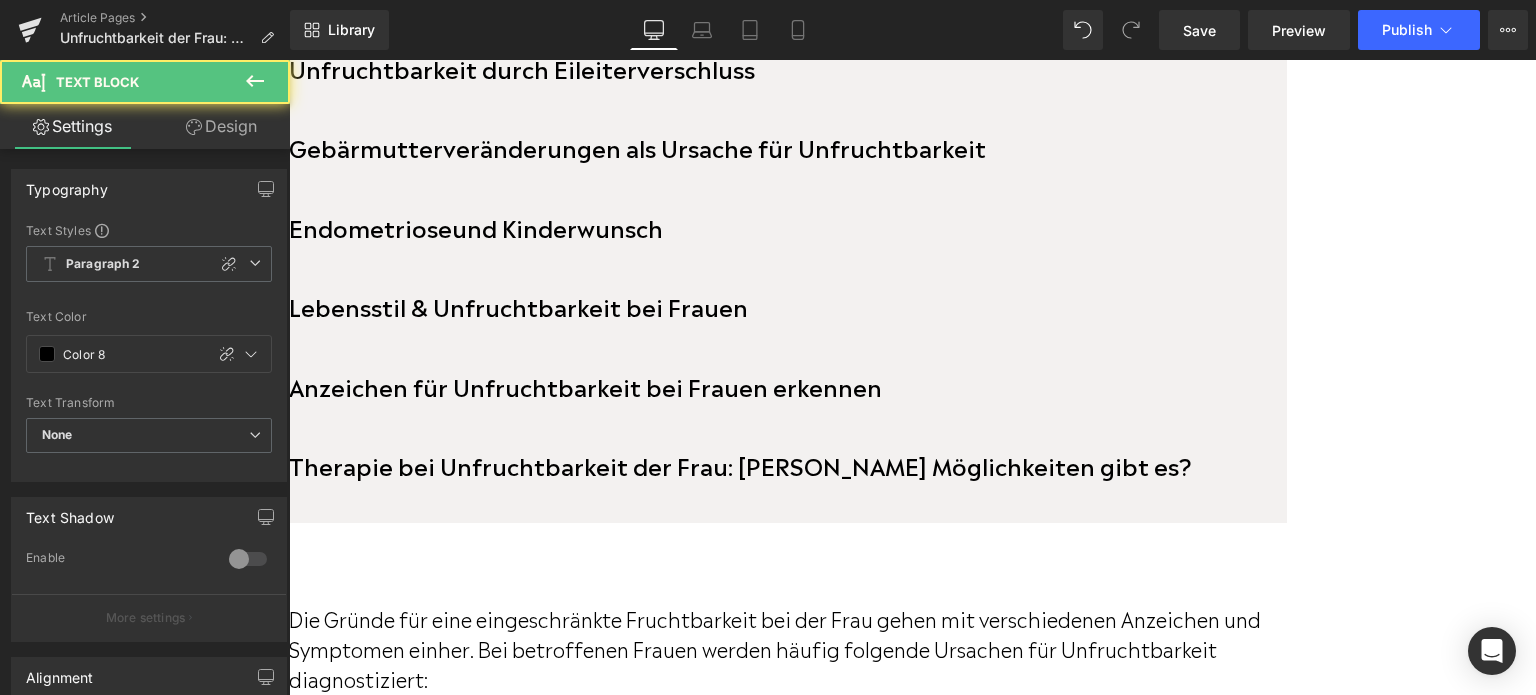click on "Therapie bei Unfruchtbarkeit der Frau: [PERSON_NAME] Möglichkeiten gibt es?" at bounding box center (740, 464) 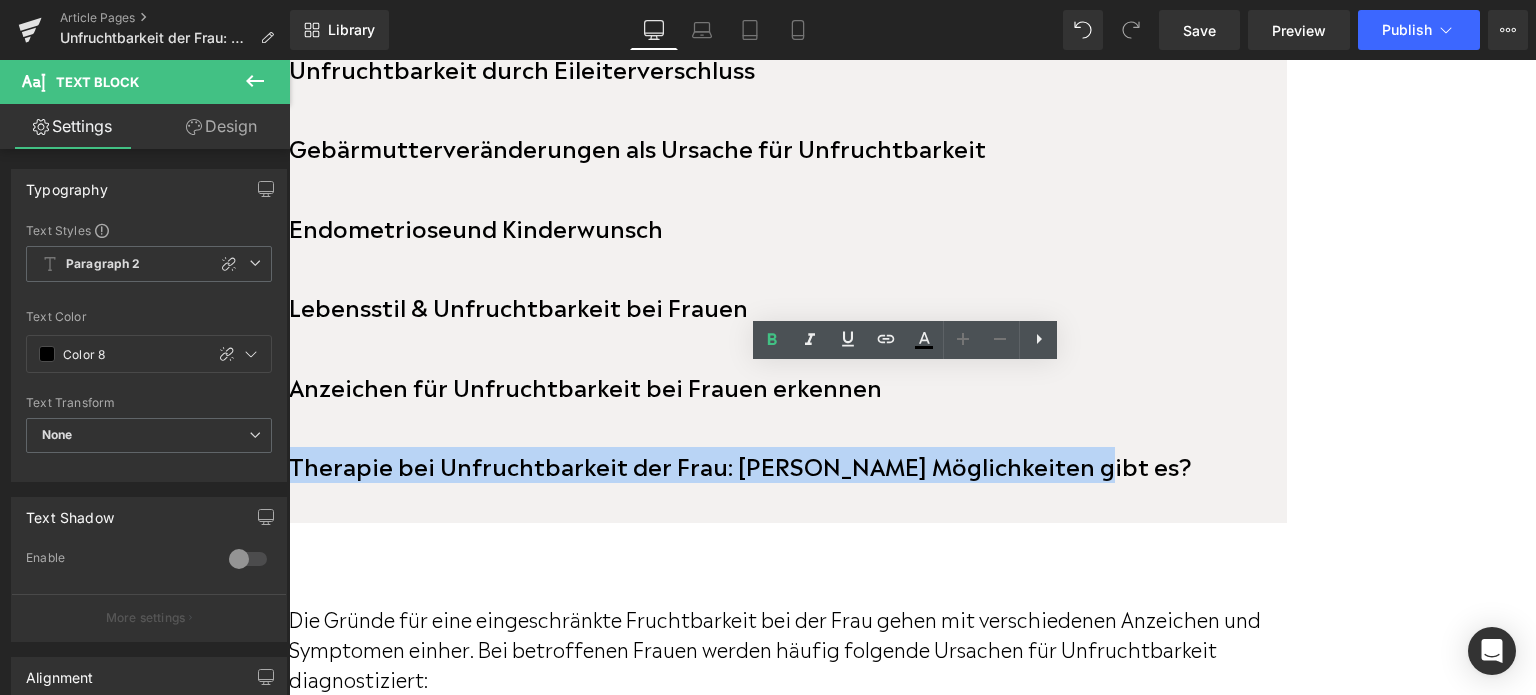 drag, startPoint x: 1212, startPoint y: 421, endPoint x: 432, endPoint y: 422, distance: 780.0007 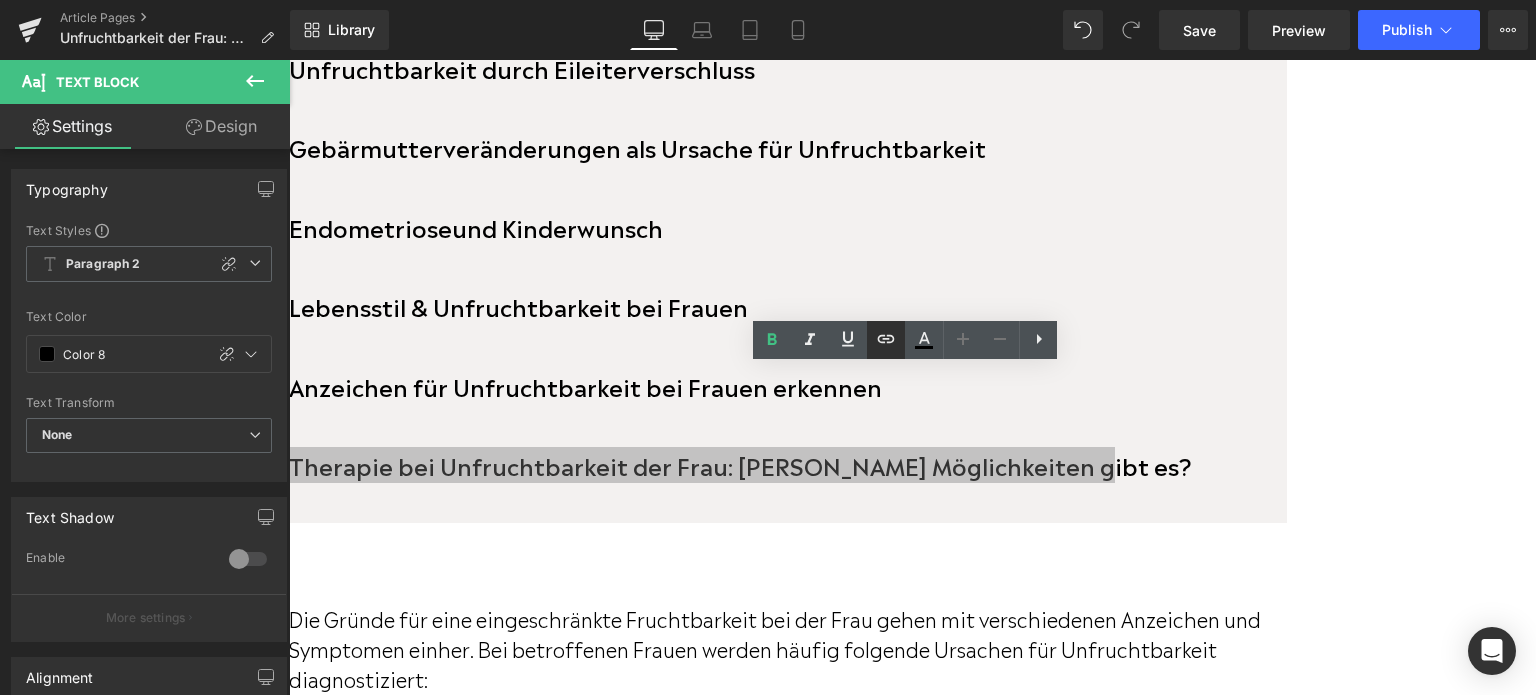 click 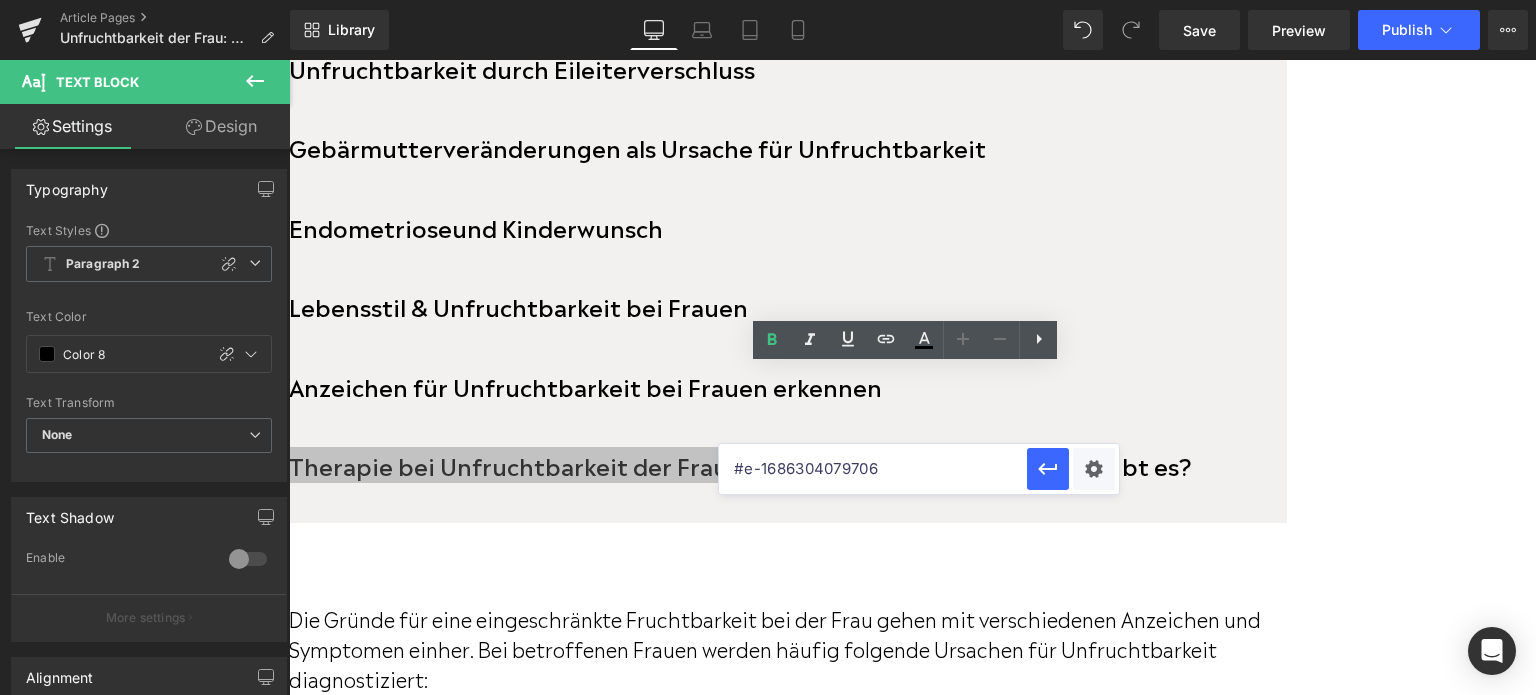 paste on "89309" 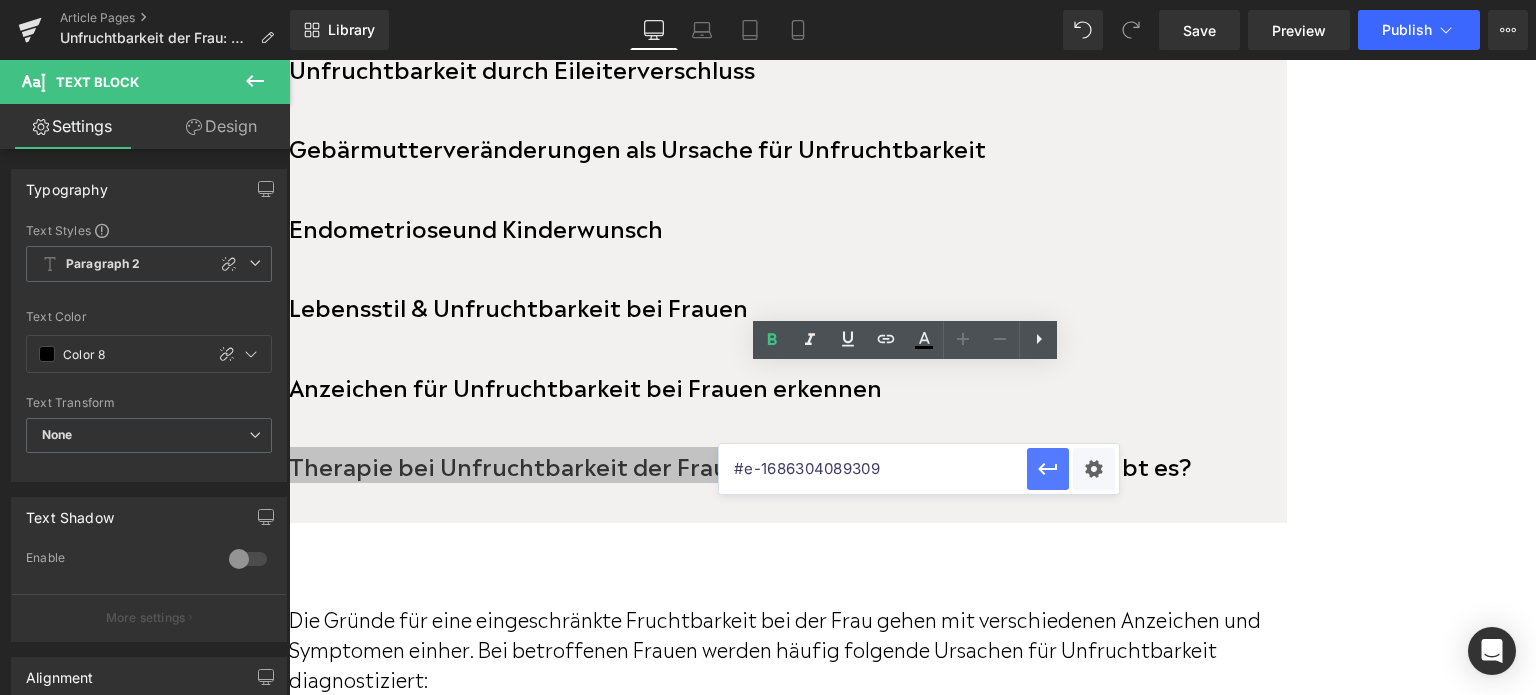 type on "#e-1686304089309" 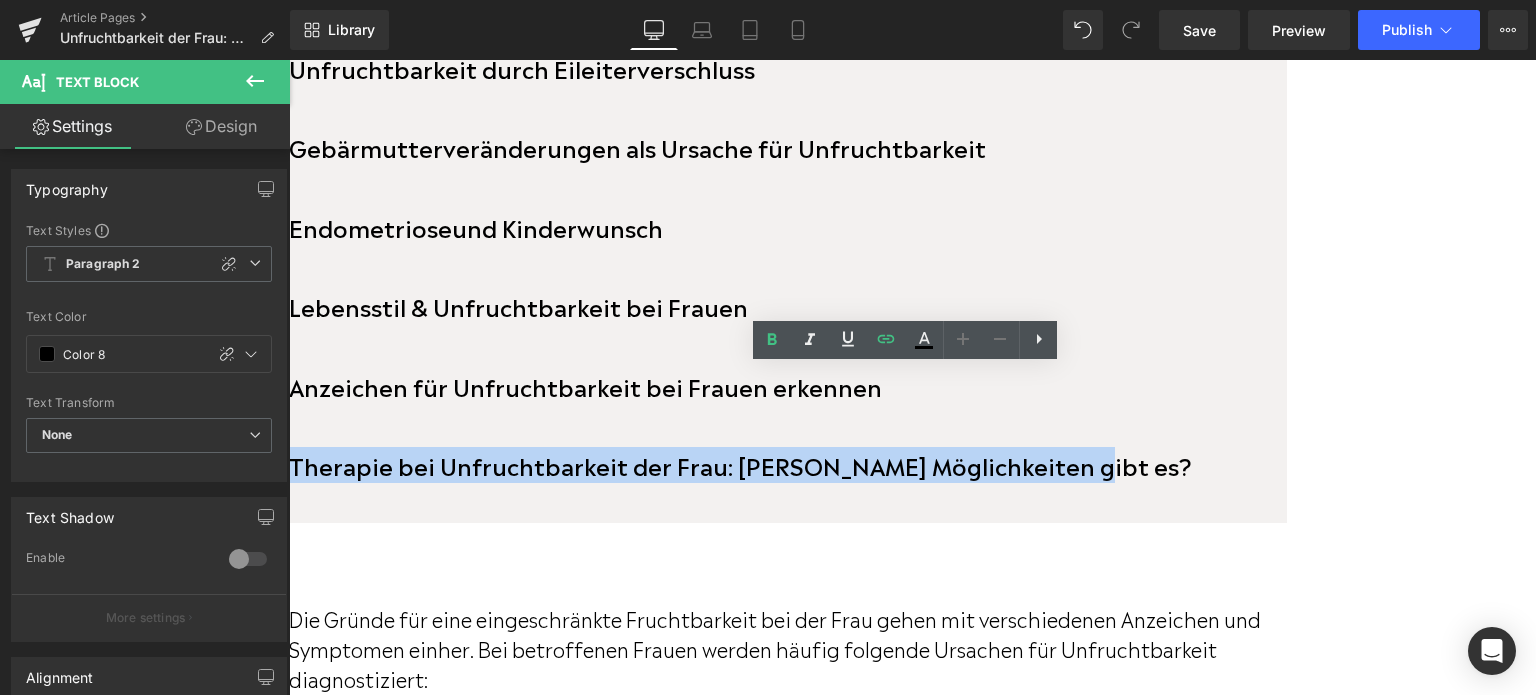 click on "Therapie bei Unfruchtbarkeit der Frau: [PERSON_NAME] Möglichkeiten gibt es?" at bounding box center [740, 464] 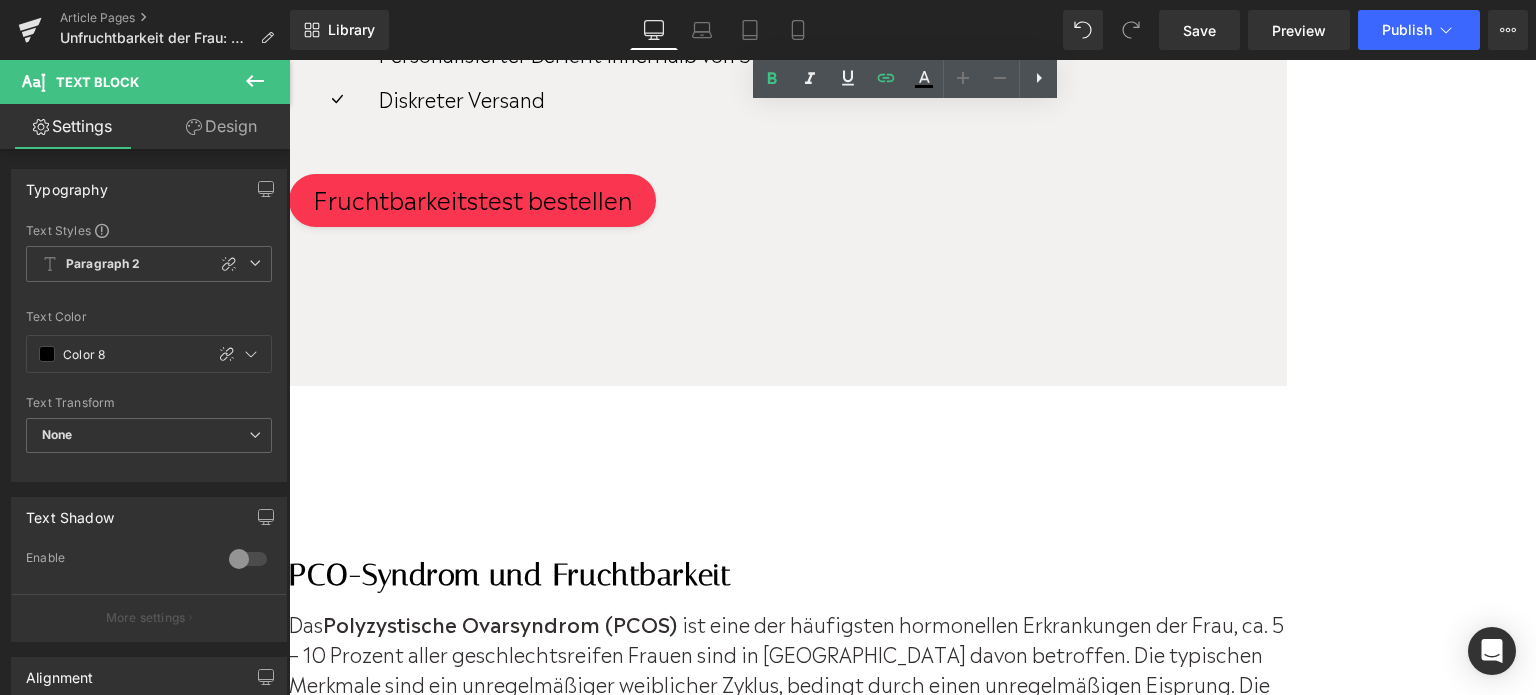 scroll, scrollTop: 4400, scrollLeft: 0, axis: vertical 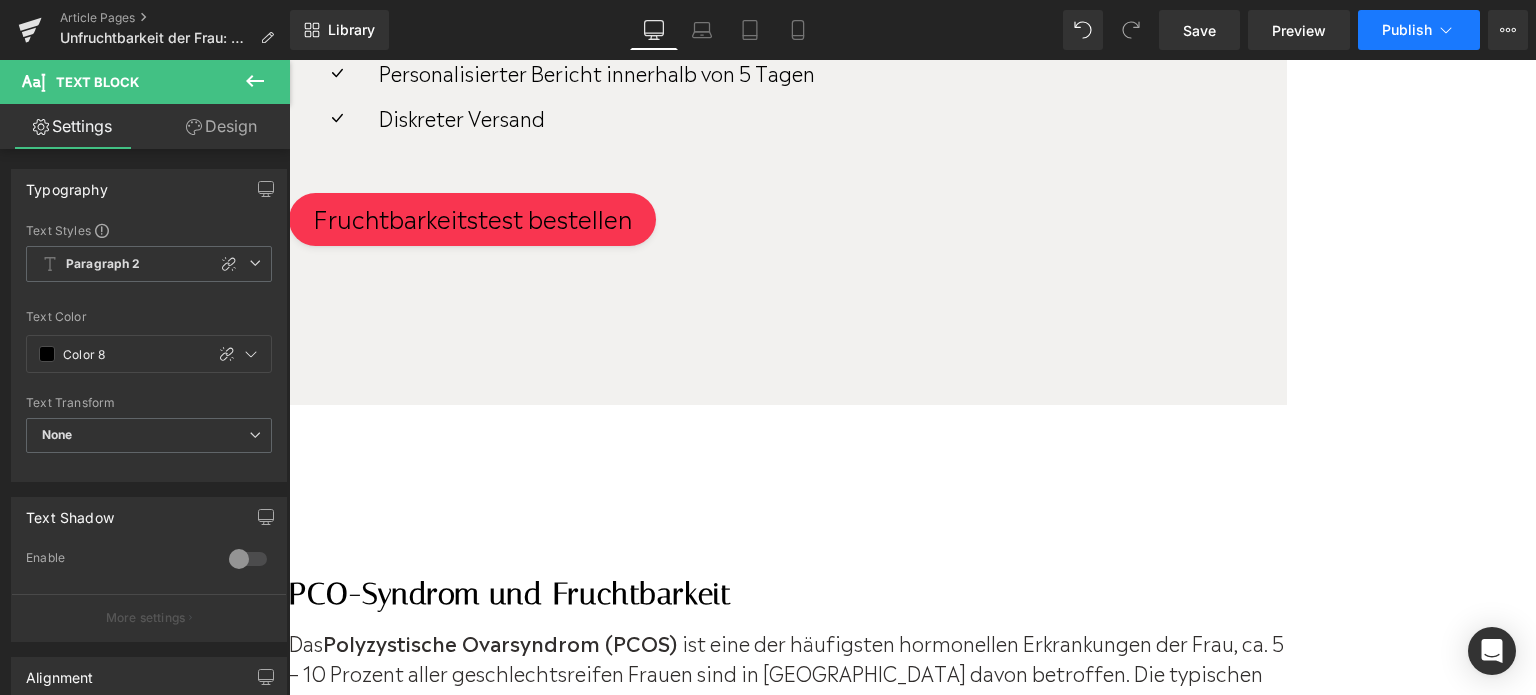 click on "Publish" at bounding box center [1419, 30] 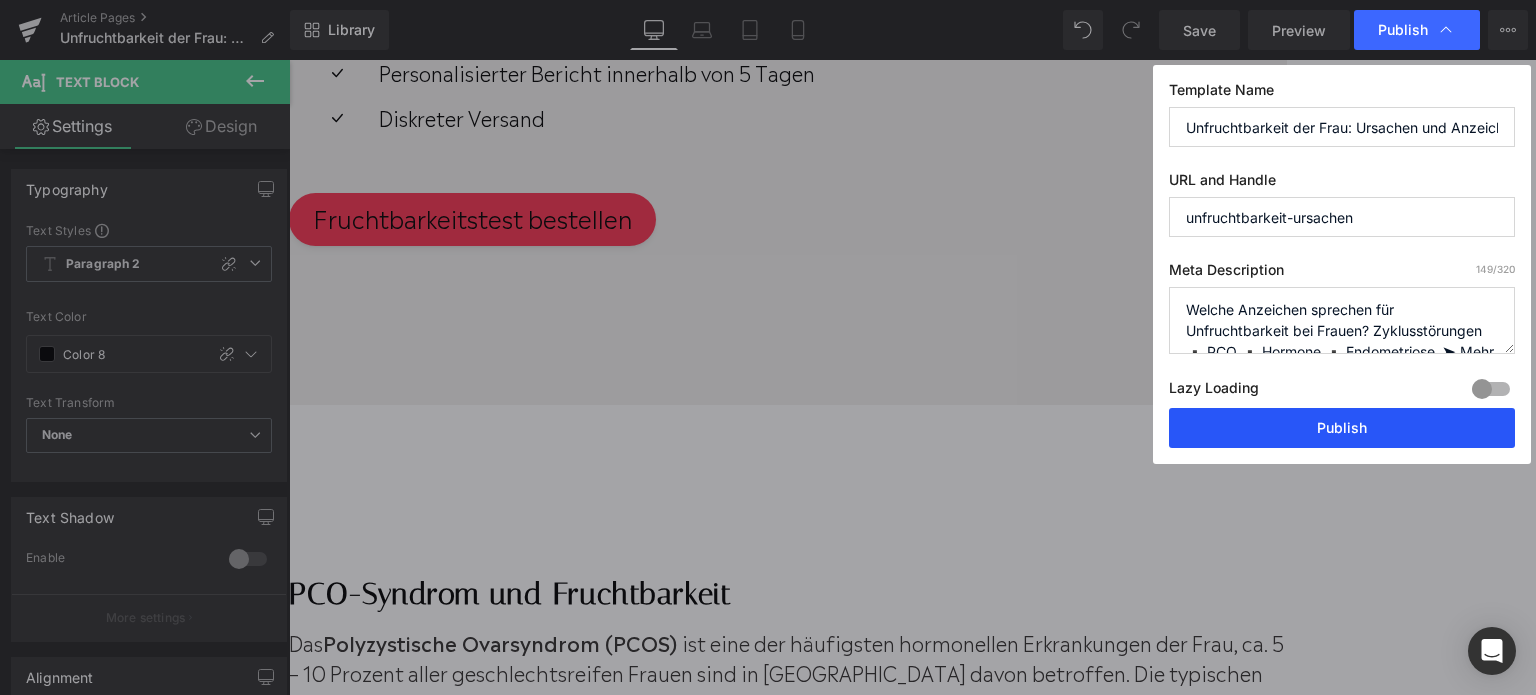 click on "Publish" at bounding box center [1342, 428] 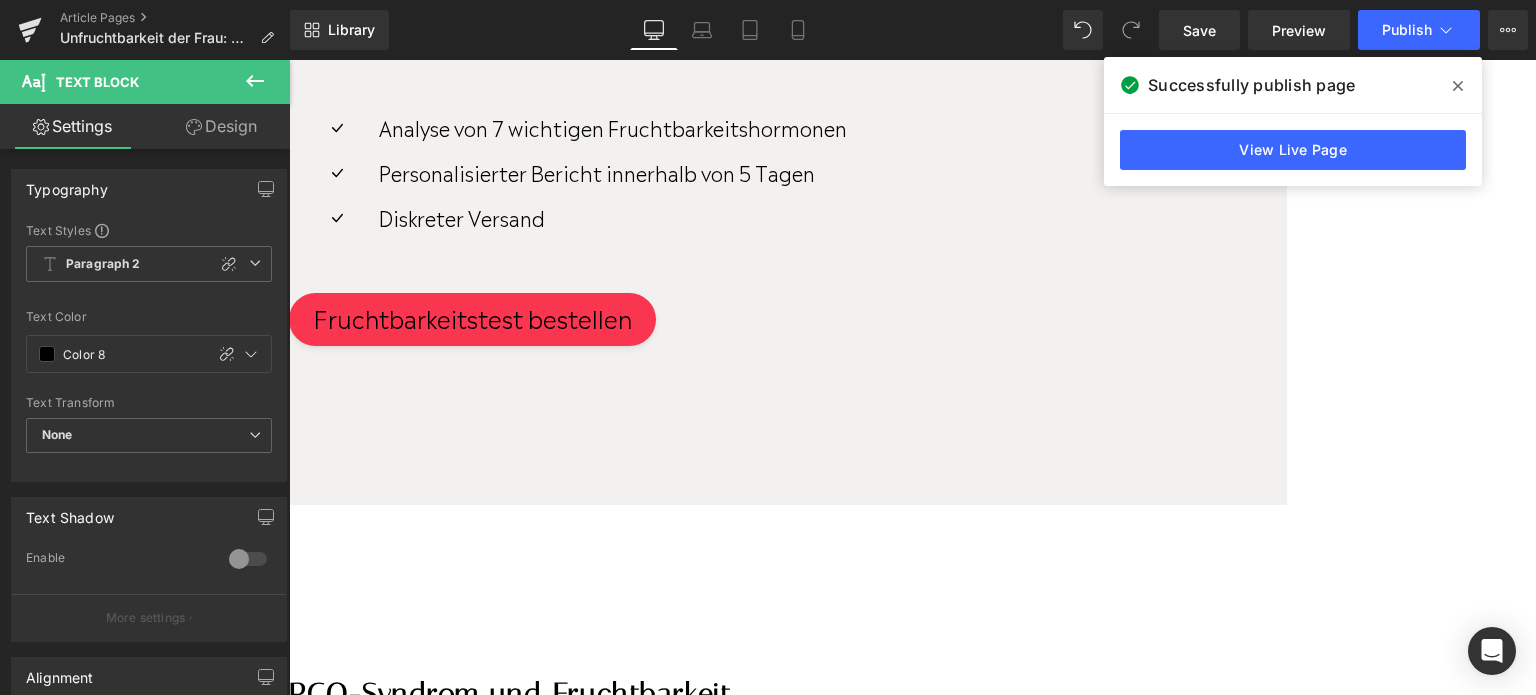scroll, scrollTop: 4200, scrollLeft: 0, axis: vertical 